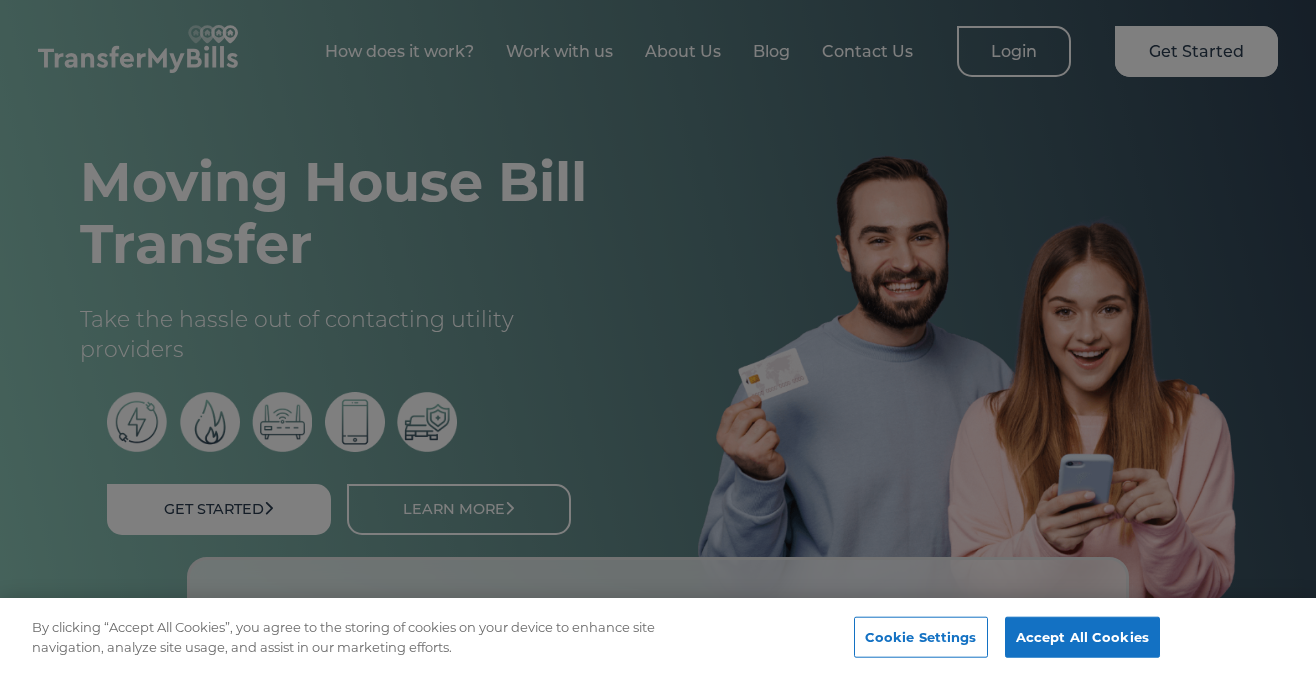 scroll, scrollTop: 0, scrollLeft: 0, axis: both 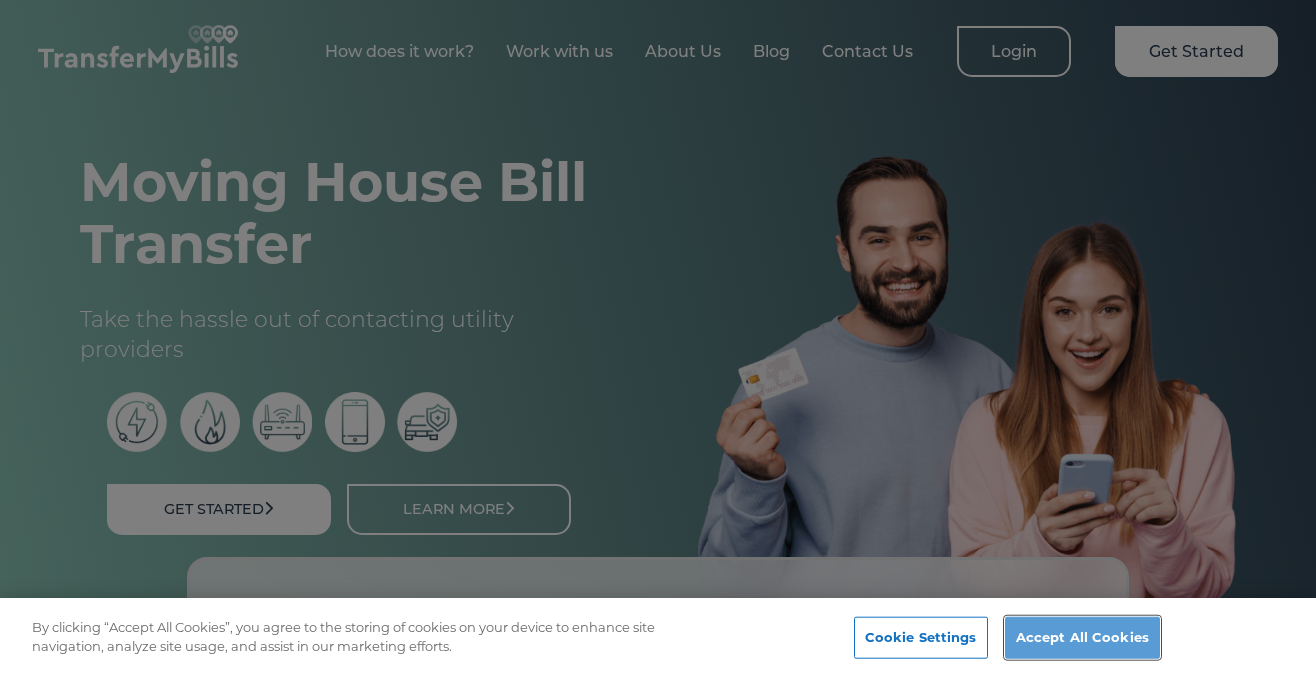click on "Accept All Cookies" at bounding box center (1082, 638) 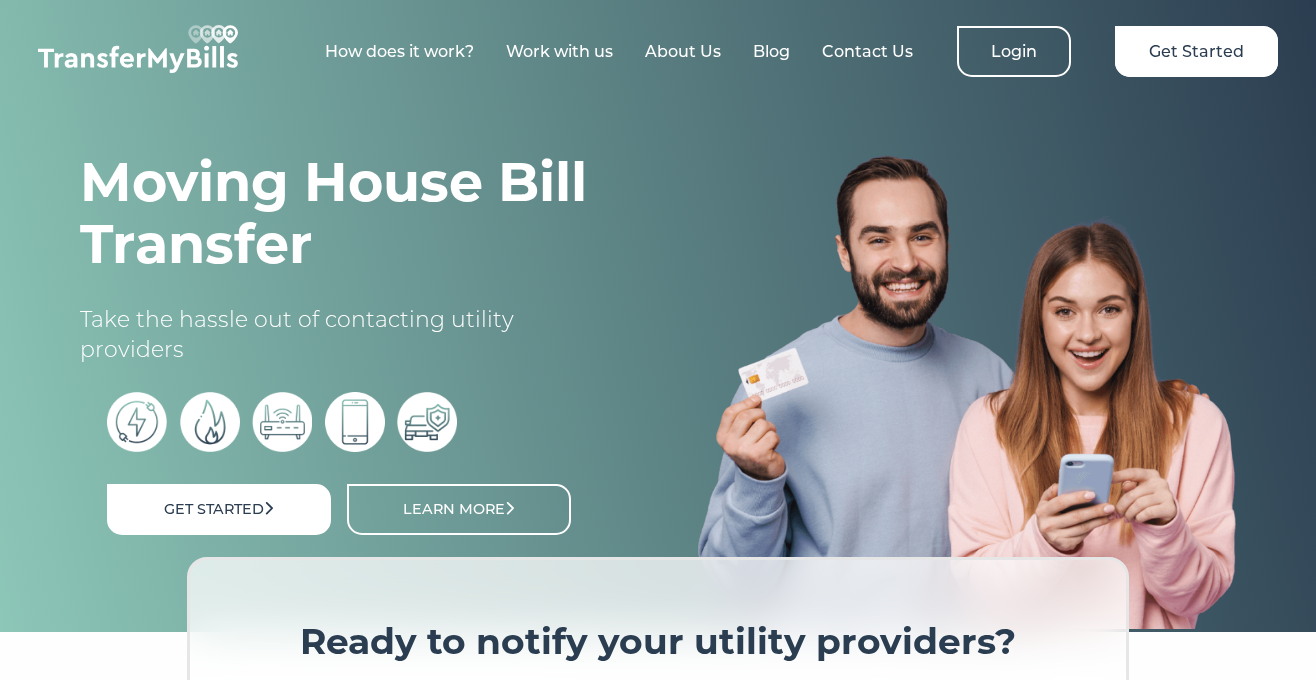 scroll, scrollTop: 0, scrollLeft: 0, axis: both 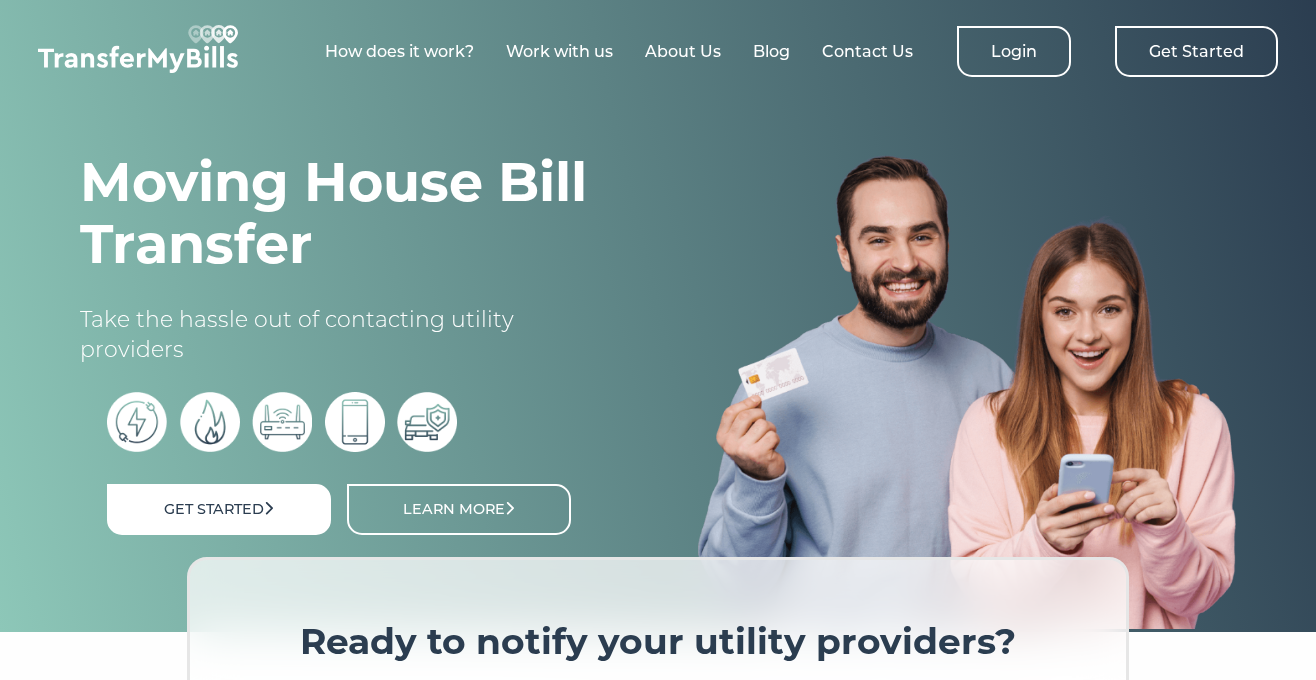 click on "Get Started" at bounding box center [1196, 51] 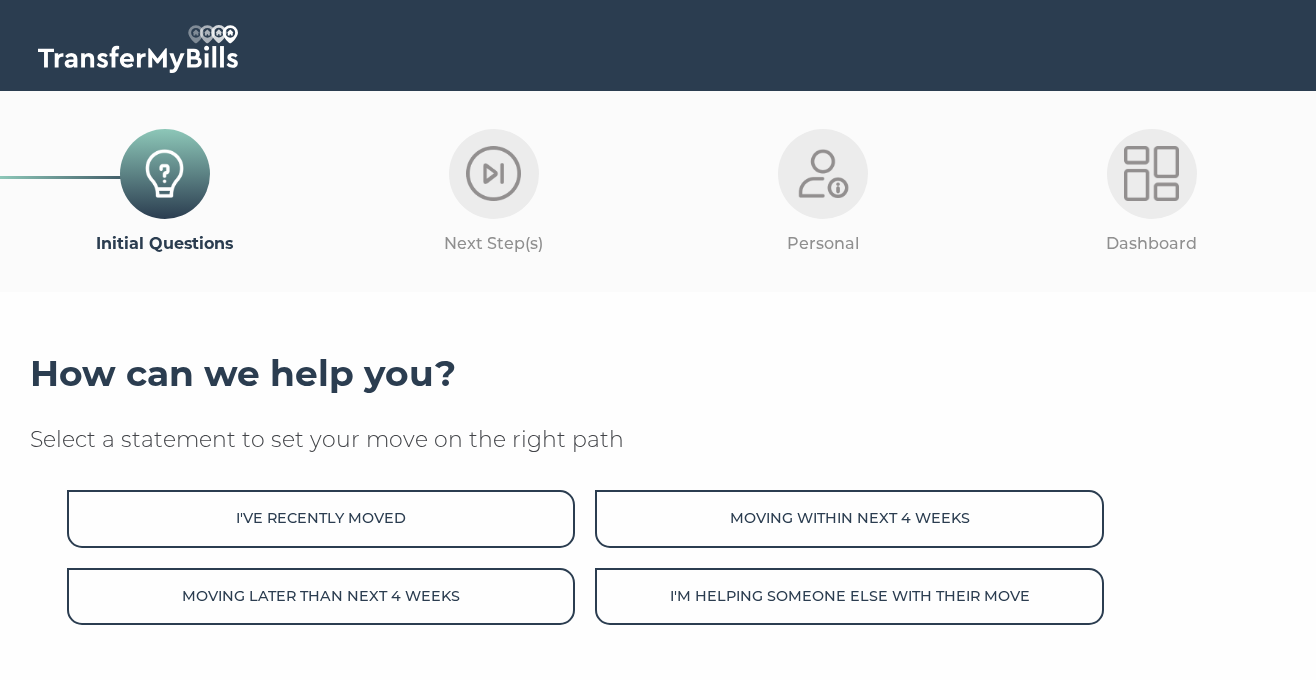scroll, scrollTop: 0, scrollLeft: 0, axis: both 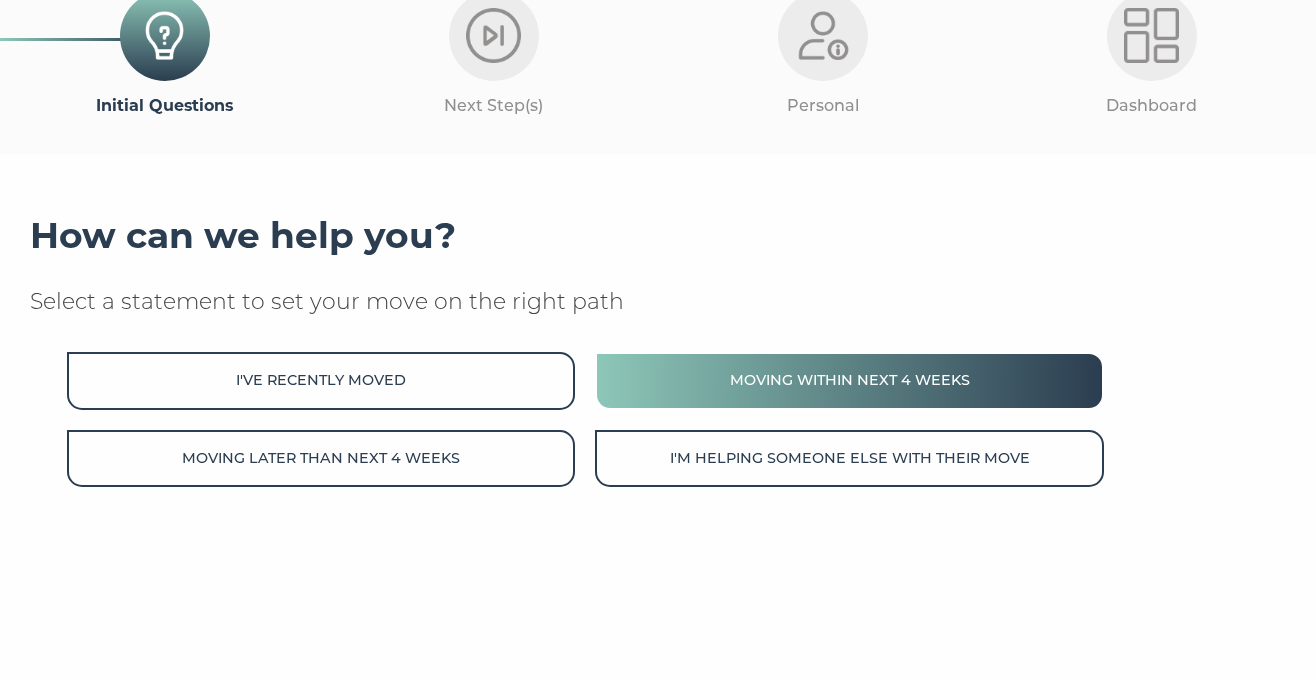 click on "Moving within next 4 weeks" at bounding box center (849, 380) 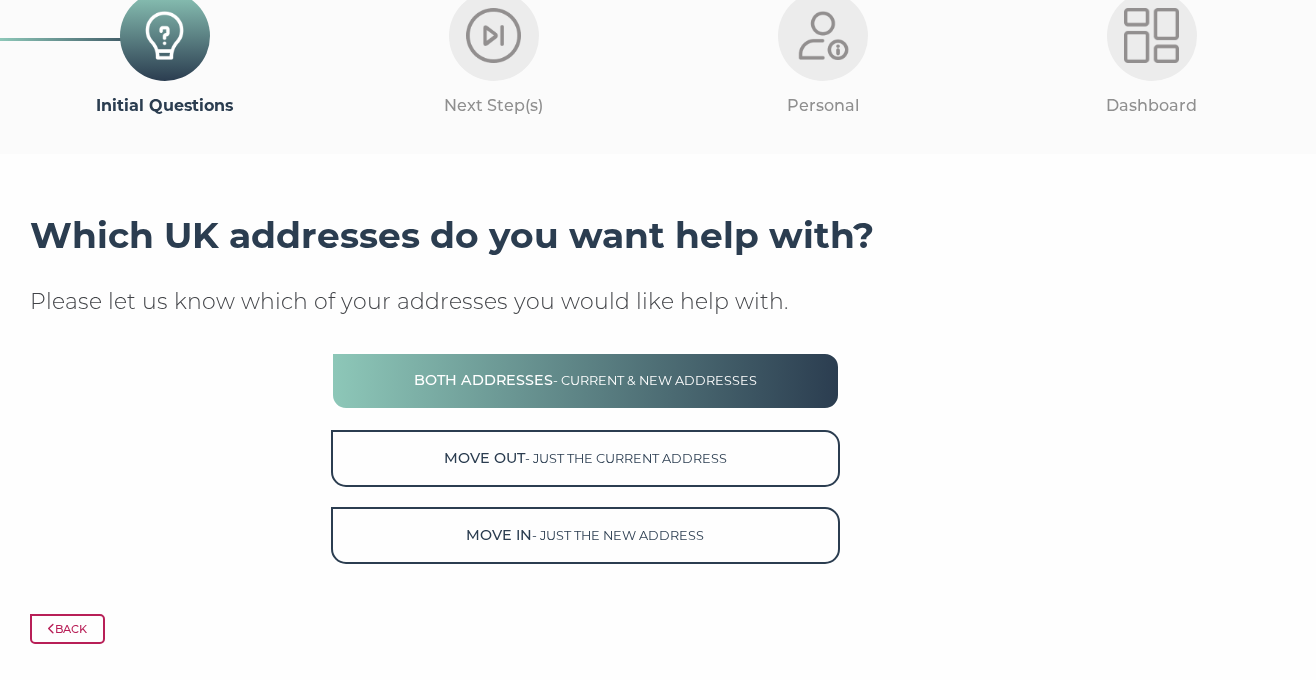 click on "Both Addresses   - current & new addresses" at bounding box center (585, 380) 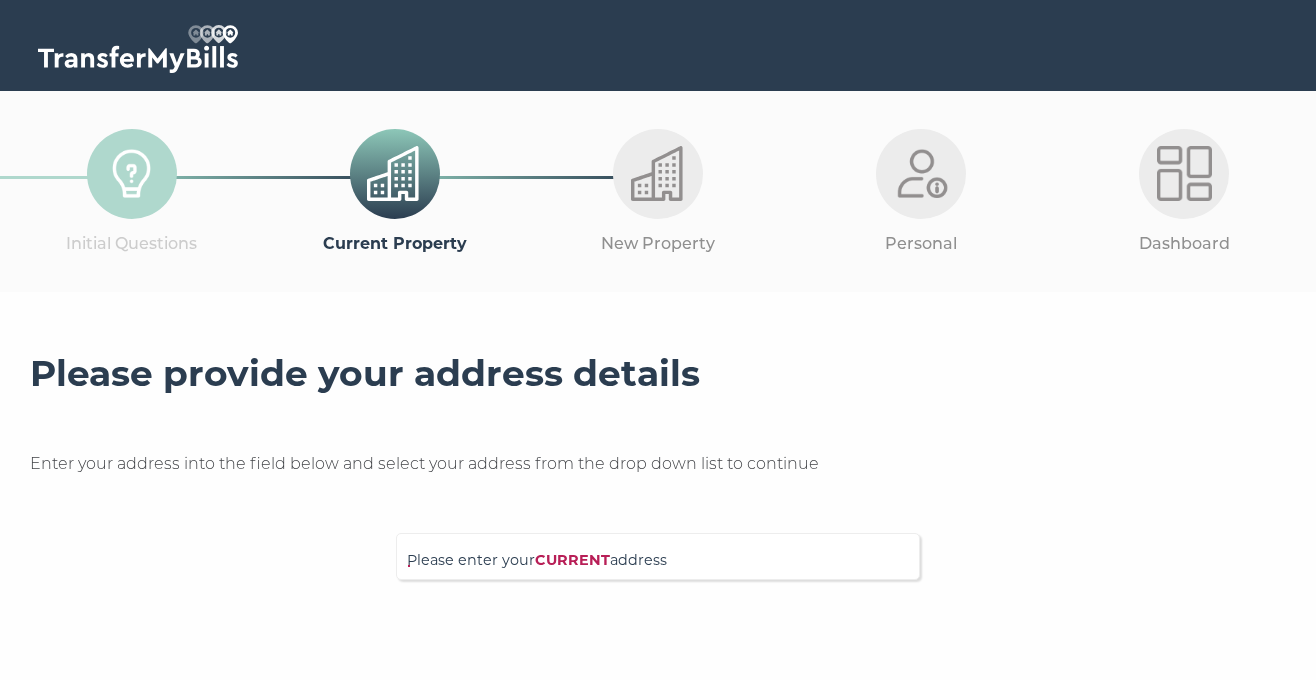 scroll, scrollTop: 0, scrollLeft: 0, axis: both 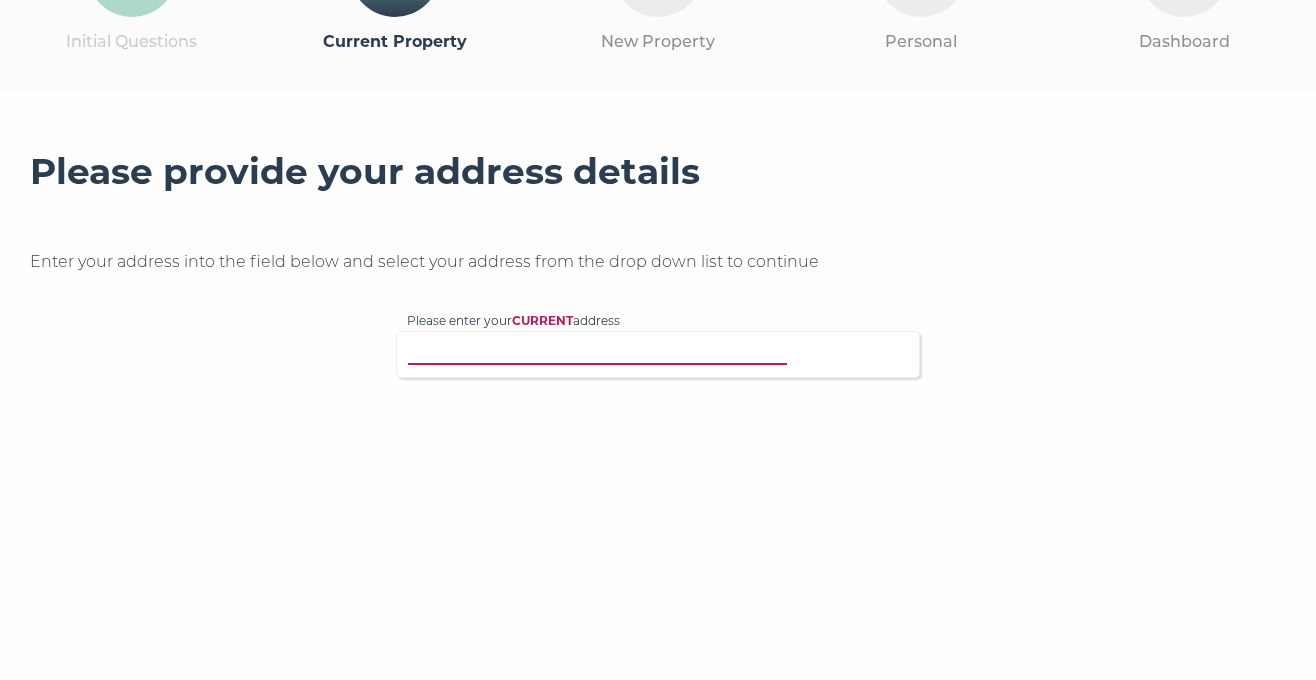 click on "Please enter your  CURRENT  address" at bounding box center [622, 352] 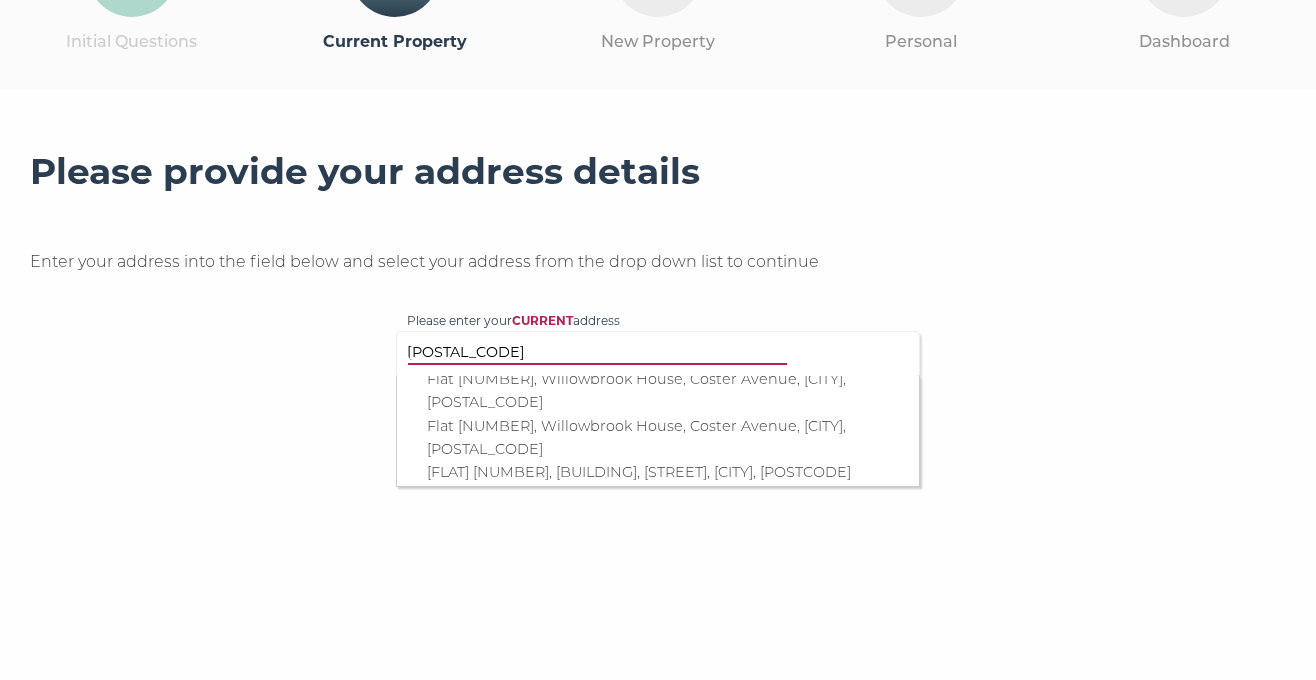 scroll, scrollTop: 270, scrollLeft: 0, axis: vertical 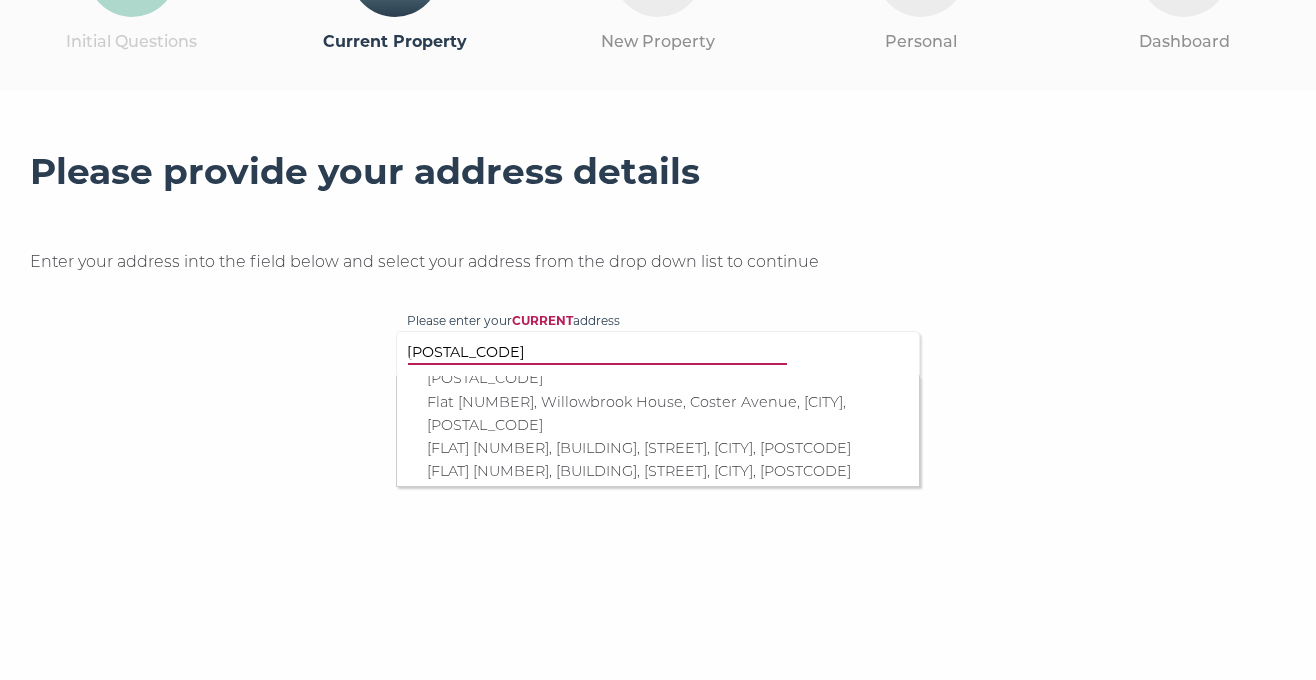 type on "N4 2ZB" 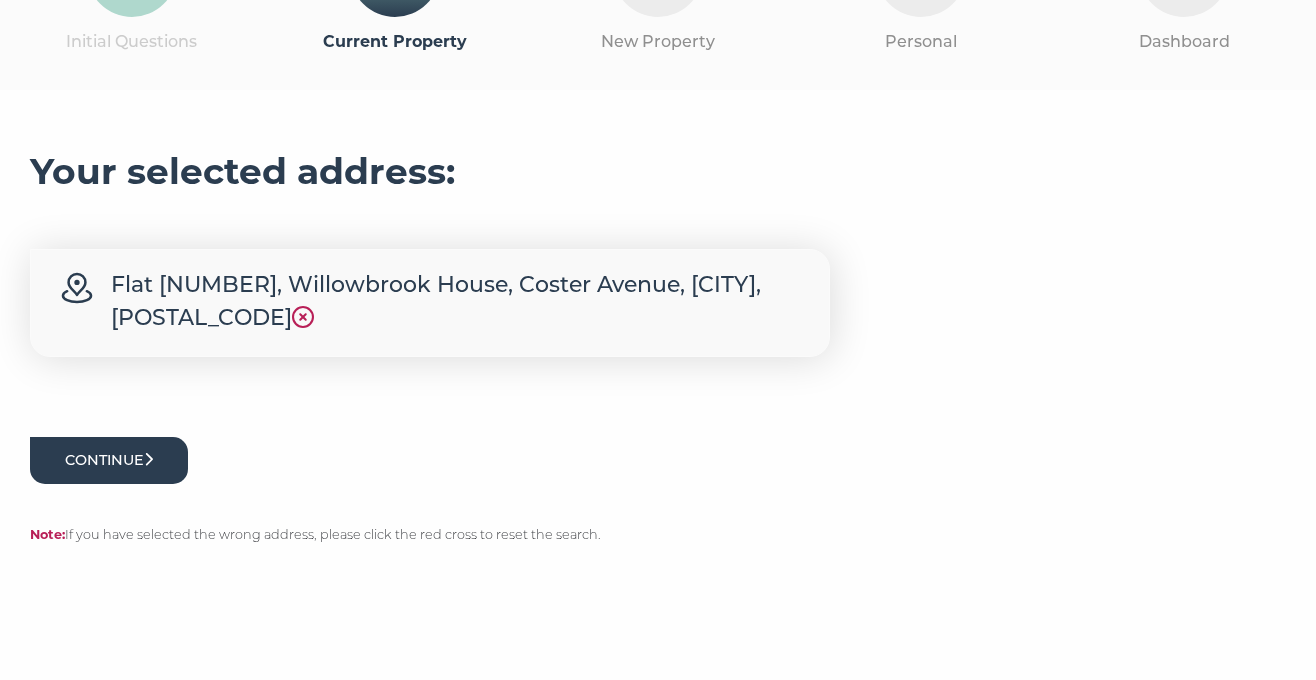 click on "Continue" at bounding box center [109, 460] 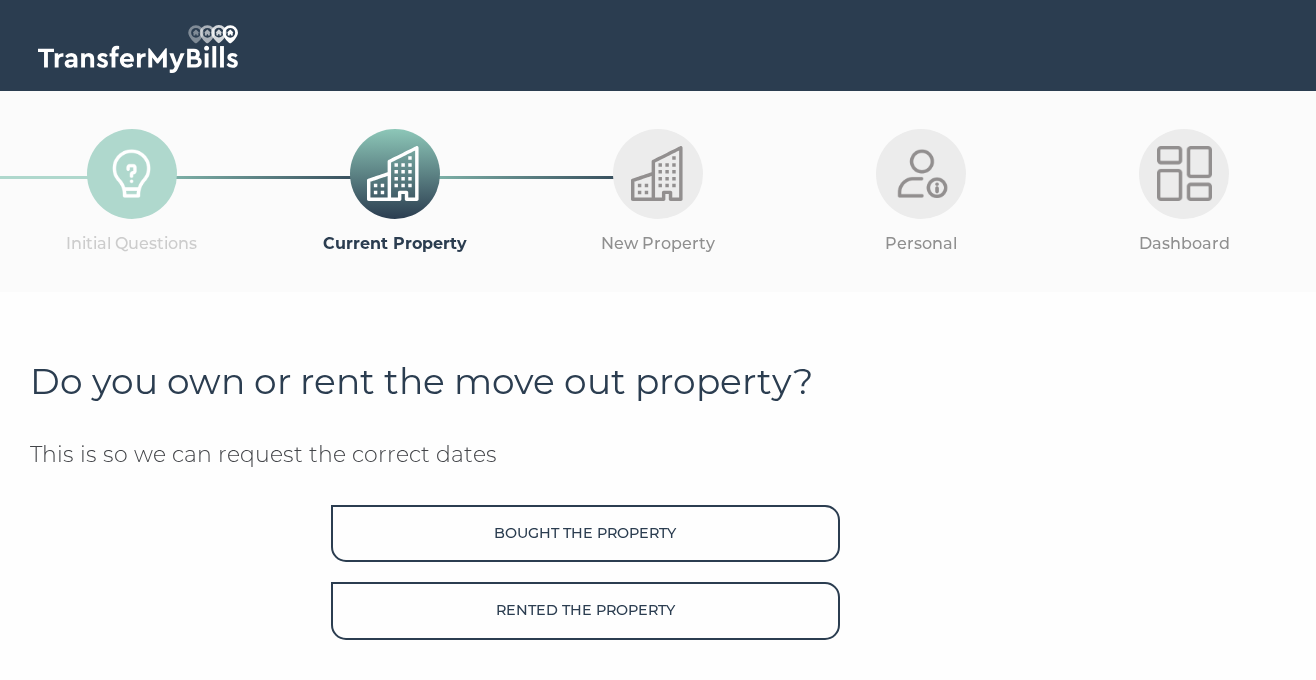 scroll, scrollTop: 0, scrollLeft: 0, axis: both 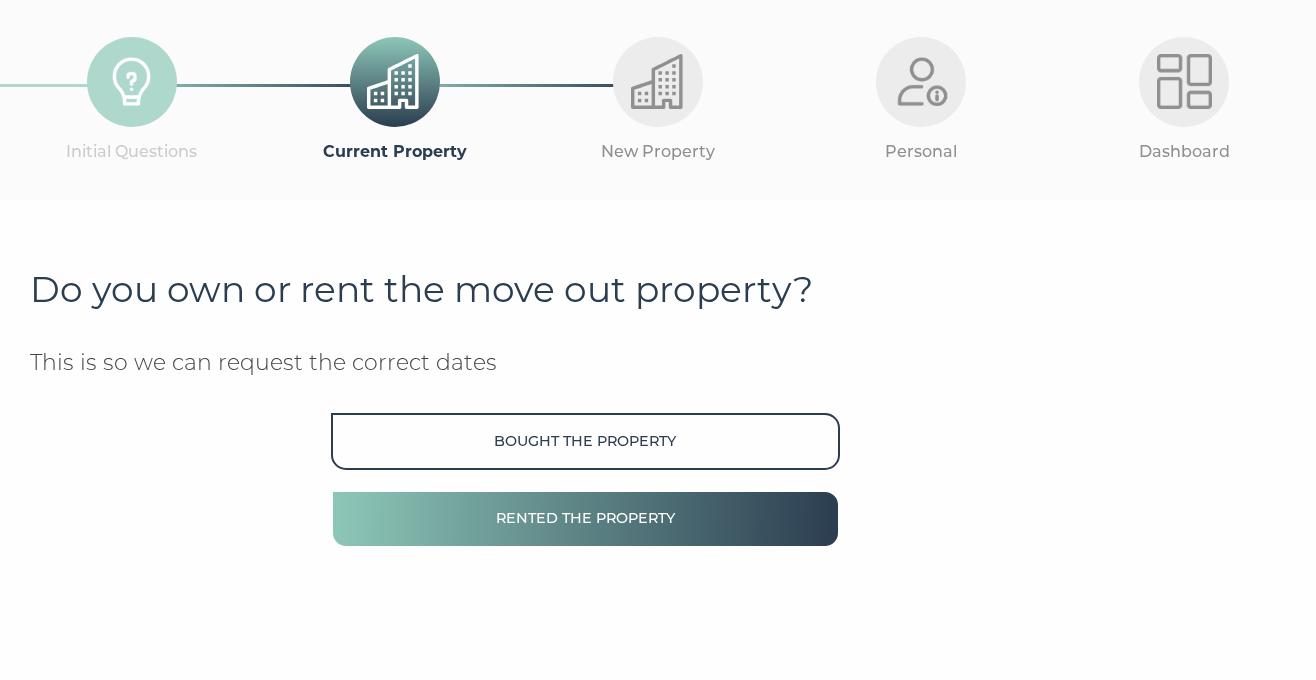 click on "Rented the property" at bounding box center (585, 518) 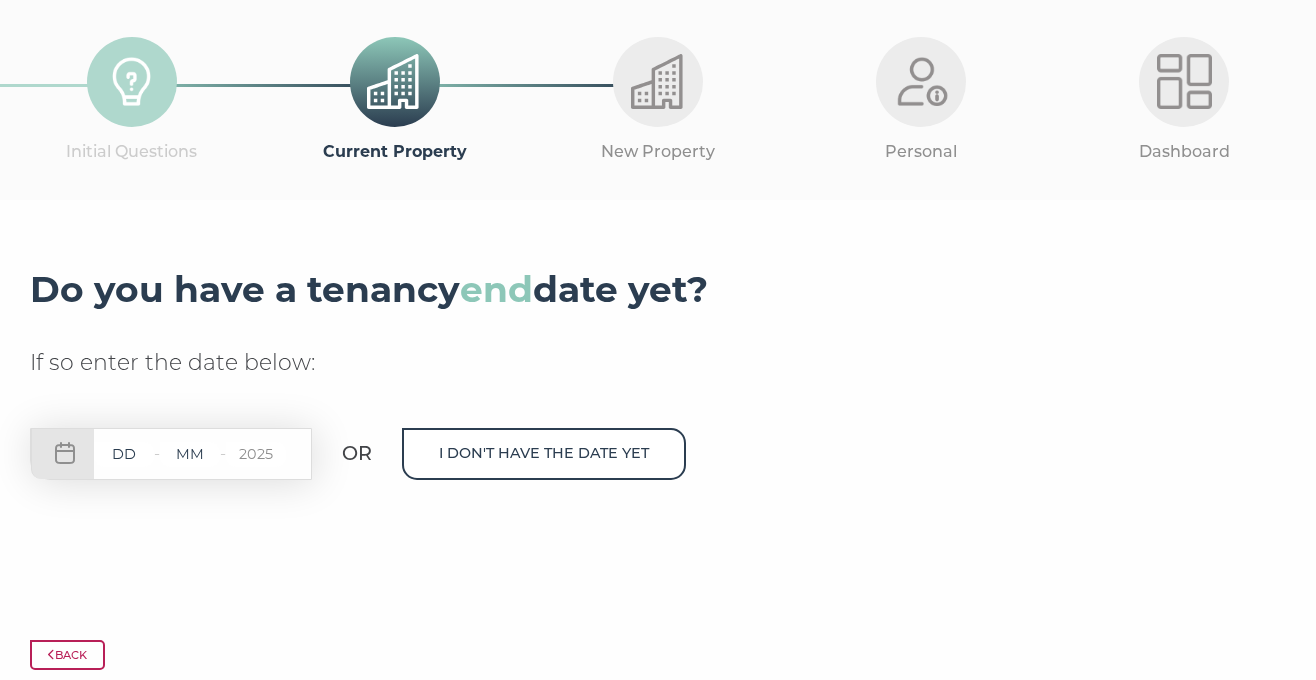click at bounding box center (124, 454) 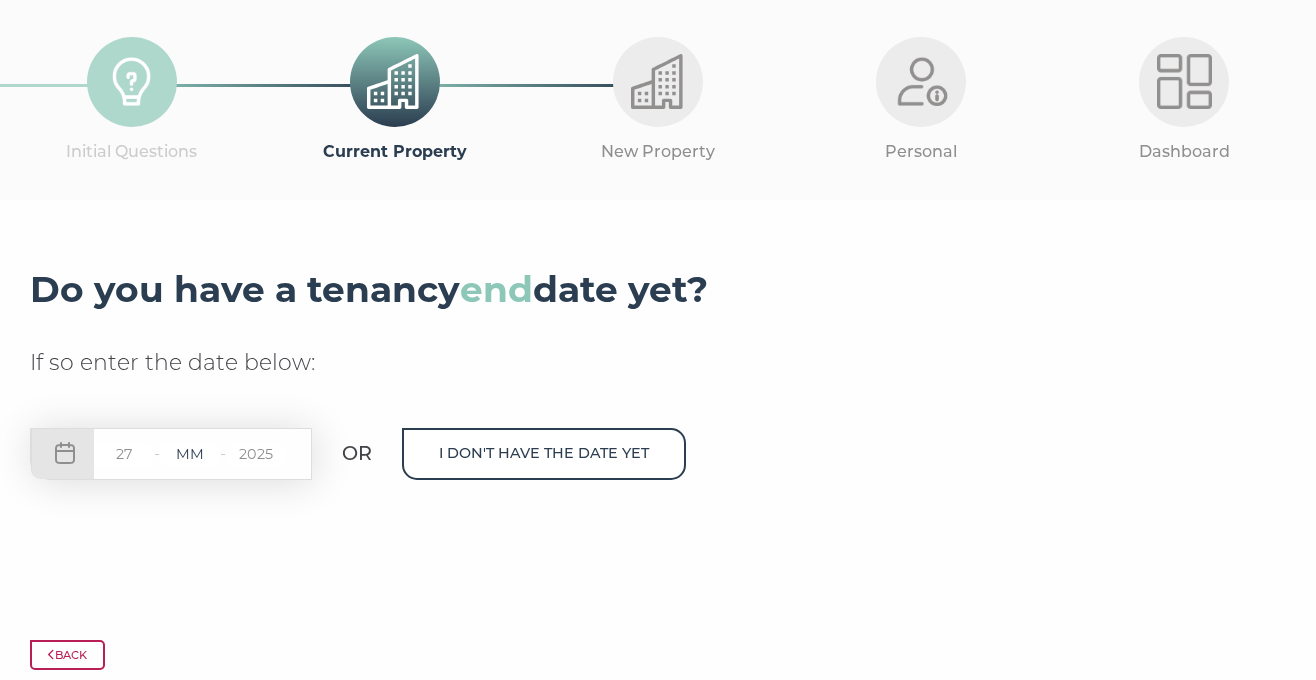 type on "27" 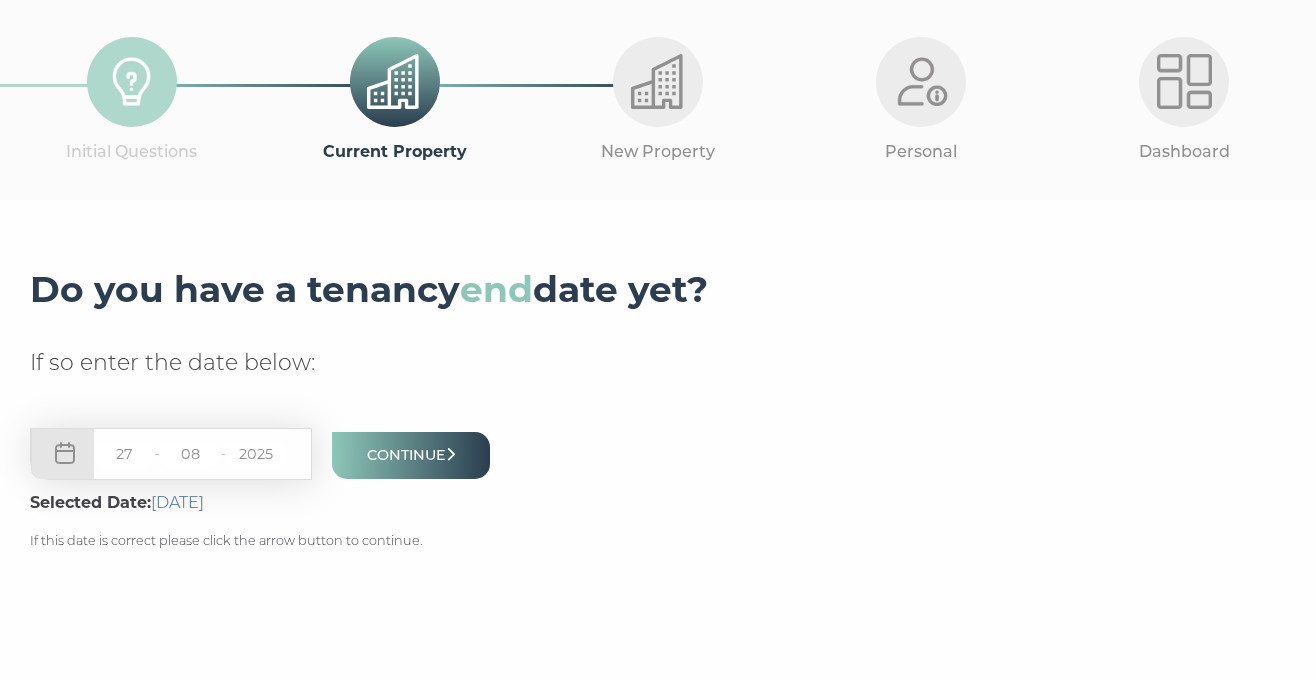 type on "08" 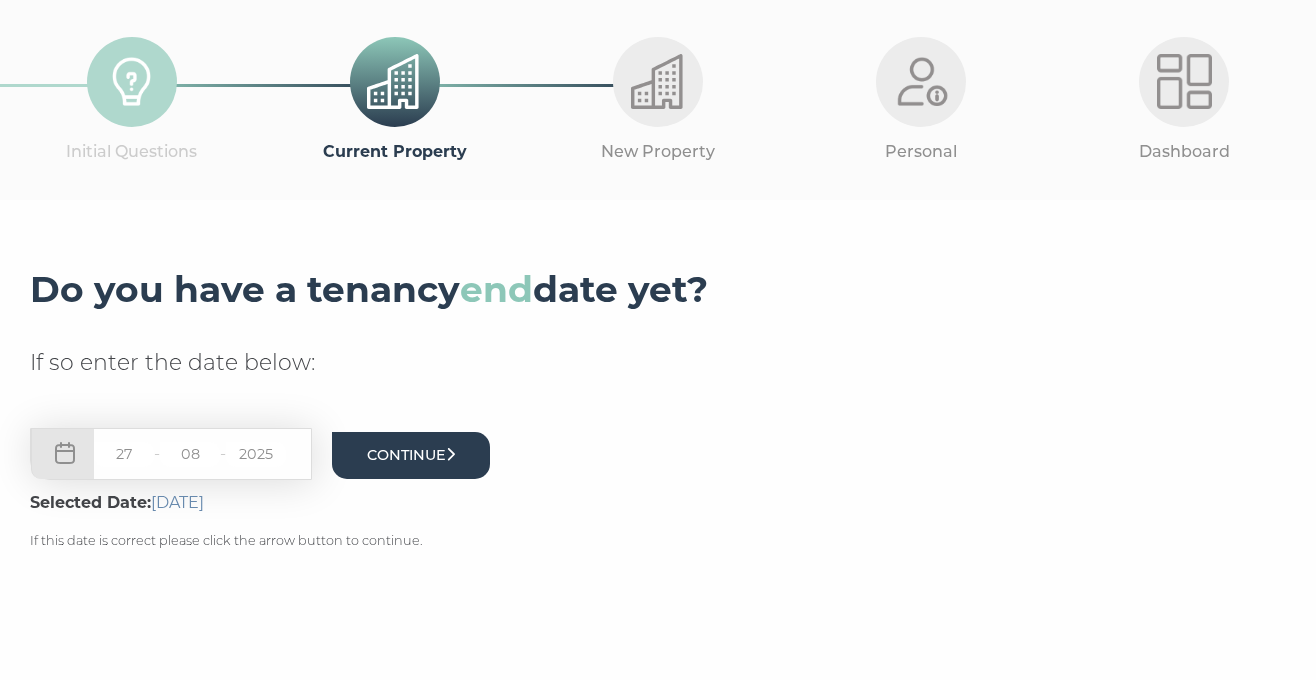 click on "Continue" at bounding box center [411, 455] 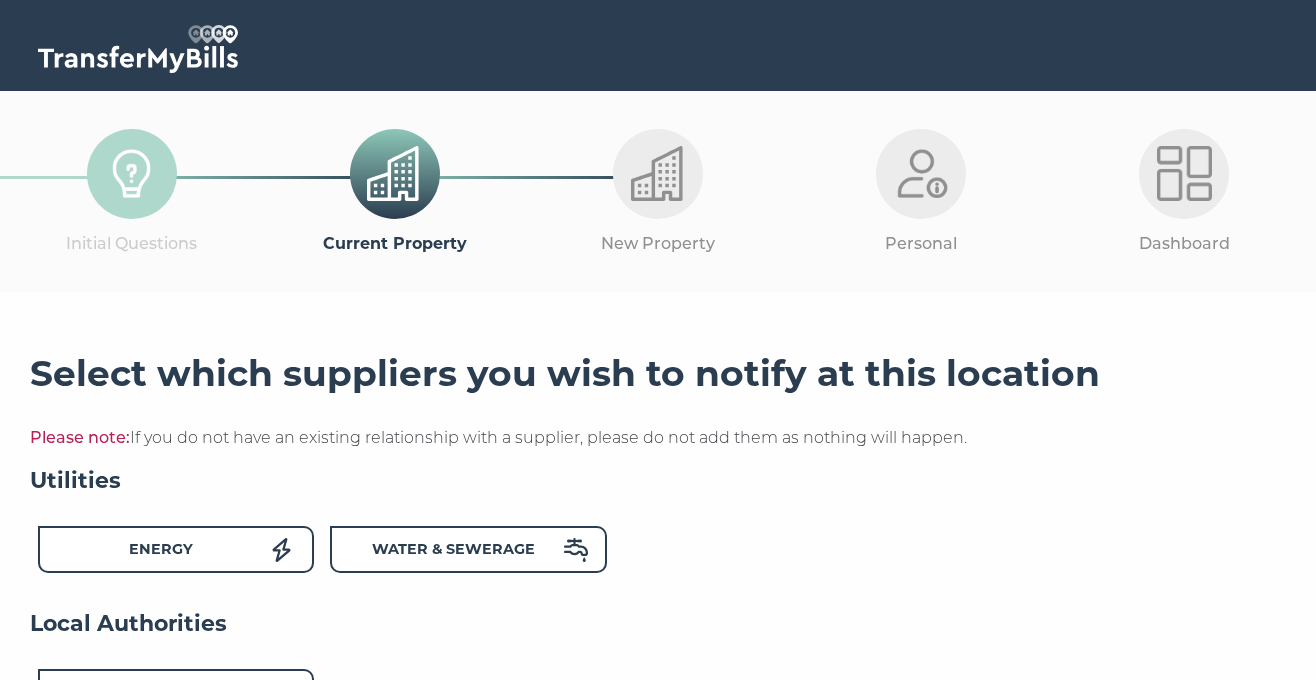 scroll, scrollTop: 0, scrollLeft: 0, axis: both 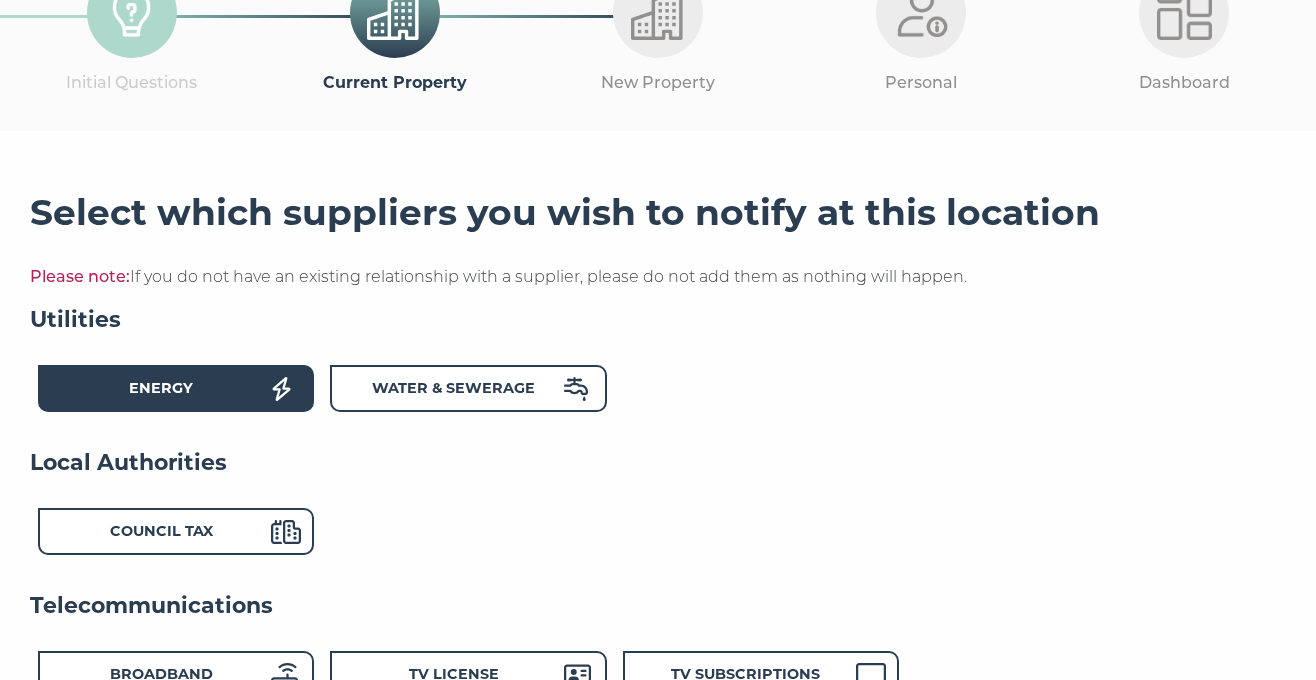click on "Energy" at bounding box center (161, 391) 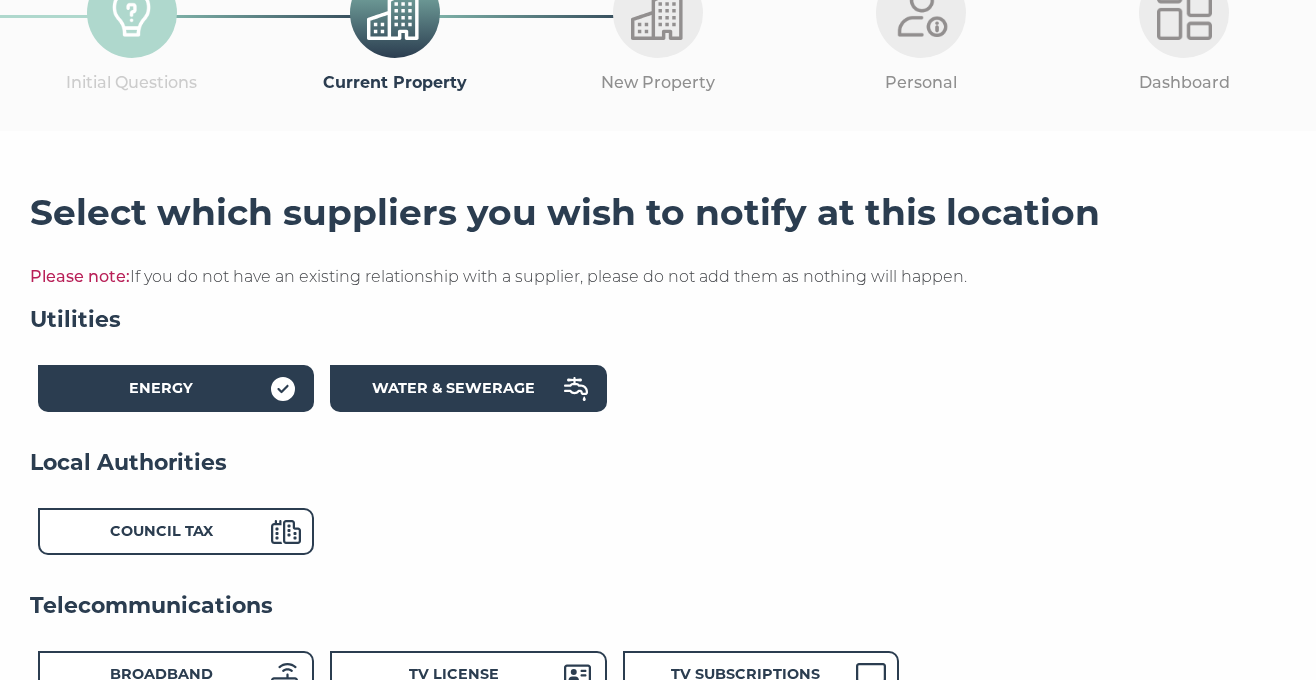 click on "Water & Sewerage" at bounding box center [453, 388] 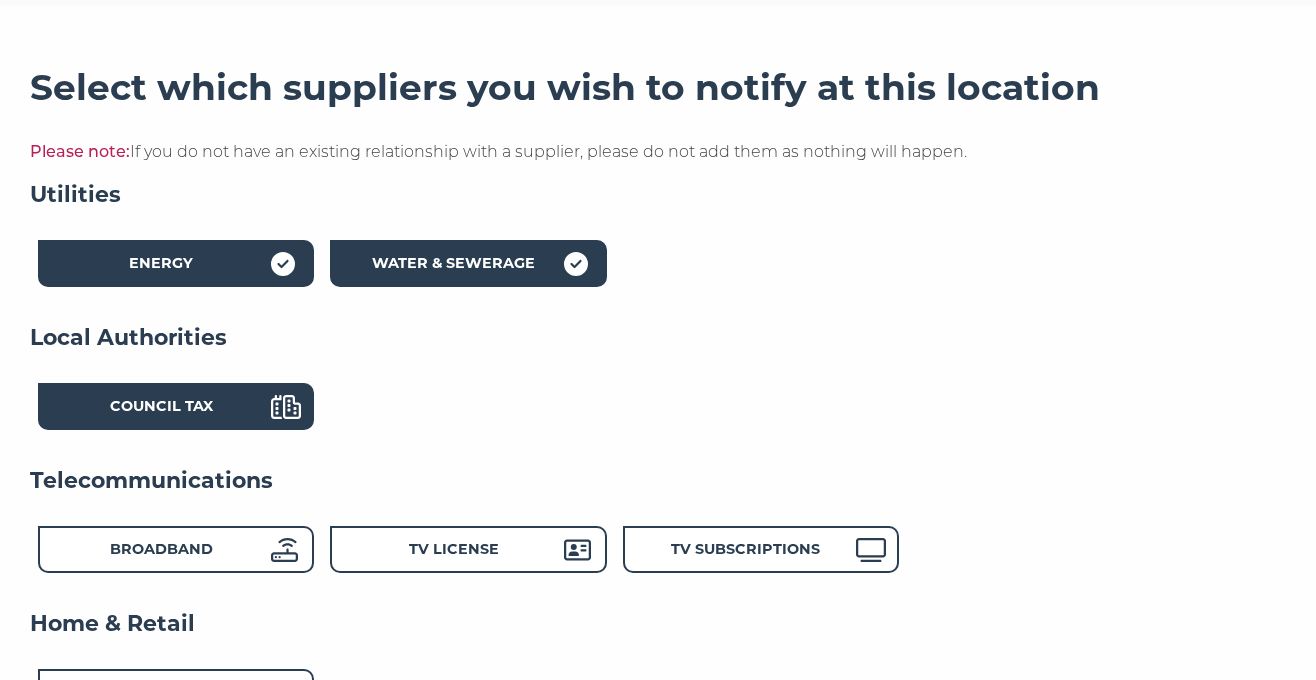 click on "Council Tax" at bounding box center (161, 409) 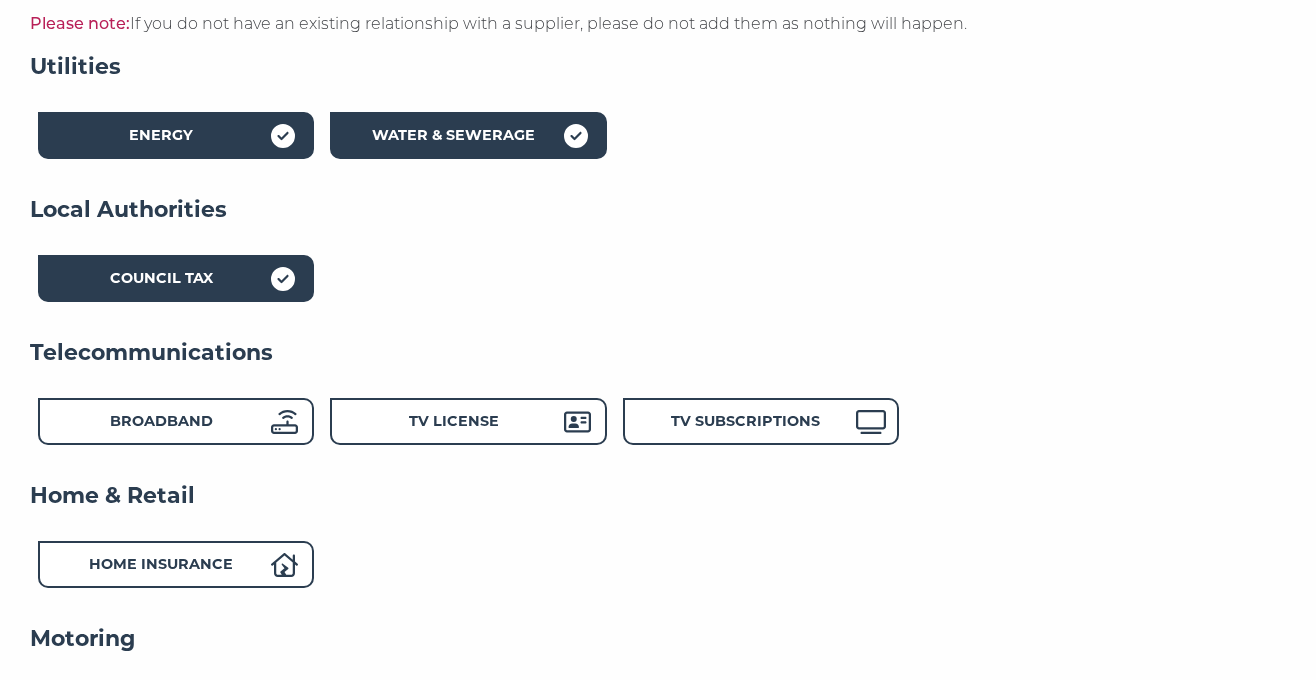 scroll, scrollTop: 424, scrollLeft: 0, axis: vertical 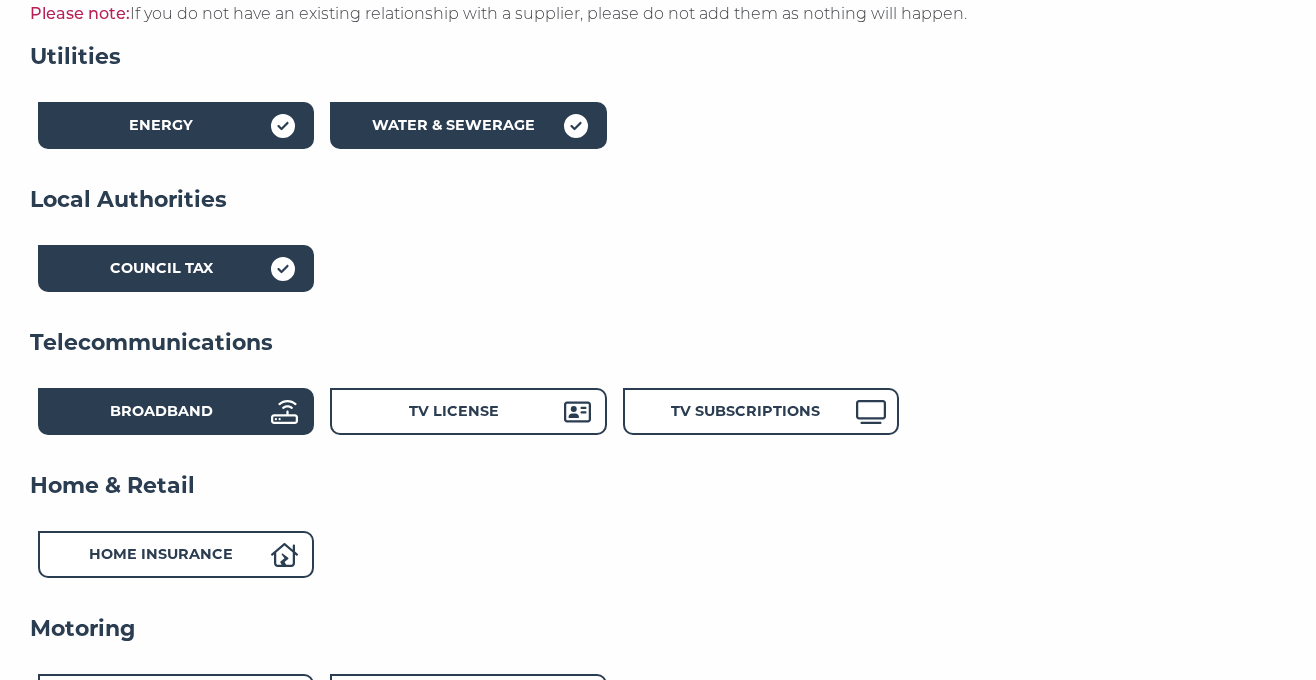 click on "Broadband" at bounding box center (161, 414) 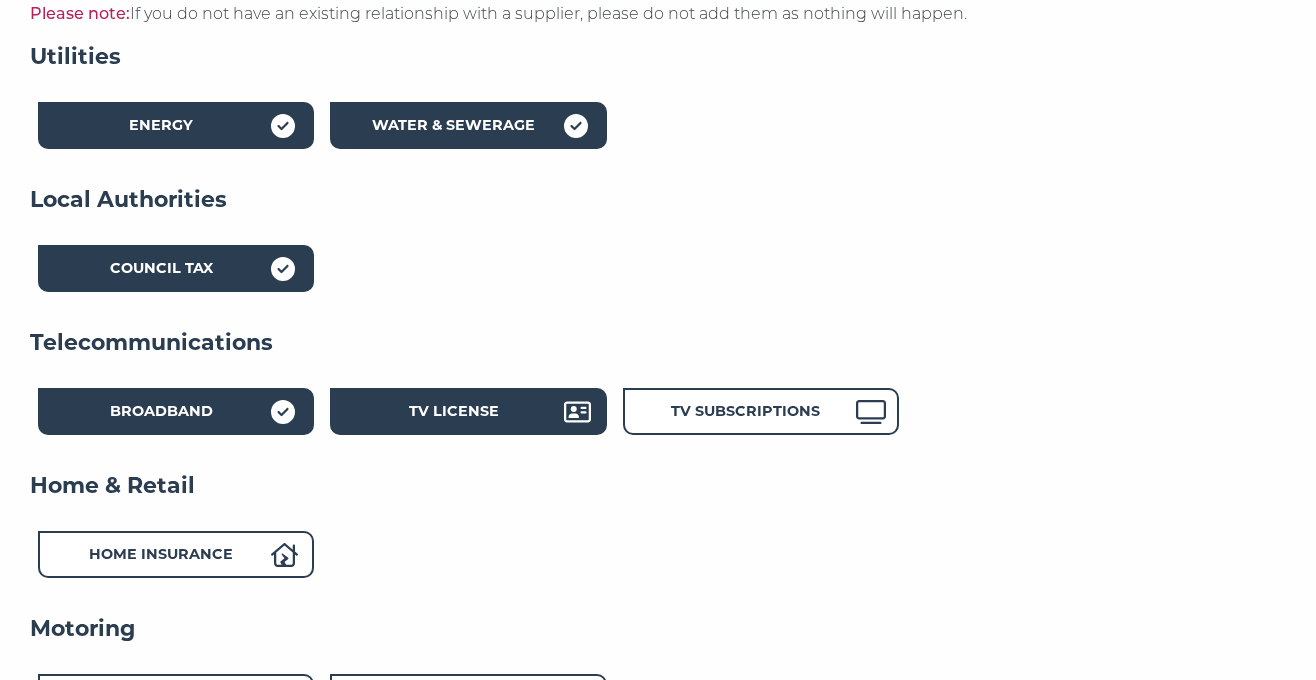 click on "TV License" at bounding box center (454, 414) 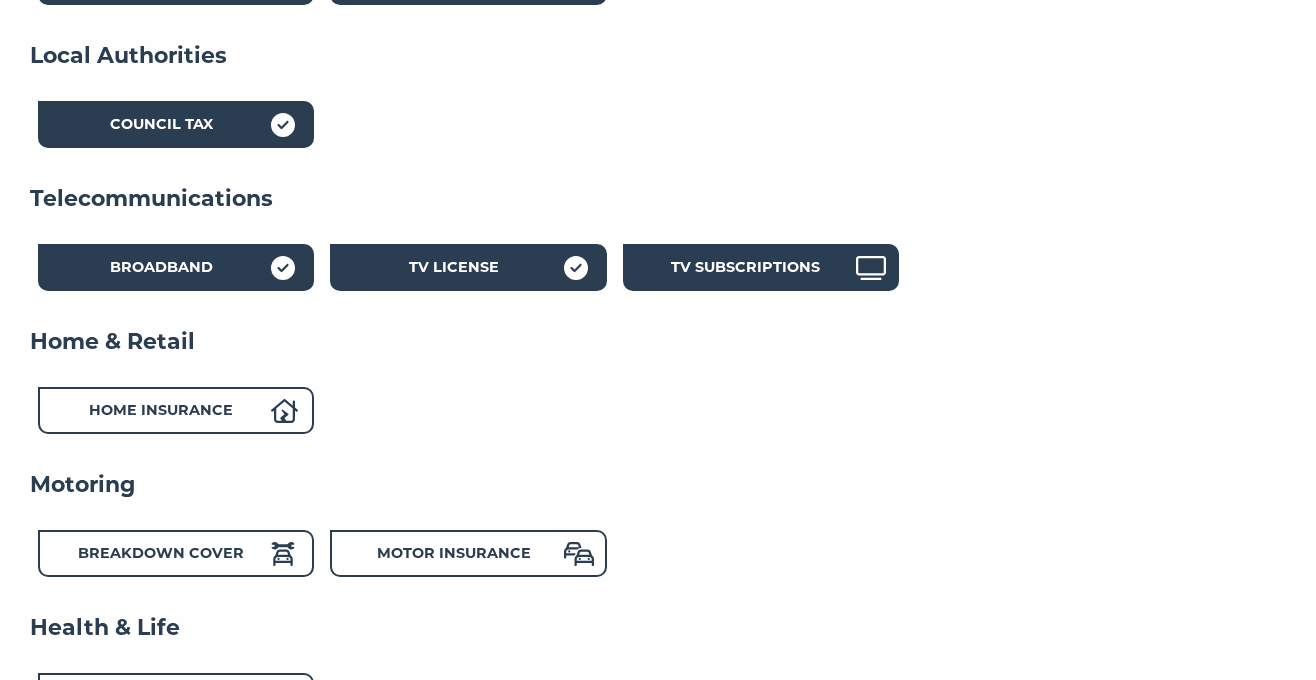scroll, scrollTop: 583, scrollLeft: 0, axis: vertical 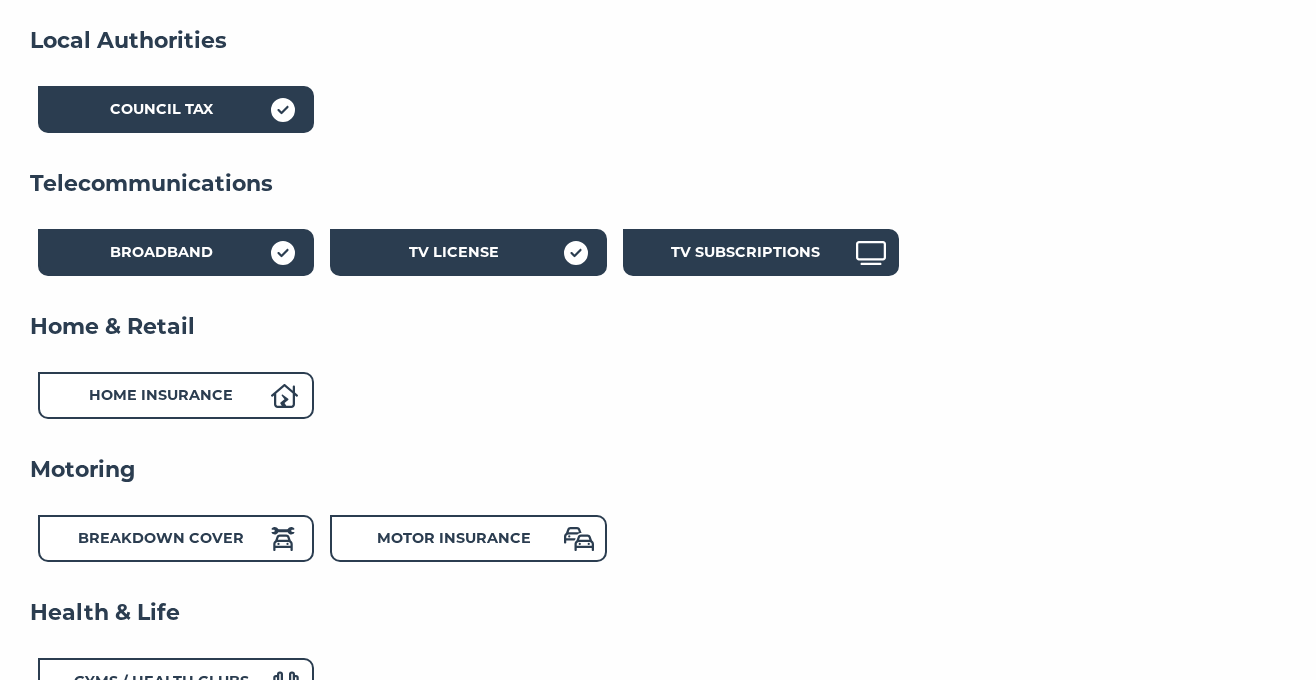 click on "TV Subscriptions" at bounding box center (745, 252) 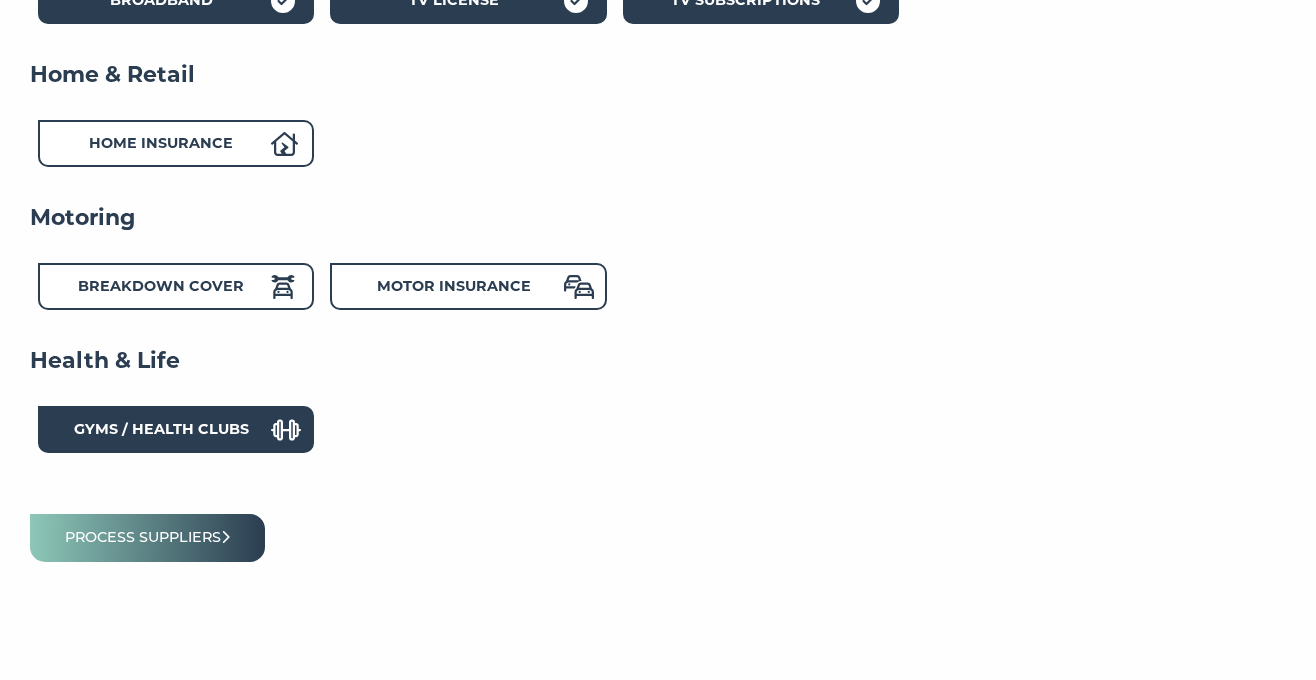 scroll, scrollTop: 840, scrollLeft: 0, axis: vertical 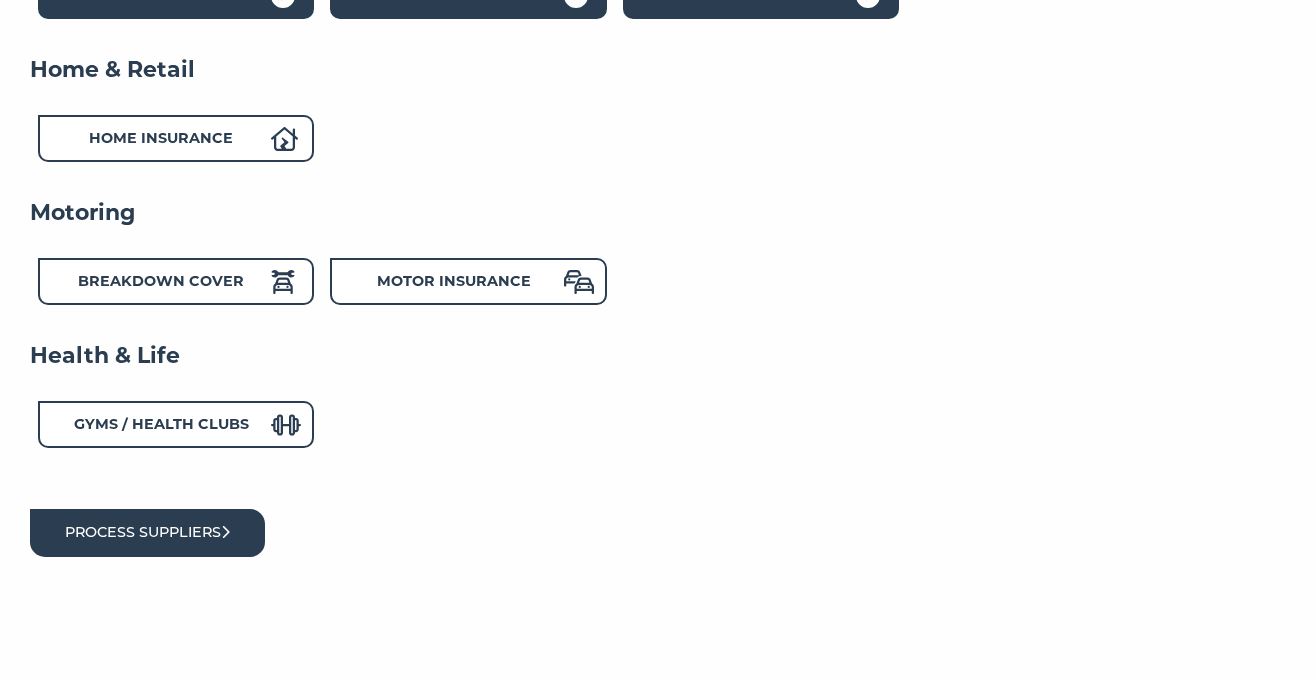 click on "Process suppliers" at bounding box center [147, 532] 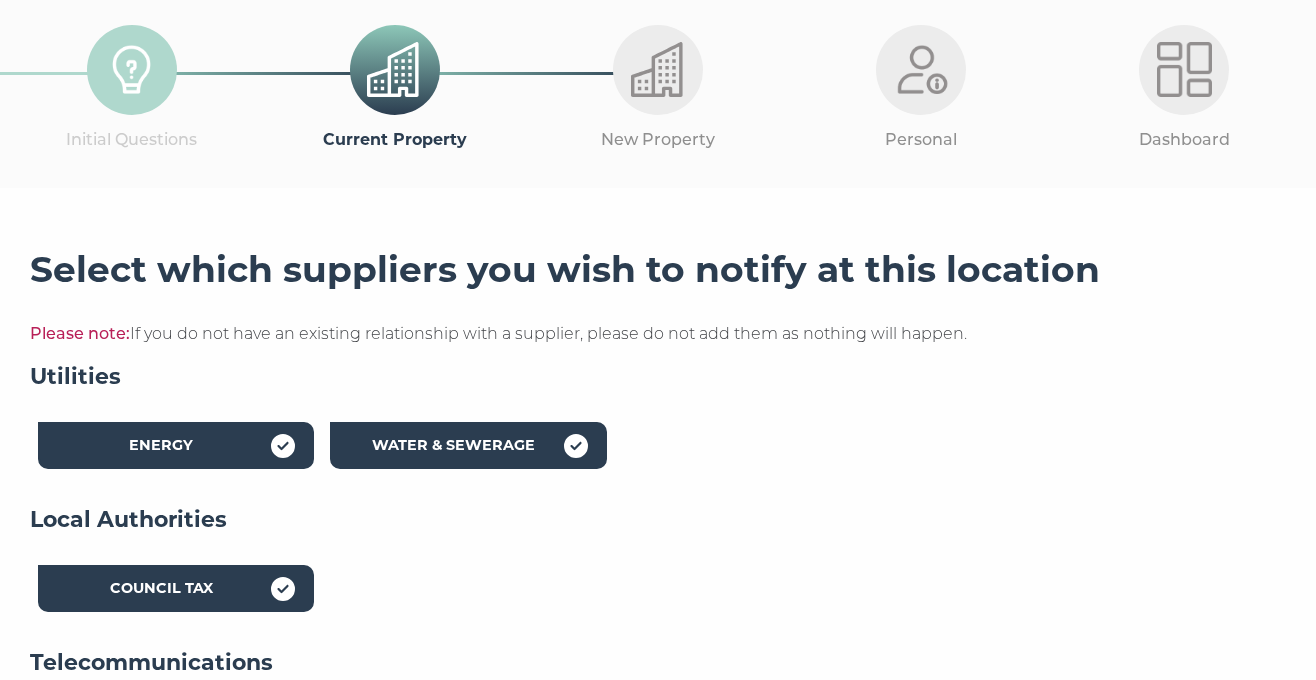 scroll, scrollTop: 0, scrollLeft: 0, axis: both 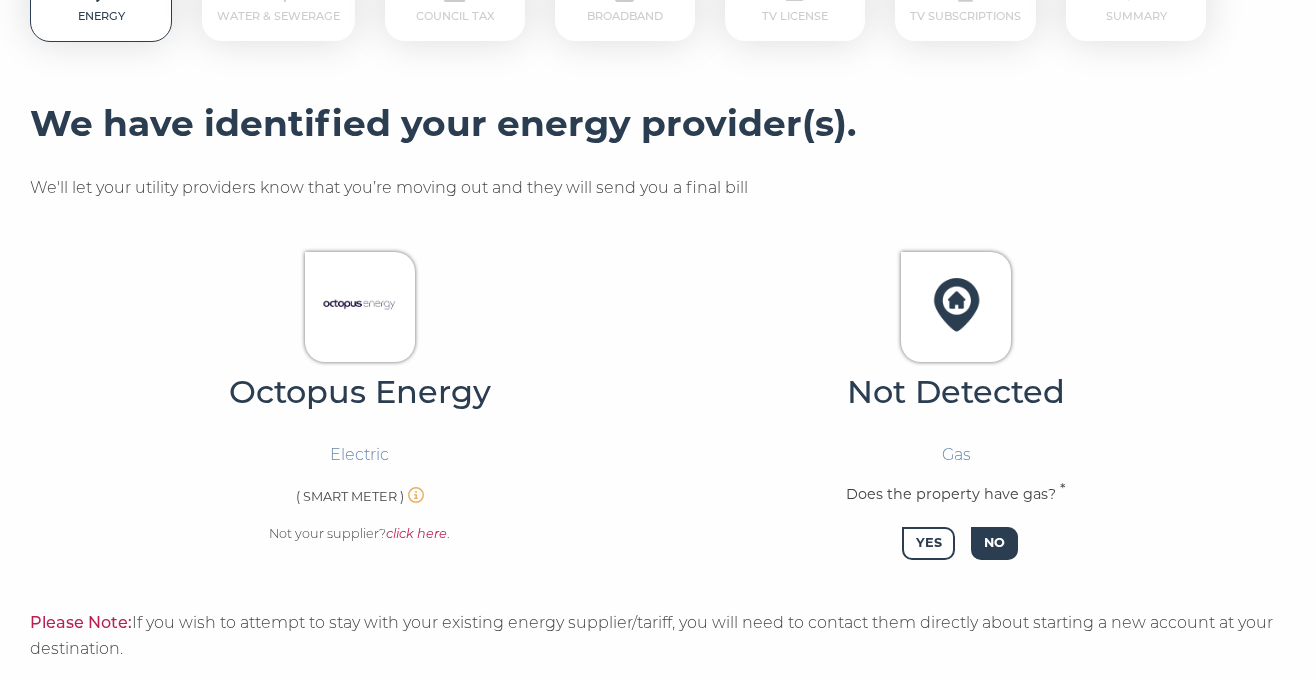 click on "No" at bounding box center [994, 543] 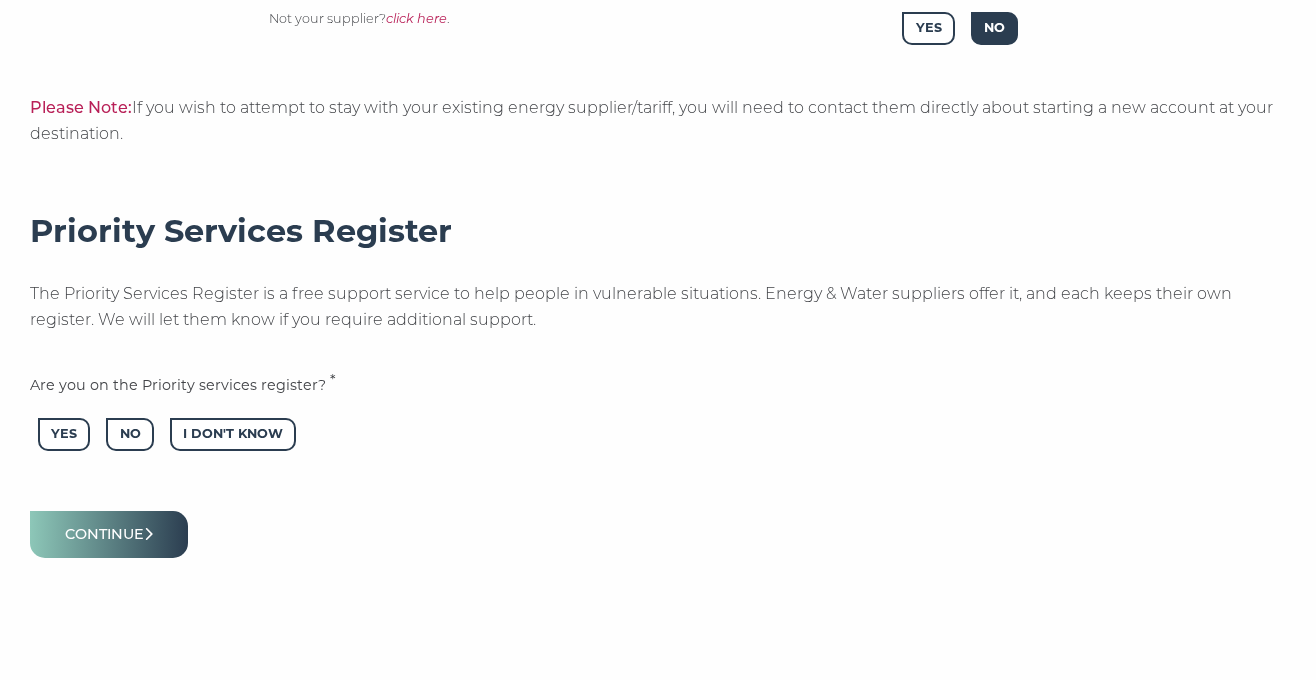 scroll, scrollTop: 896, scrollLeft: 0, axis: vertical 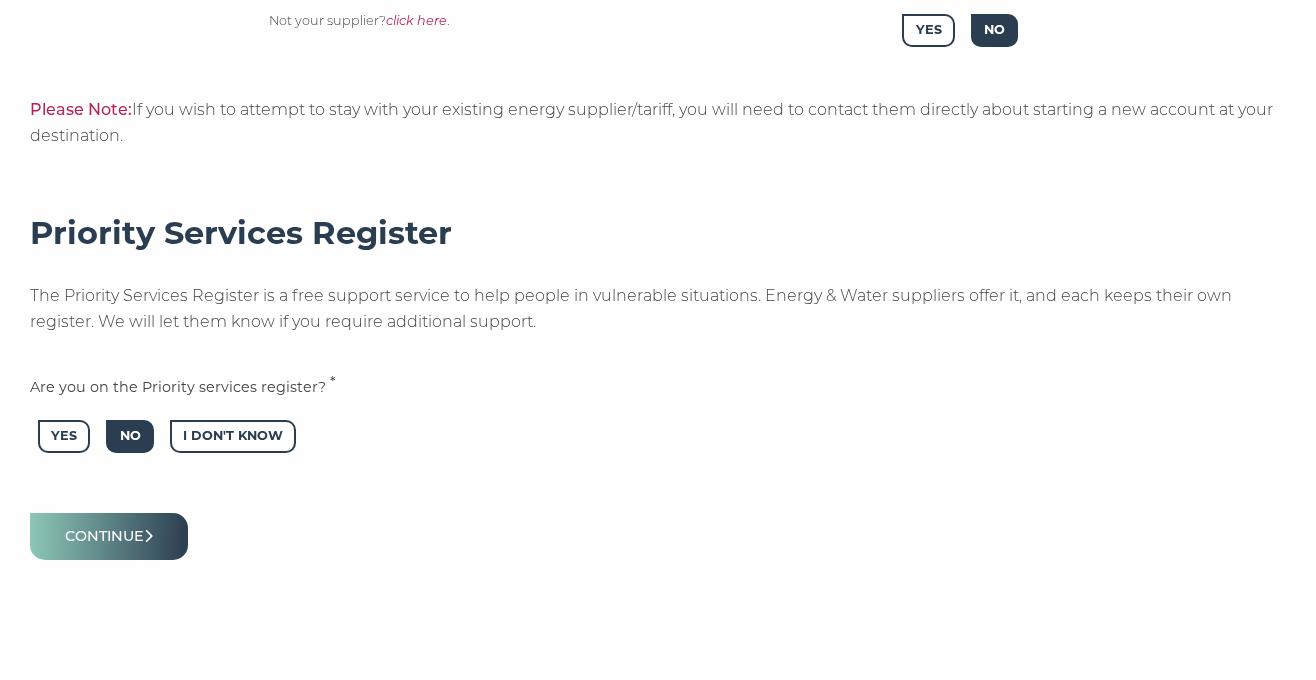 click on "No" at bounding box center [129, 436] 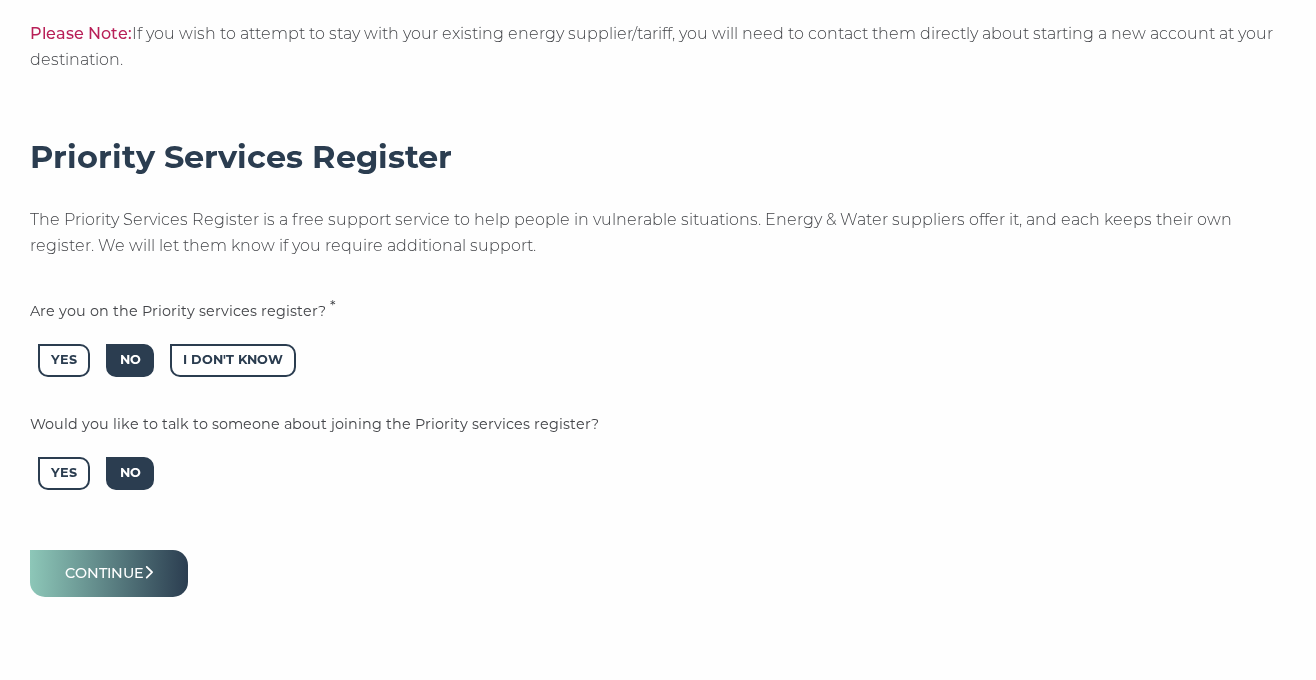 scroll, scrollTop: 975, scrollLeft: 0, axis: vertical 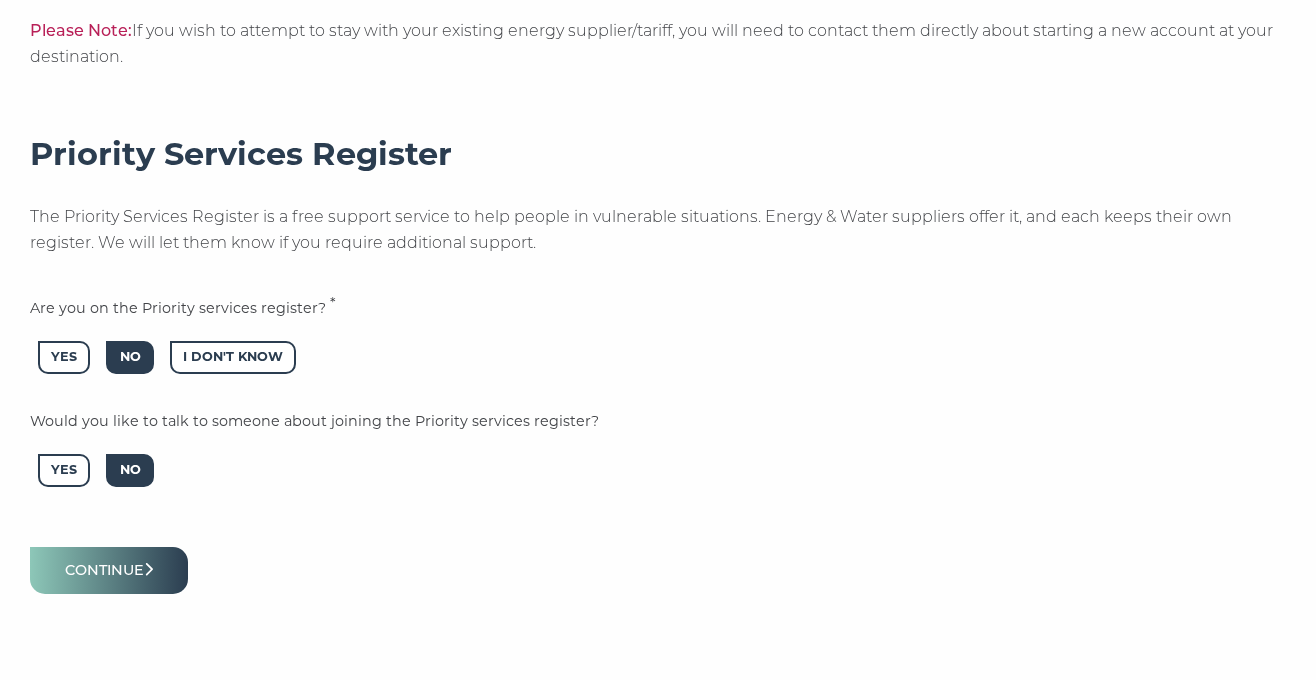 click on "No" at bounding box center [129, 470] 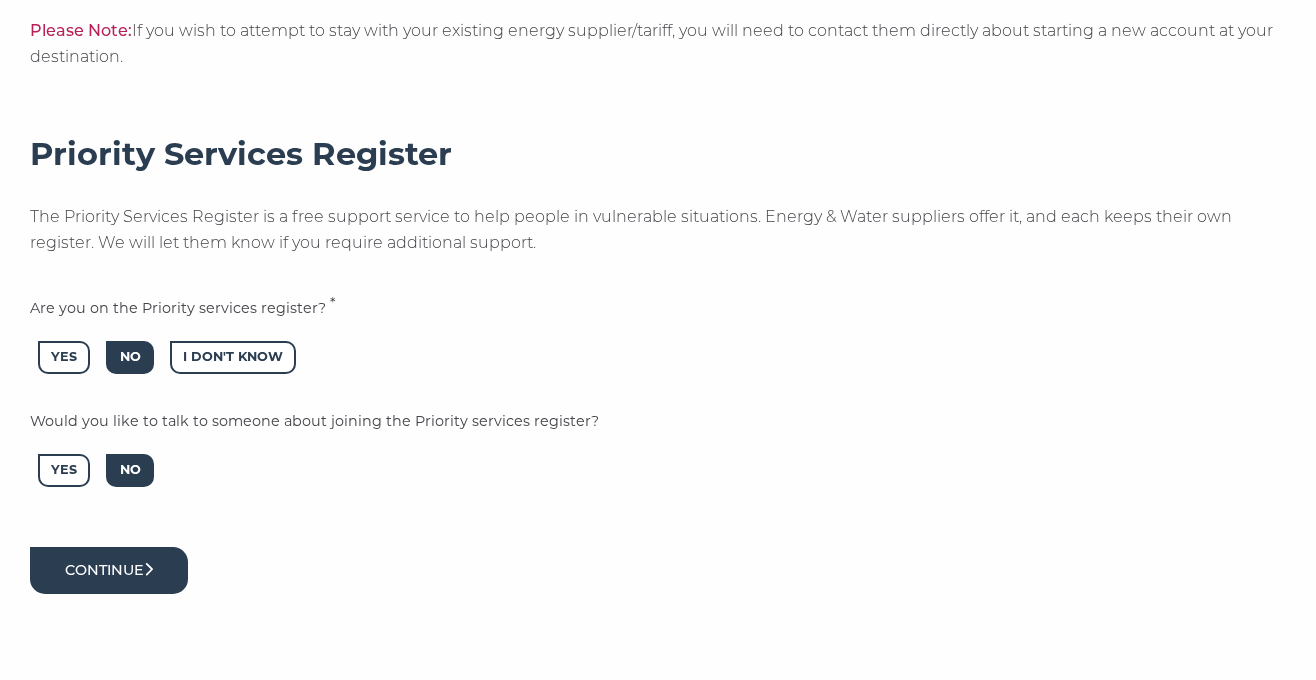 click on "Continue" at bounding box center [109, 570] 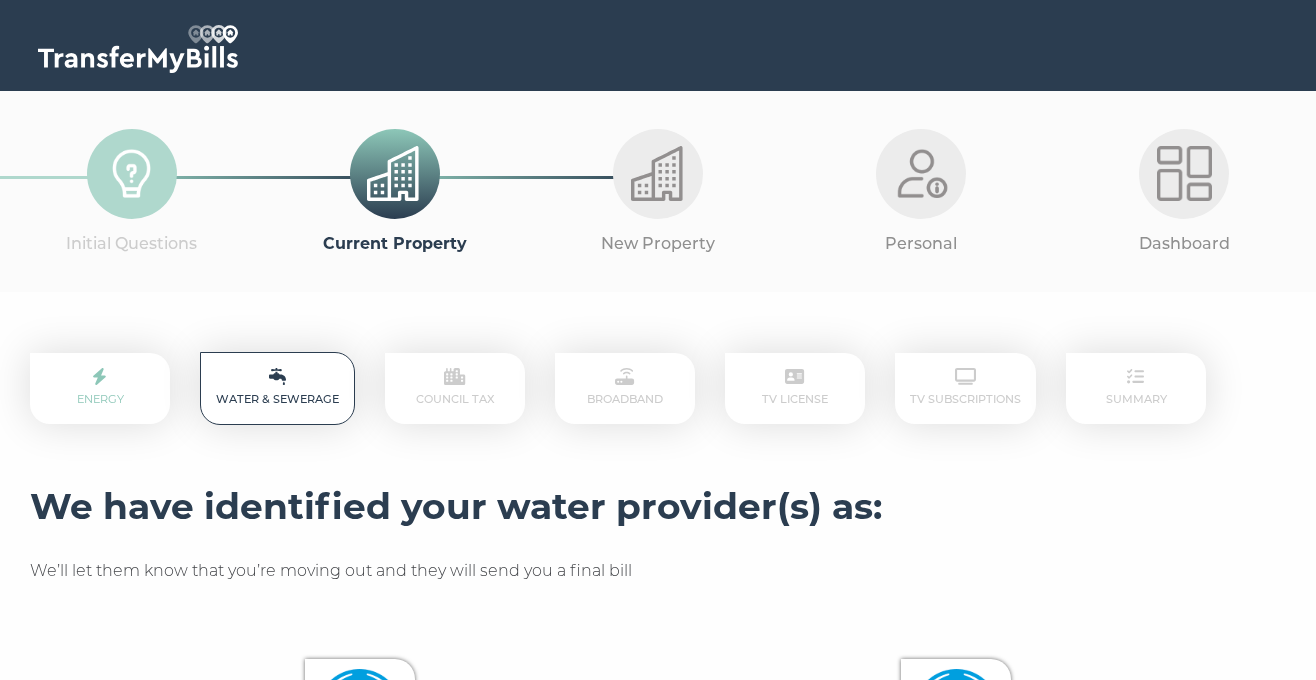 scroll, scrollTop: 0, scrollLeft: 0, axis: both 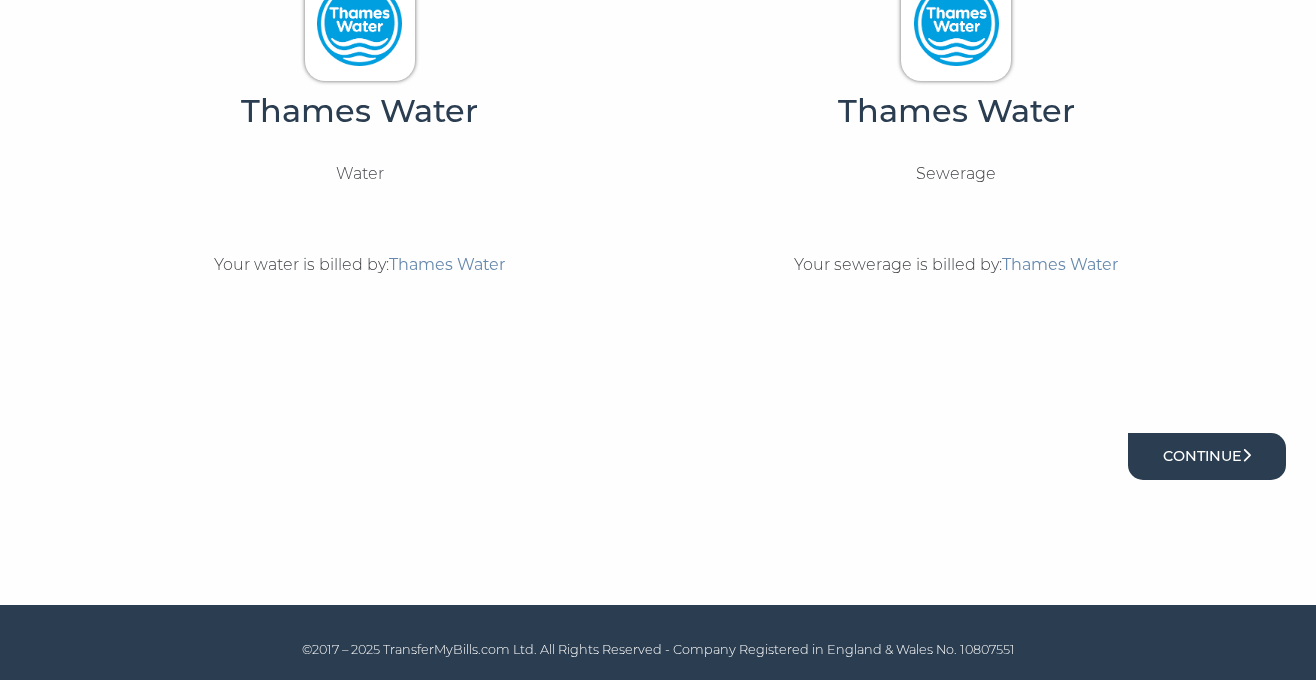 click on "Continue" at bounding box center (1207, 456) 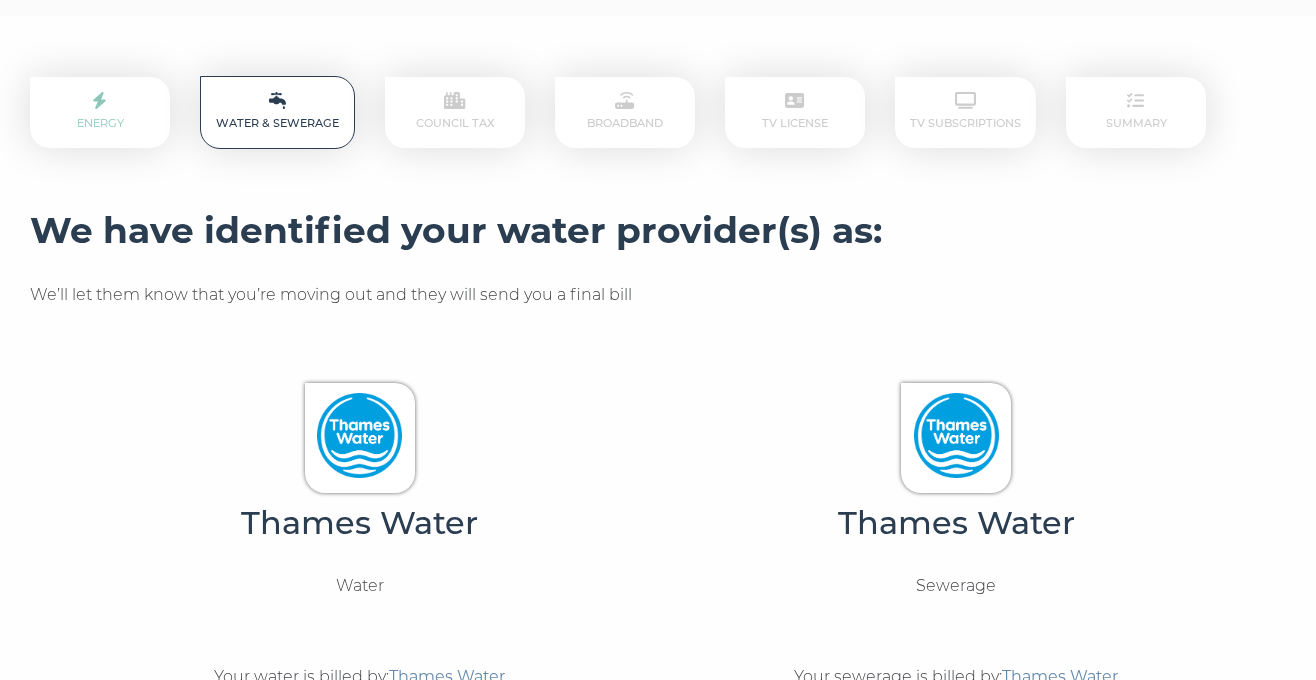scroll, scrollTop: 294, scrollLeft: 0, axis: vertical 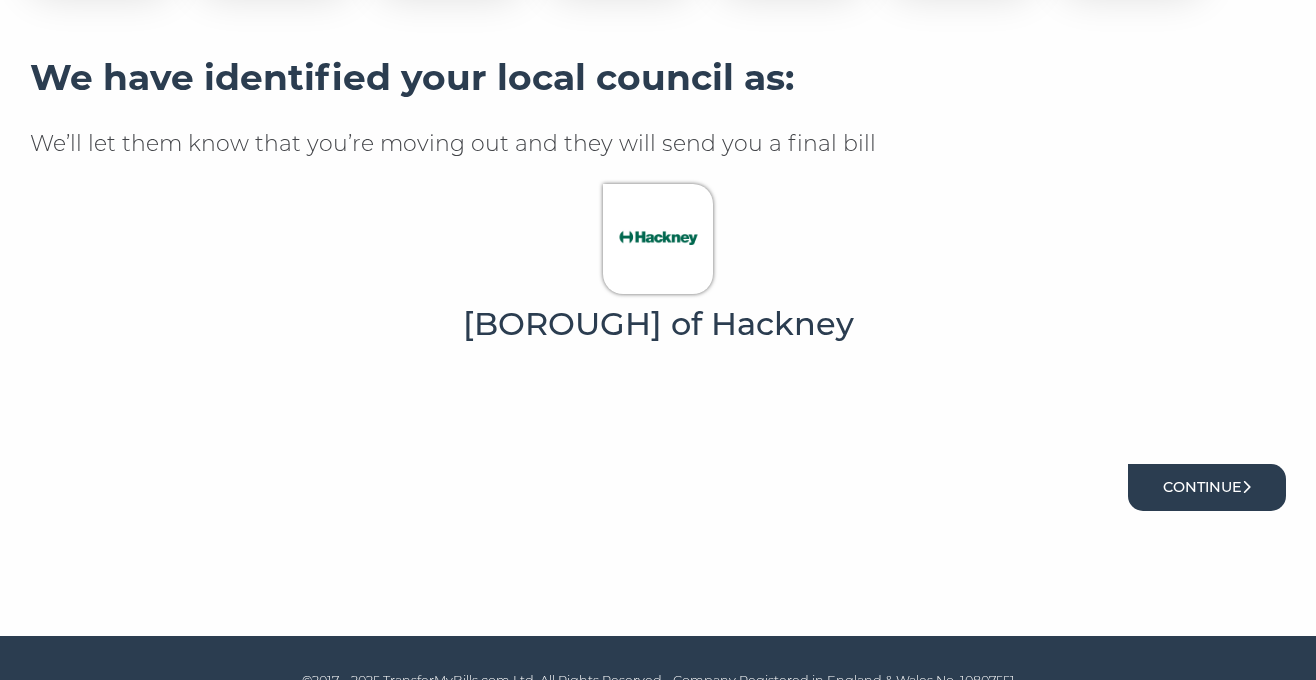 click on "Continue" at bounding box center [1207, 487] 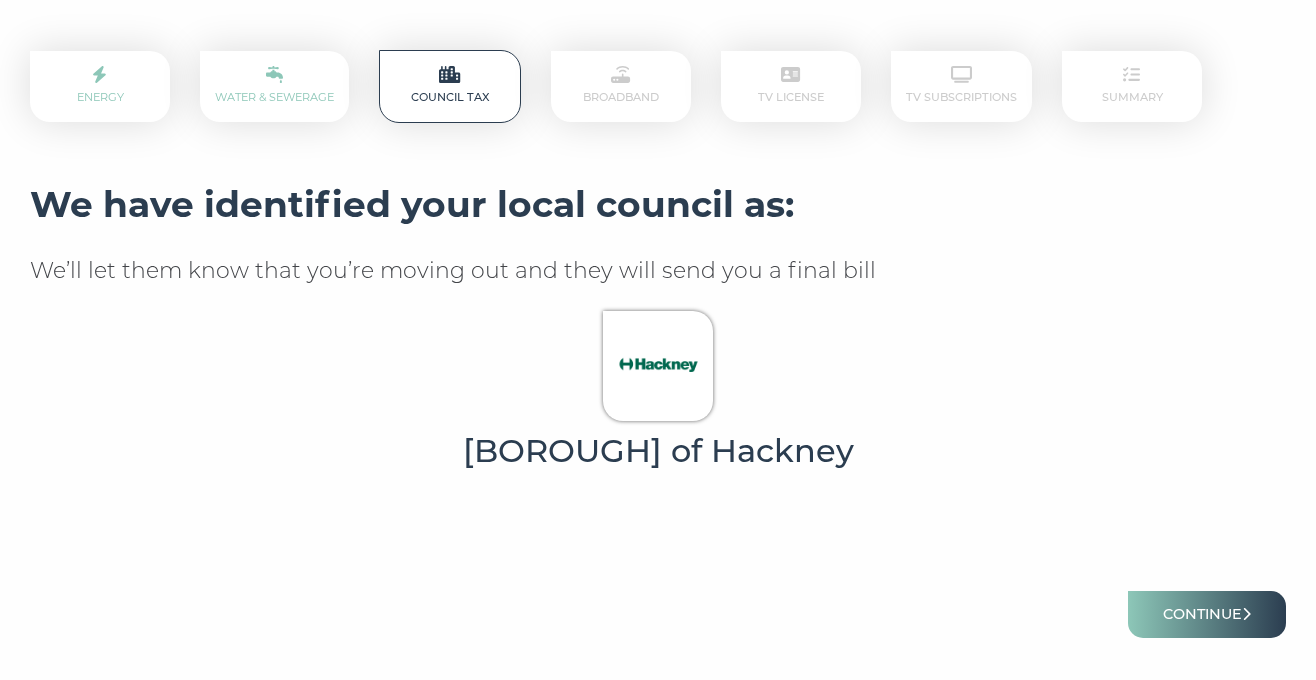 scroll, scrollTop: 155, scrollLeft: 0, axis: vertical 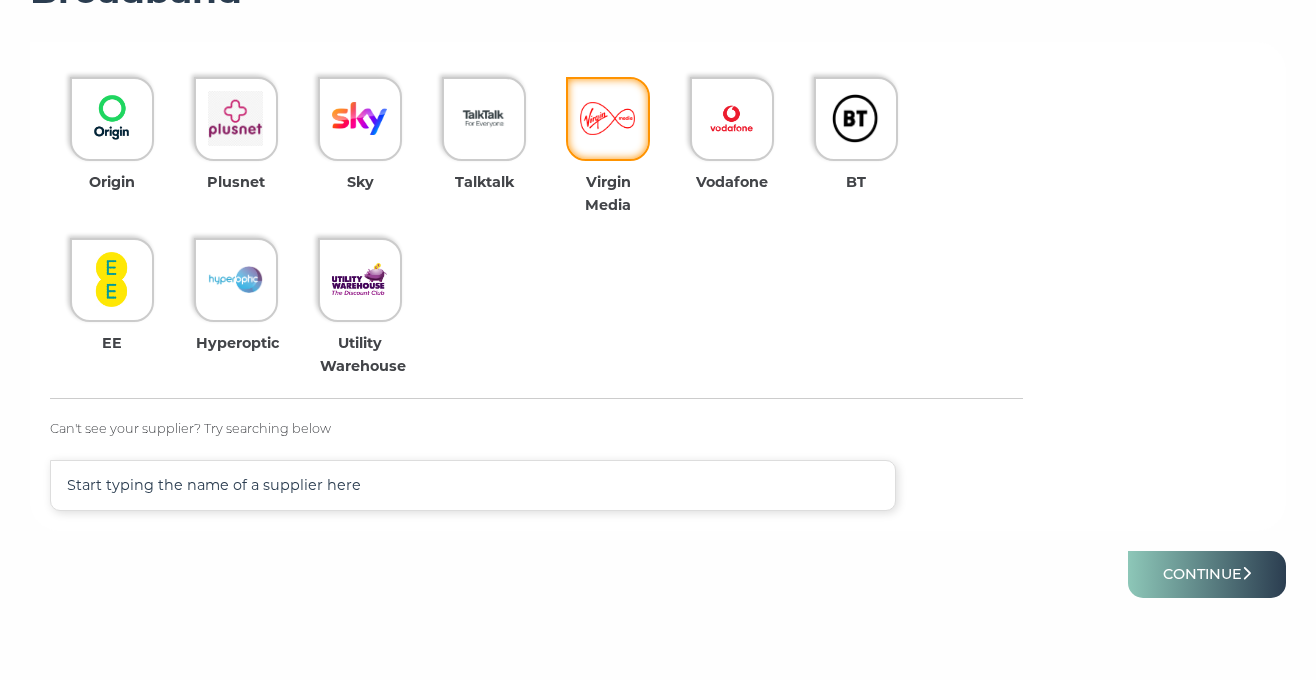 click at bounding box center (608, 119) 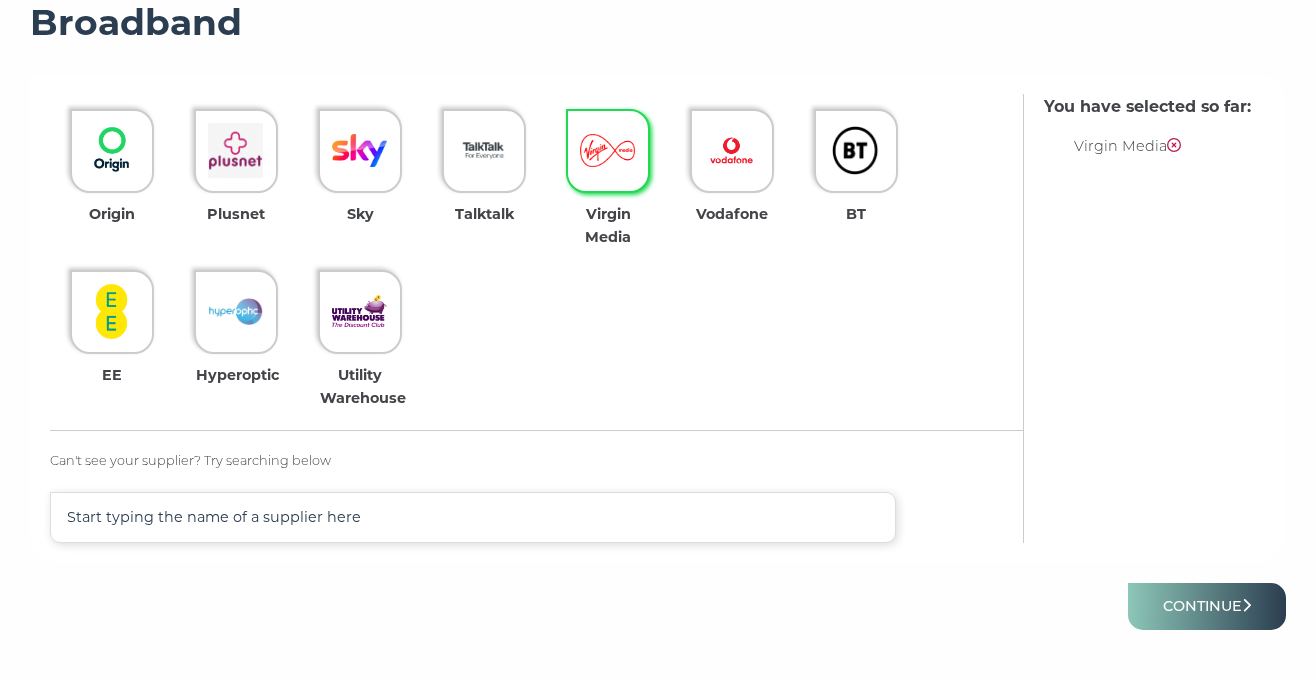 scroll, scrollTop: 605, scrollLeft: 0, axis: vertical 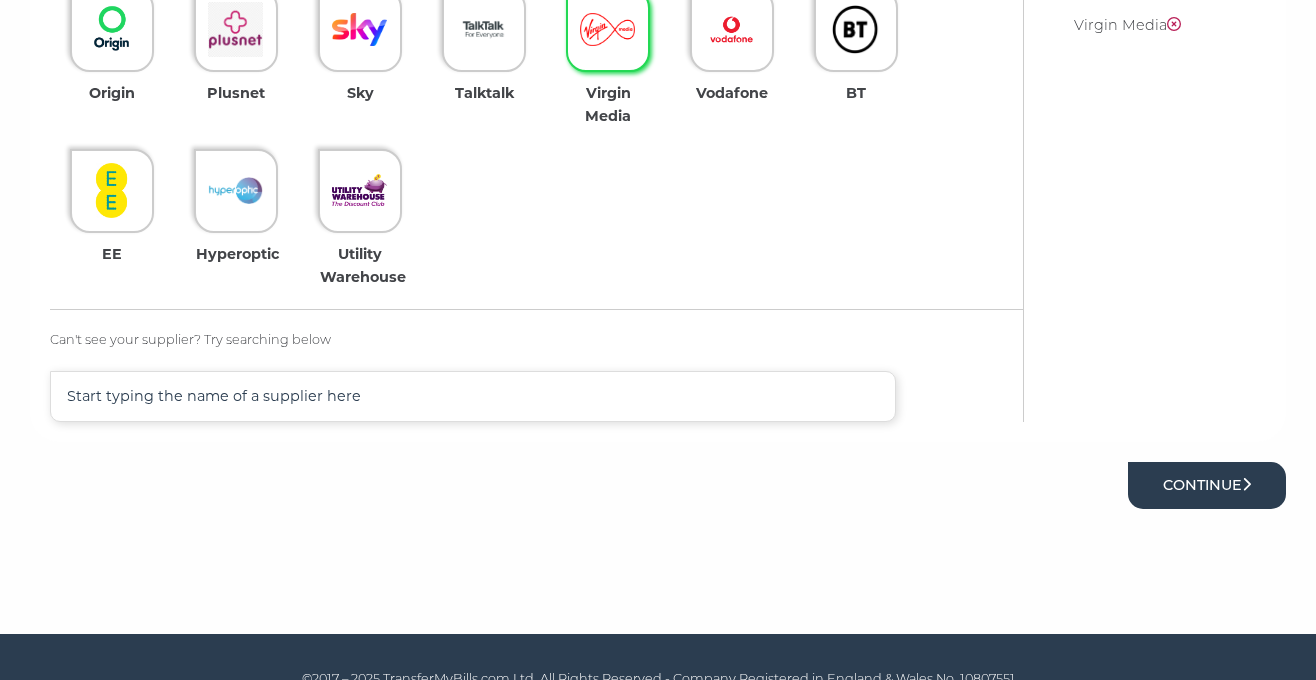click on "Continue" at bounding box center (1207, 485) 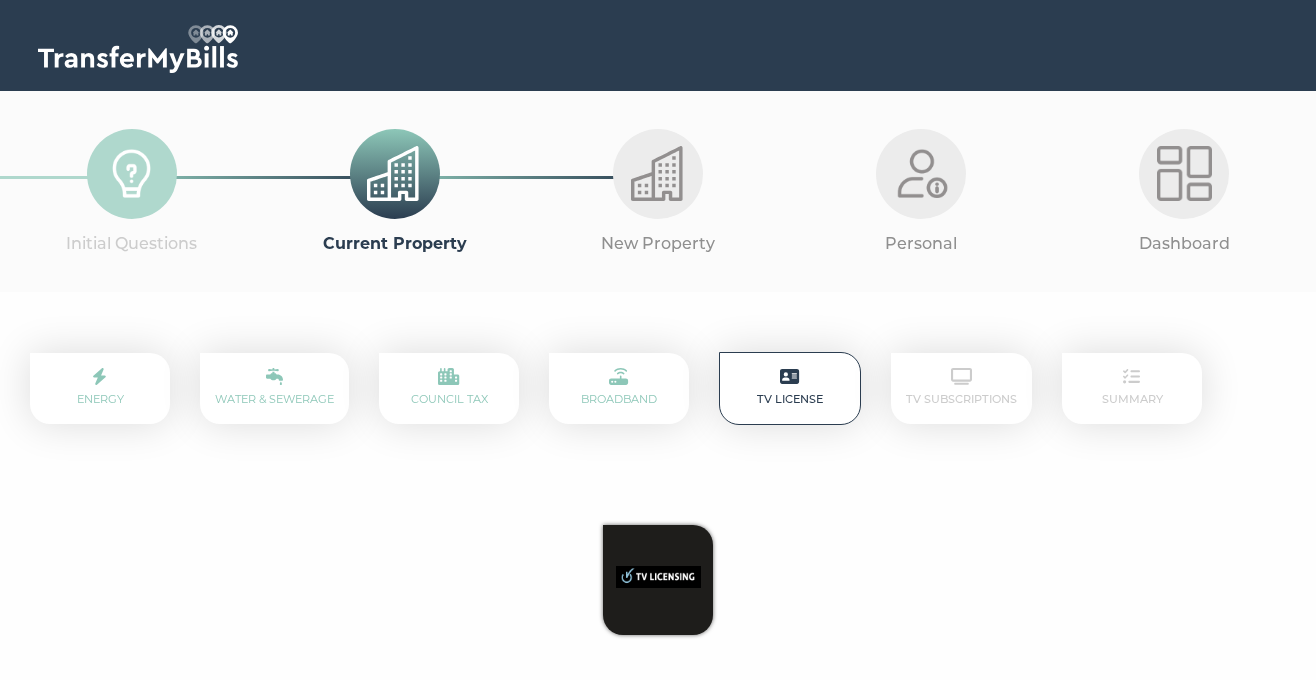 scroll, scrollTop: 0, scrollLeft: 0, axis: both 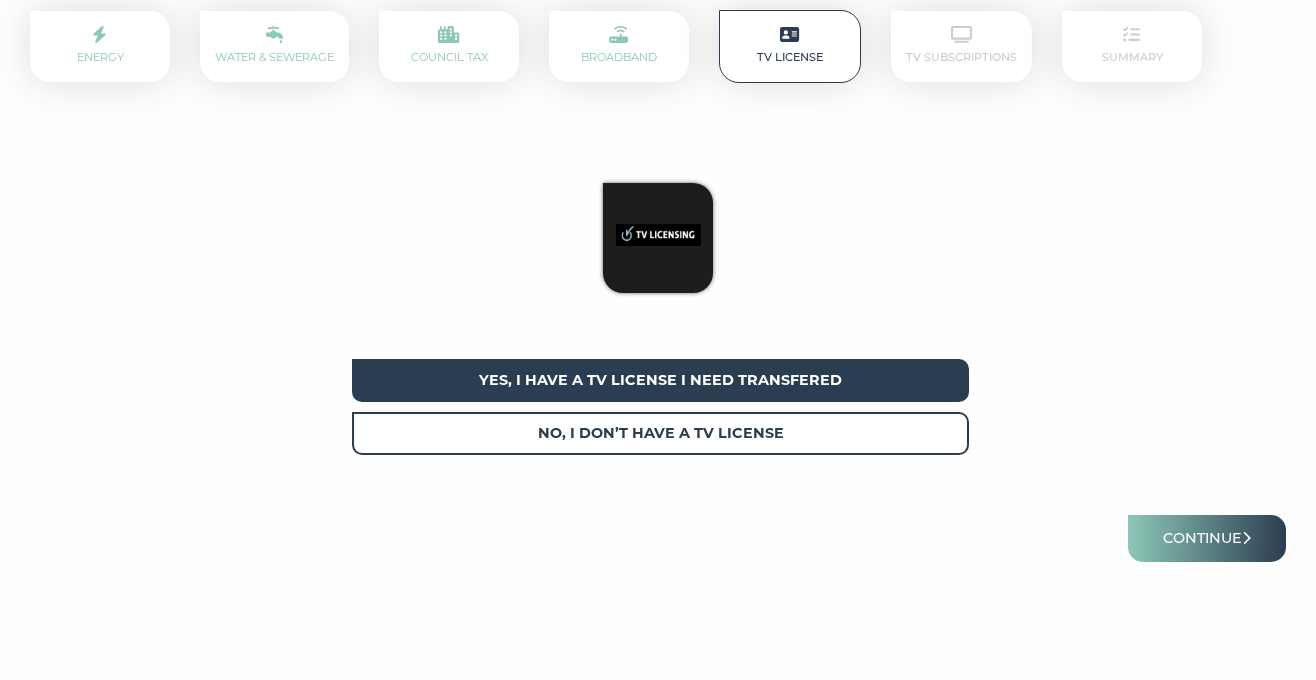 click on "Yes, I have a tv license I need transfered" at bounding box center (660, 380) 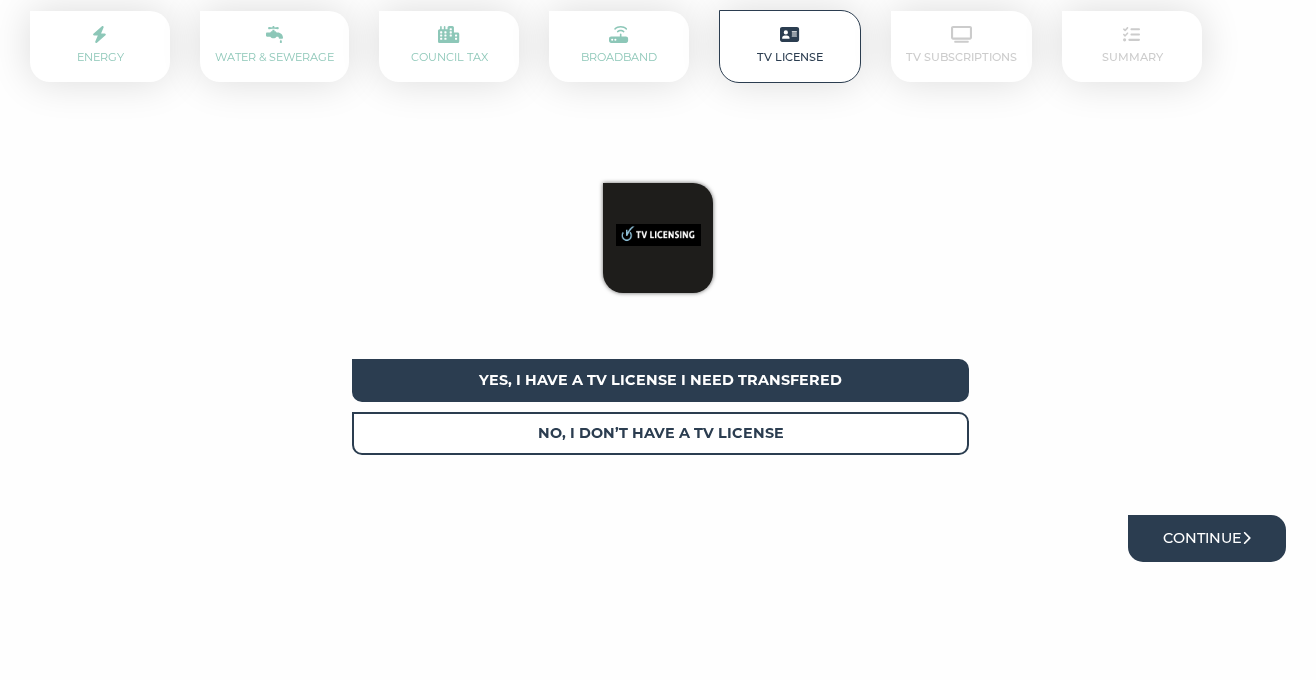 click on "Continue" at bounding box center [1207, 538] 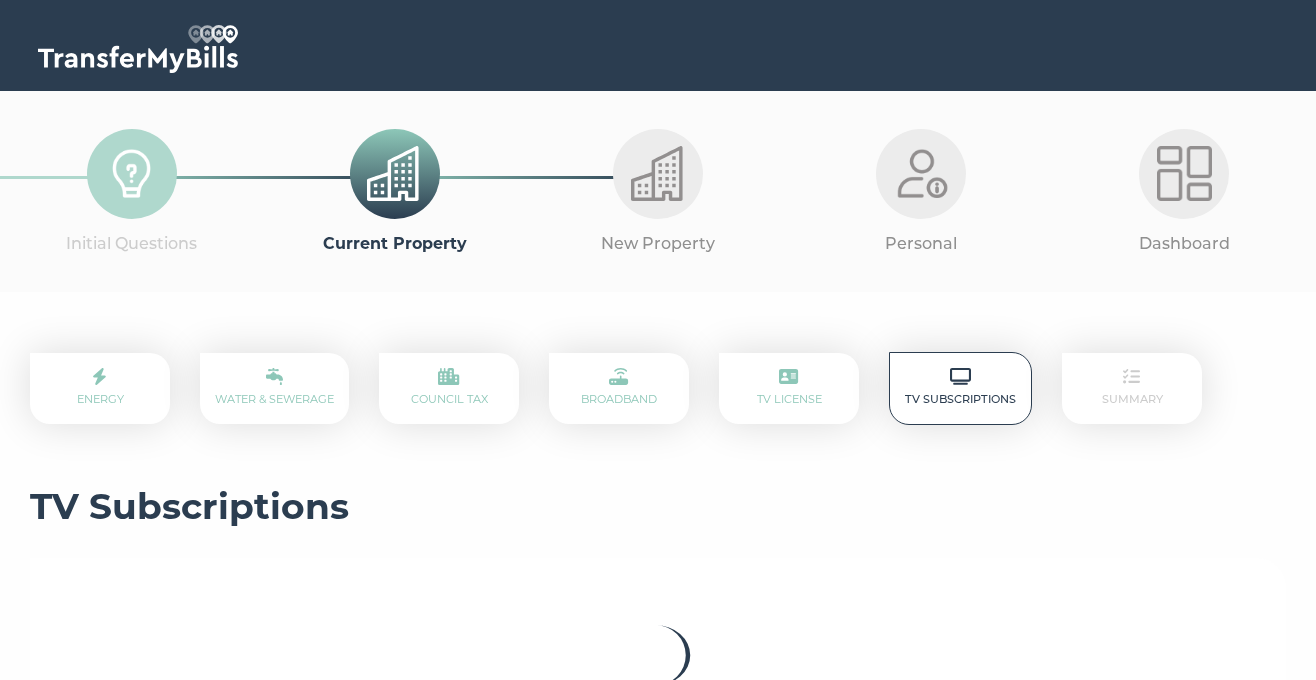 scroll, scrollTop: 0, scrollLeft: 0, axis: both 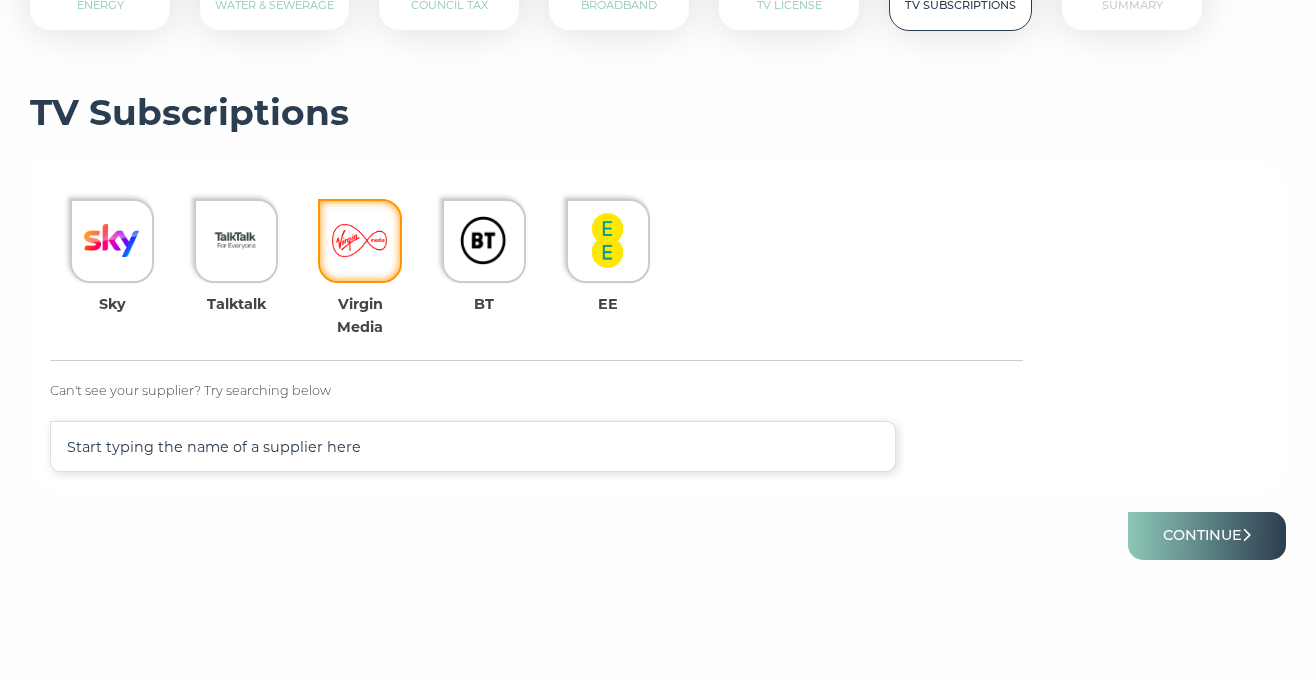 click at bounding box center [360, 241] 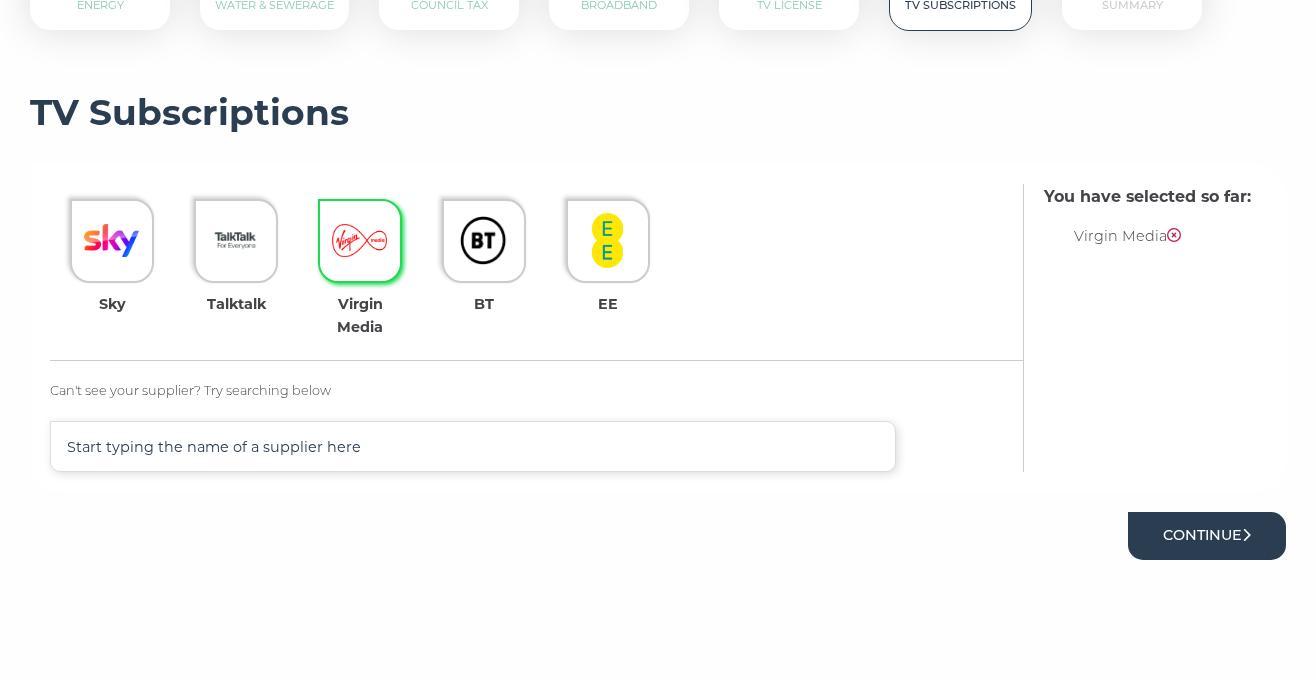click on "Continue" at bounding box center [1207, 535] 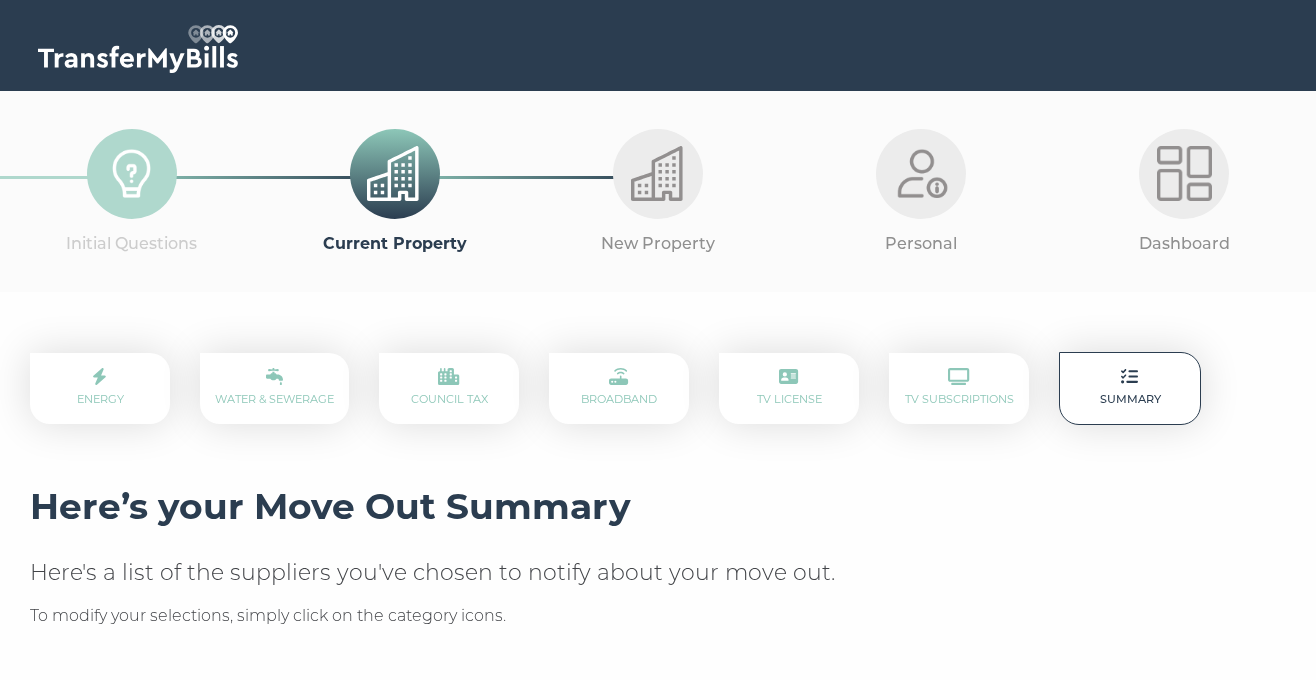 scroll, scrollTop: 0, scrollLeft: 0, axis: both 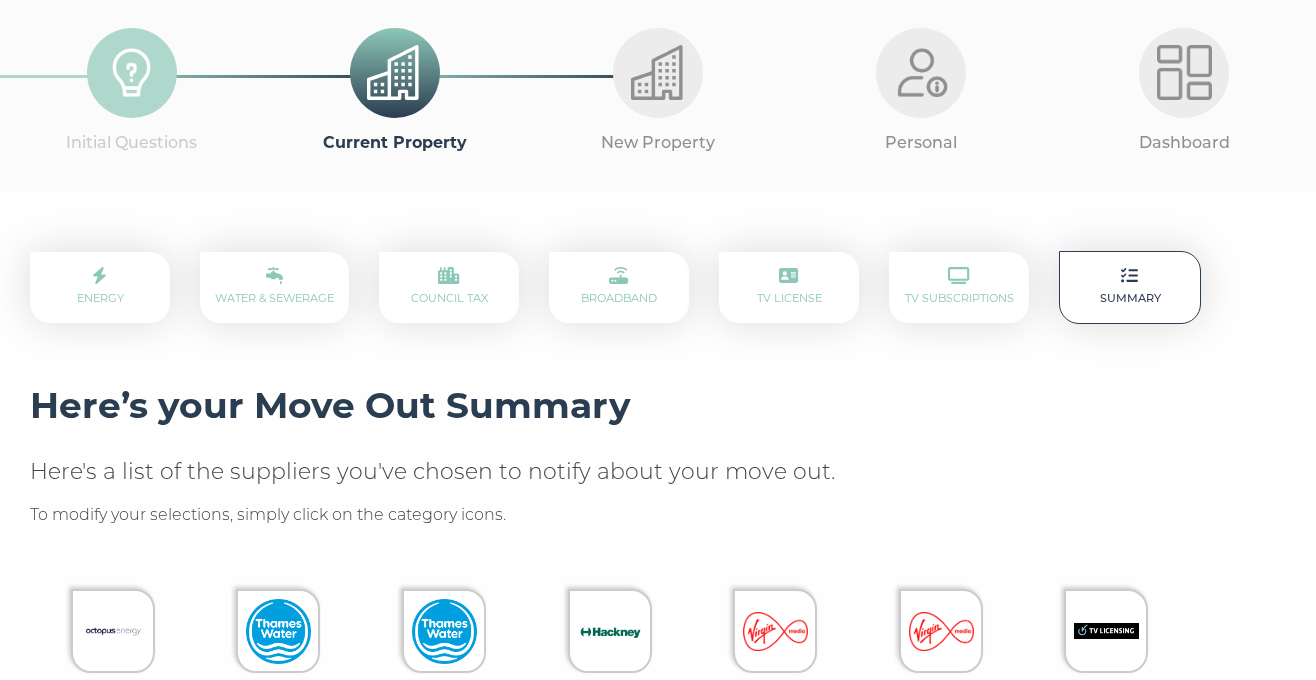 click at bounding box center [775, 631] 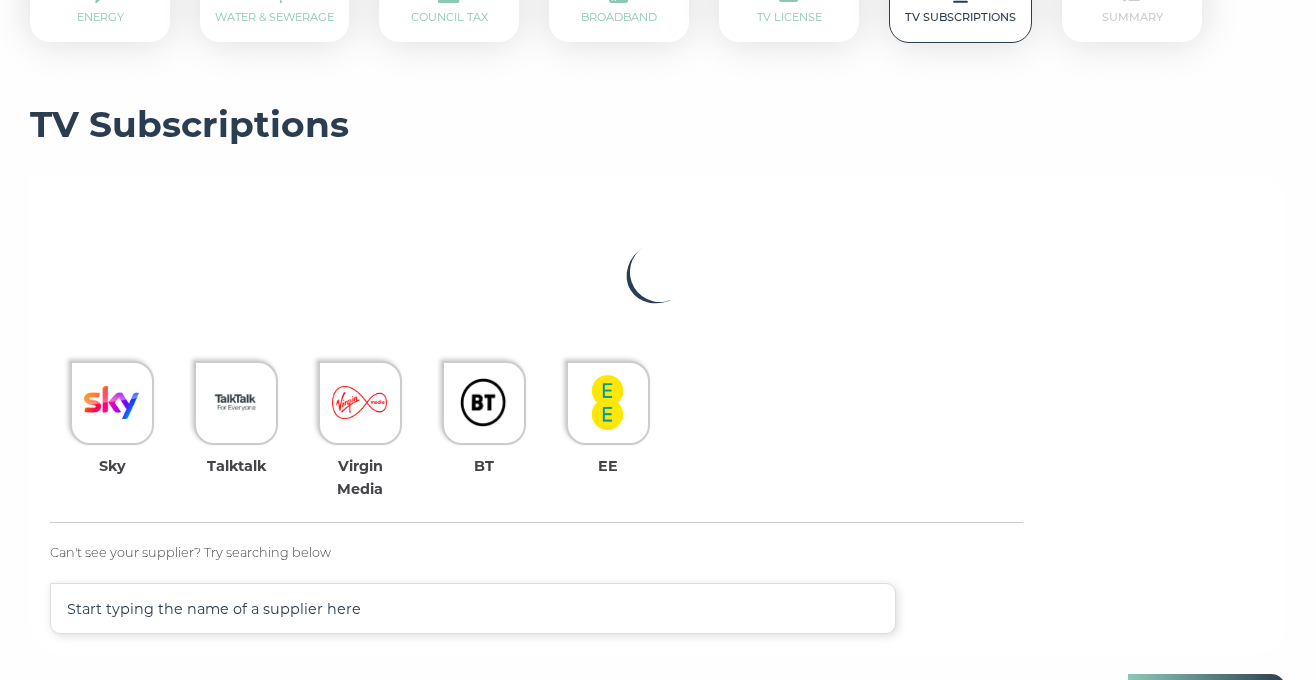 scroll, scrollTop: 0, scrollLeft: 0, axis: both 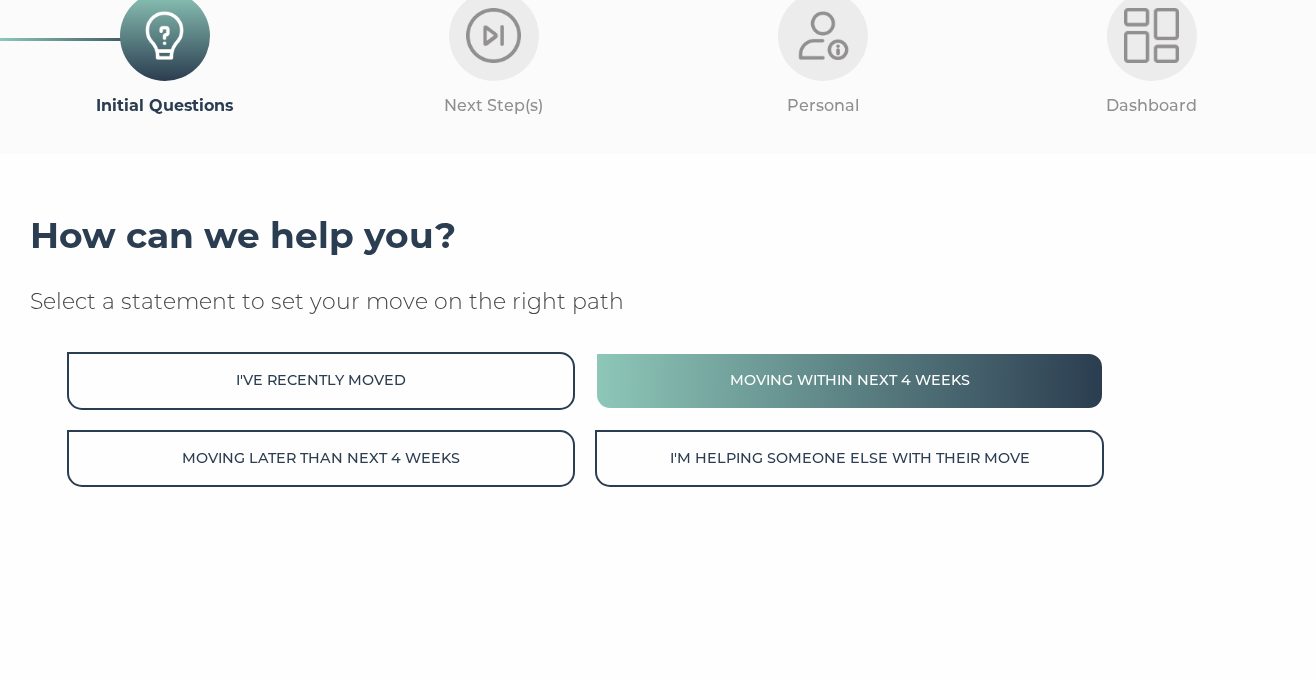 click on "Moving within next 4 weeks" at bounding box center [849, 380] 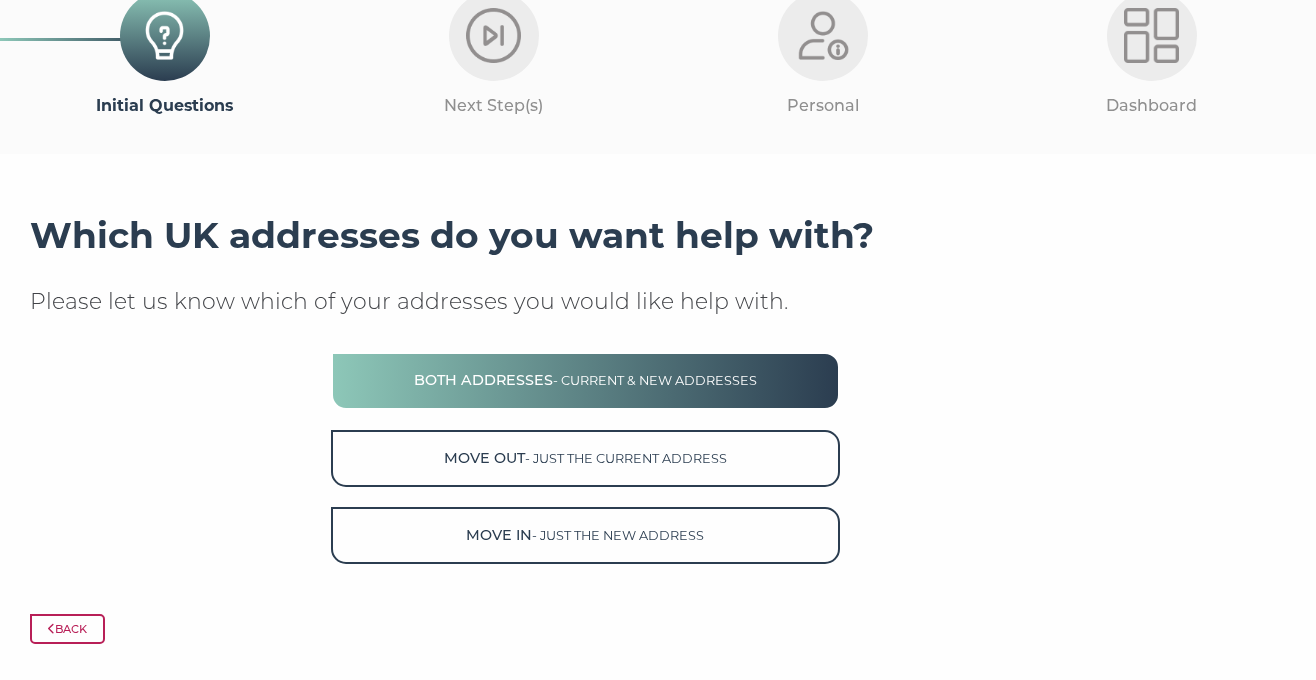 click on "- current & new addresses" at bounding box center [655, 380] 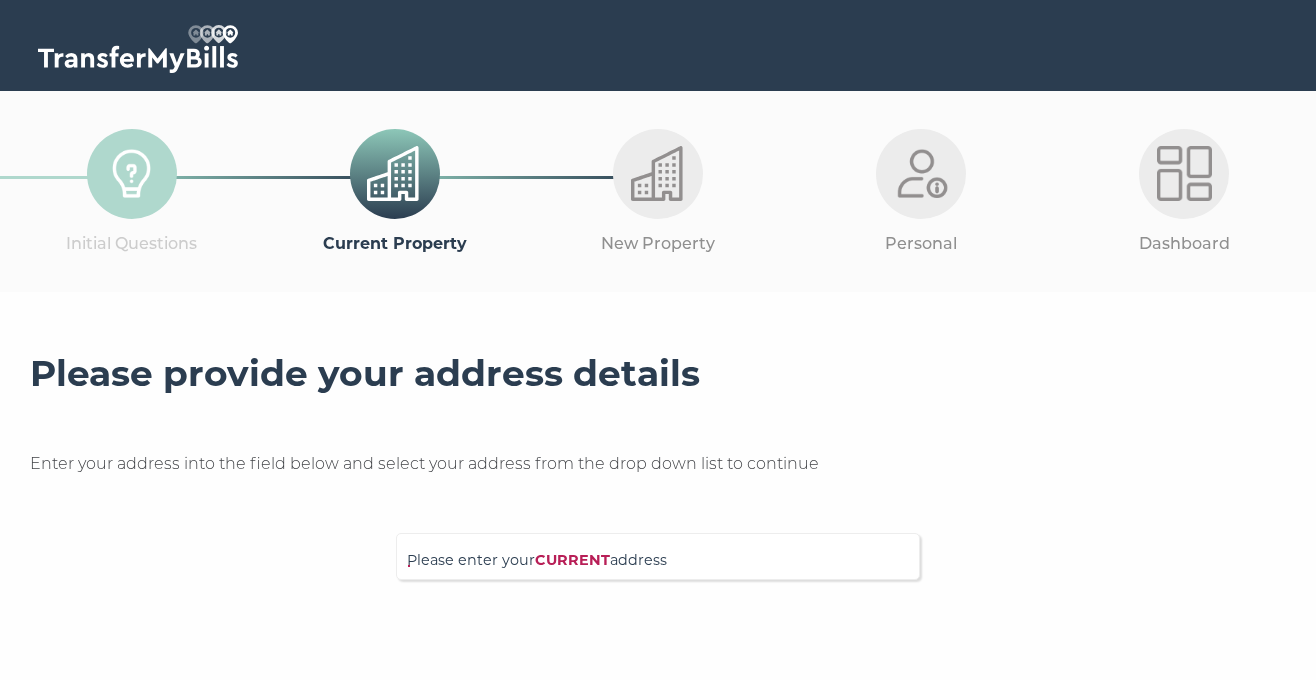 scroll, scrollTop: 0, scrollLeft: 0, axis: both 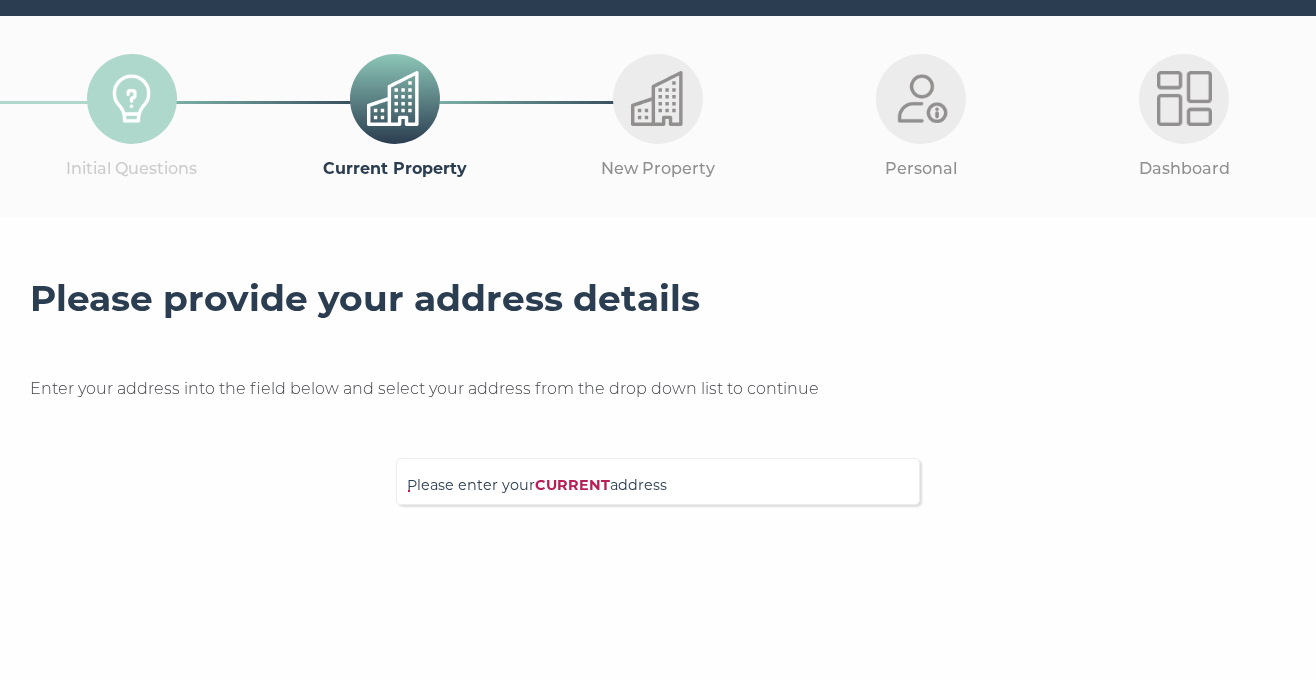 click on "Please enter your  CURRENT  address" at bounding box center [658, 481] 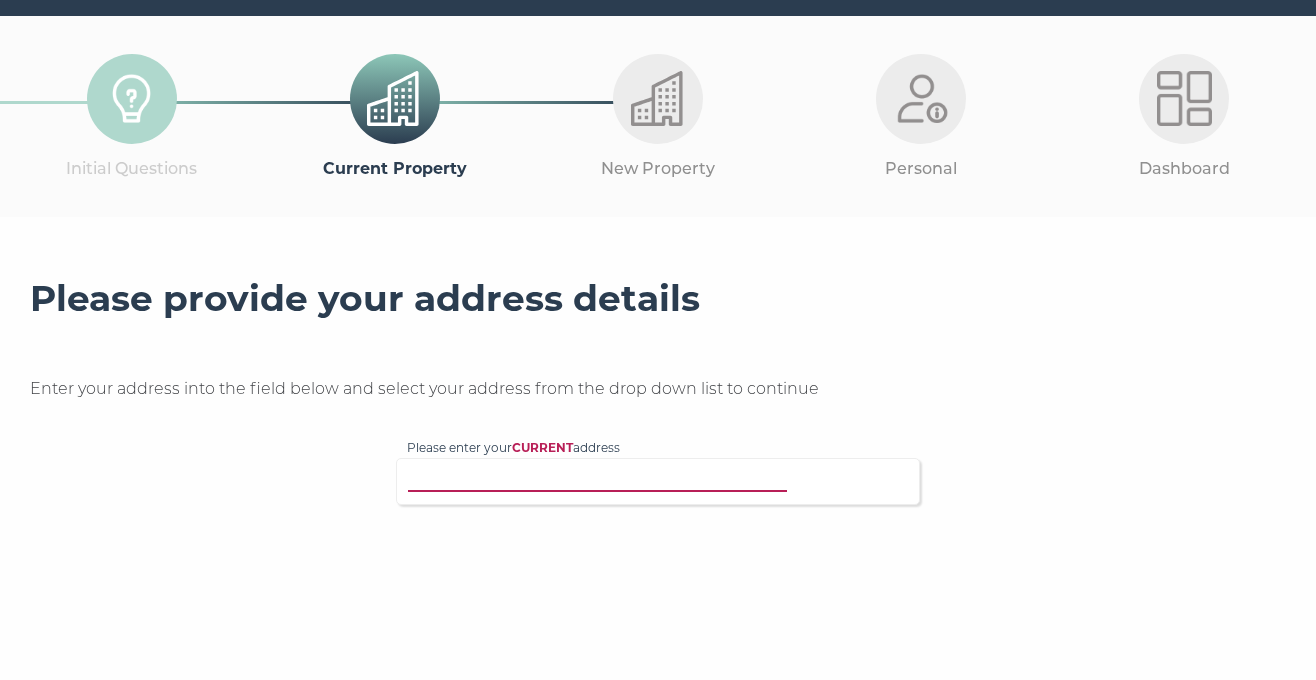 click on "Please enter your  CURRENT  address" at bounding box center (622, 479) 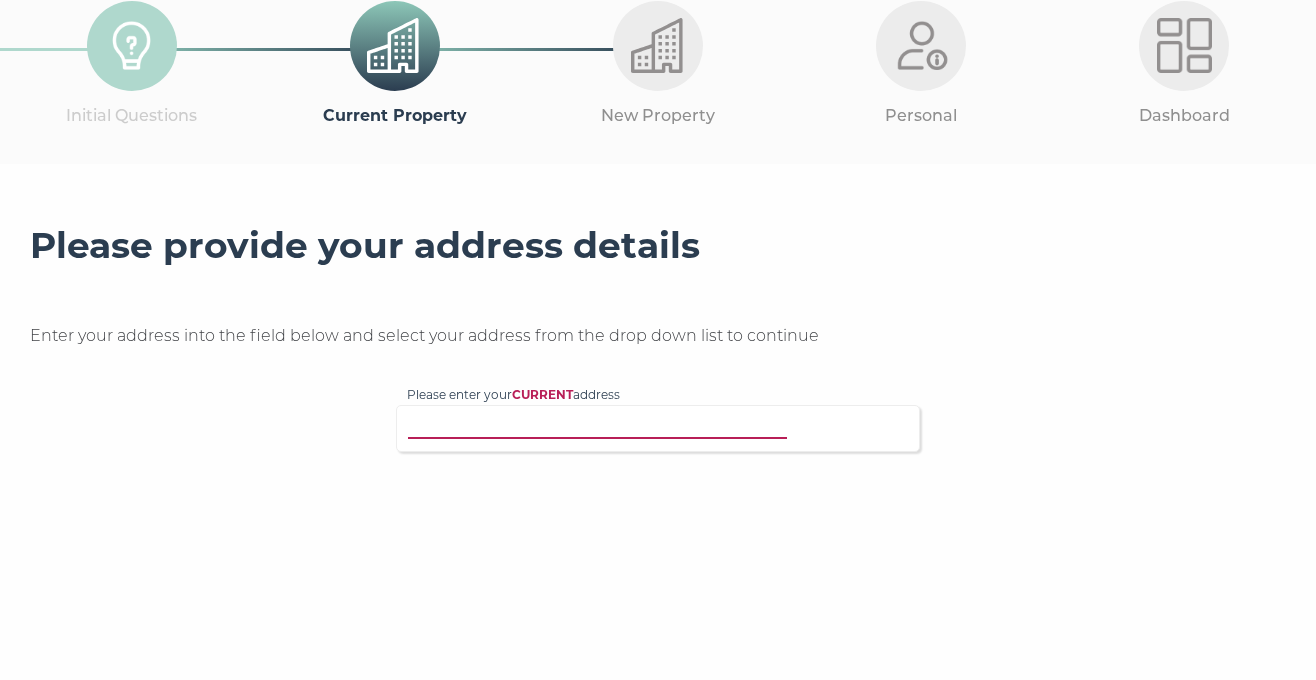 scroll, scrollTop: 129, scrollLeft: 0, axis: vertical 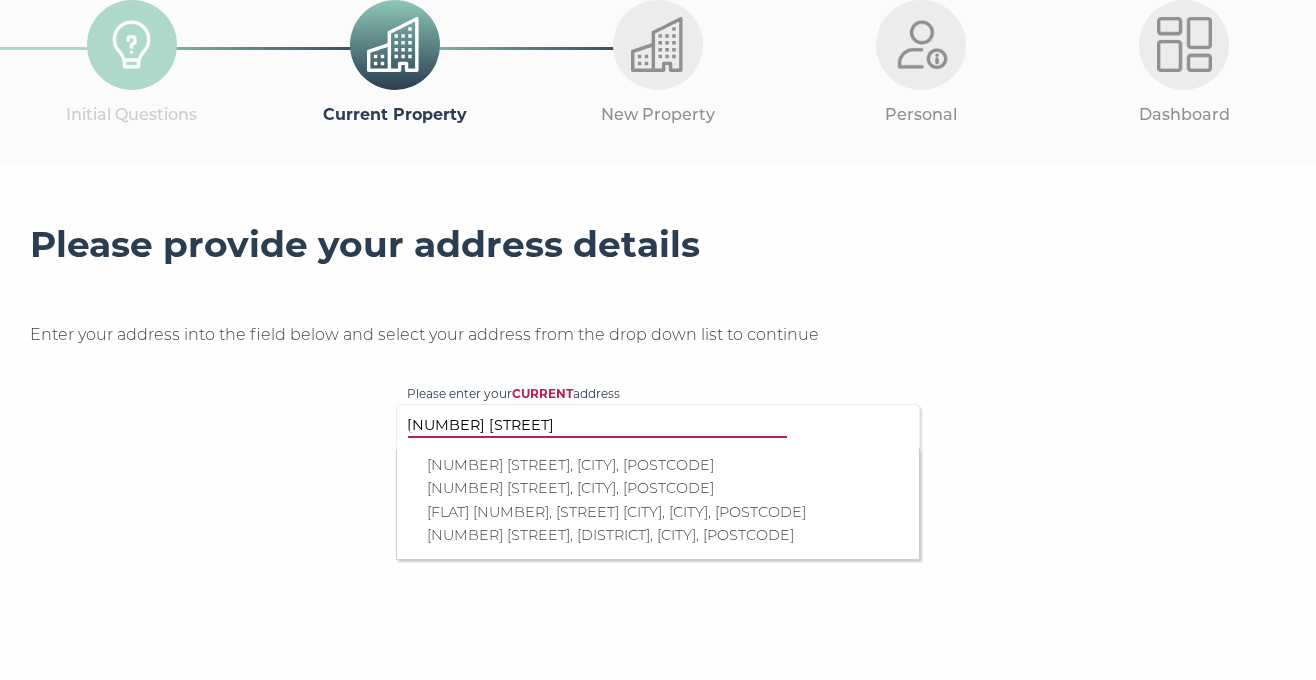 type on "154 WILLOWBR" 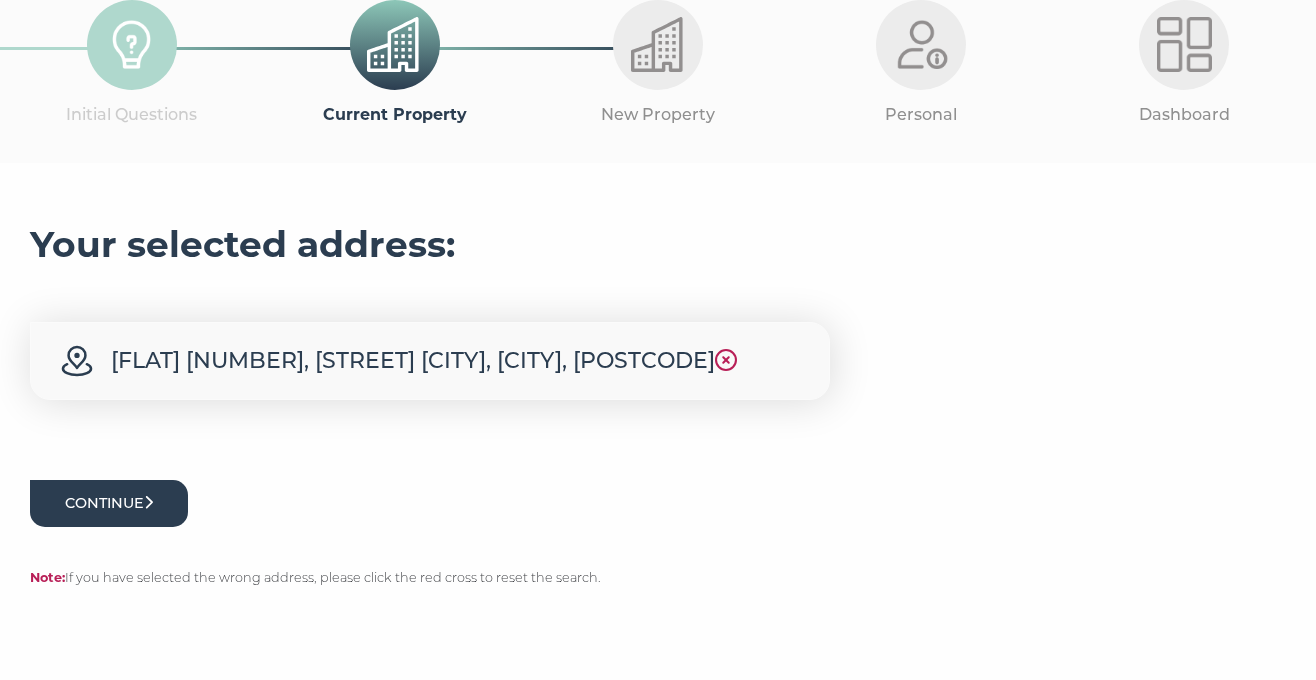 click on "Continue" at bounding box center [109, 503] 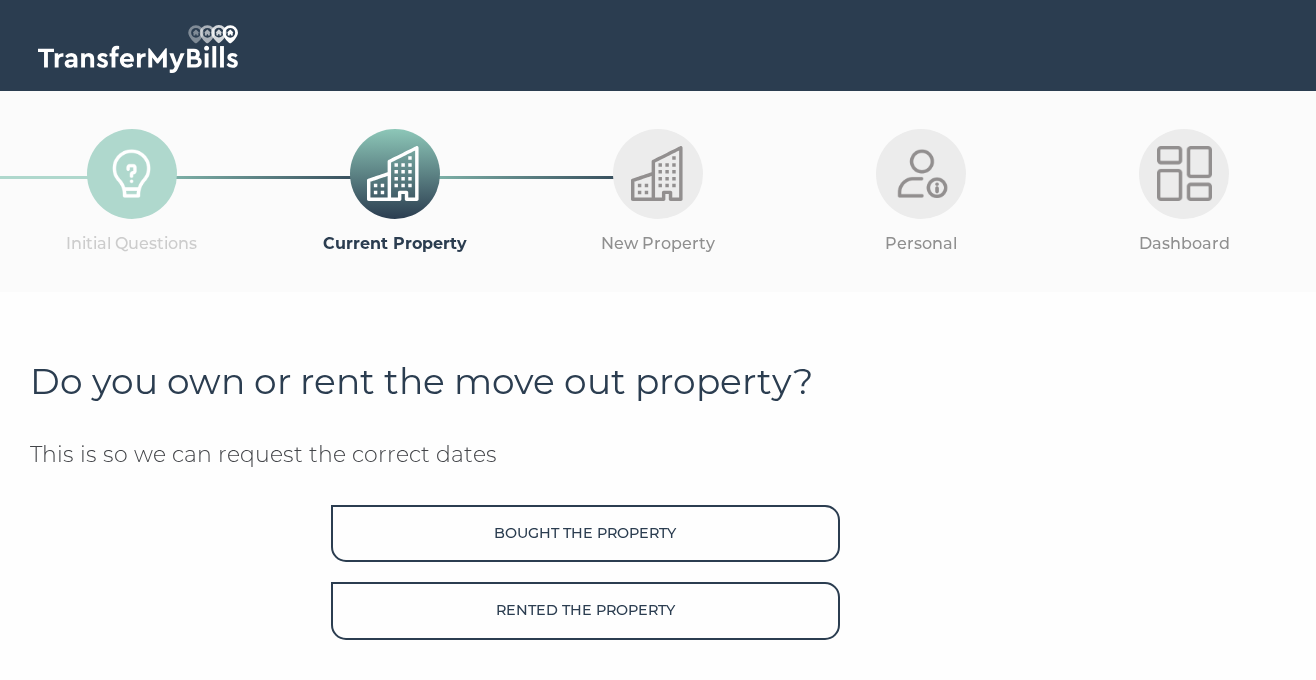 scroll, scrollTop: 0, scrollLeft: 0, axis: both 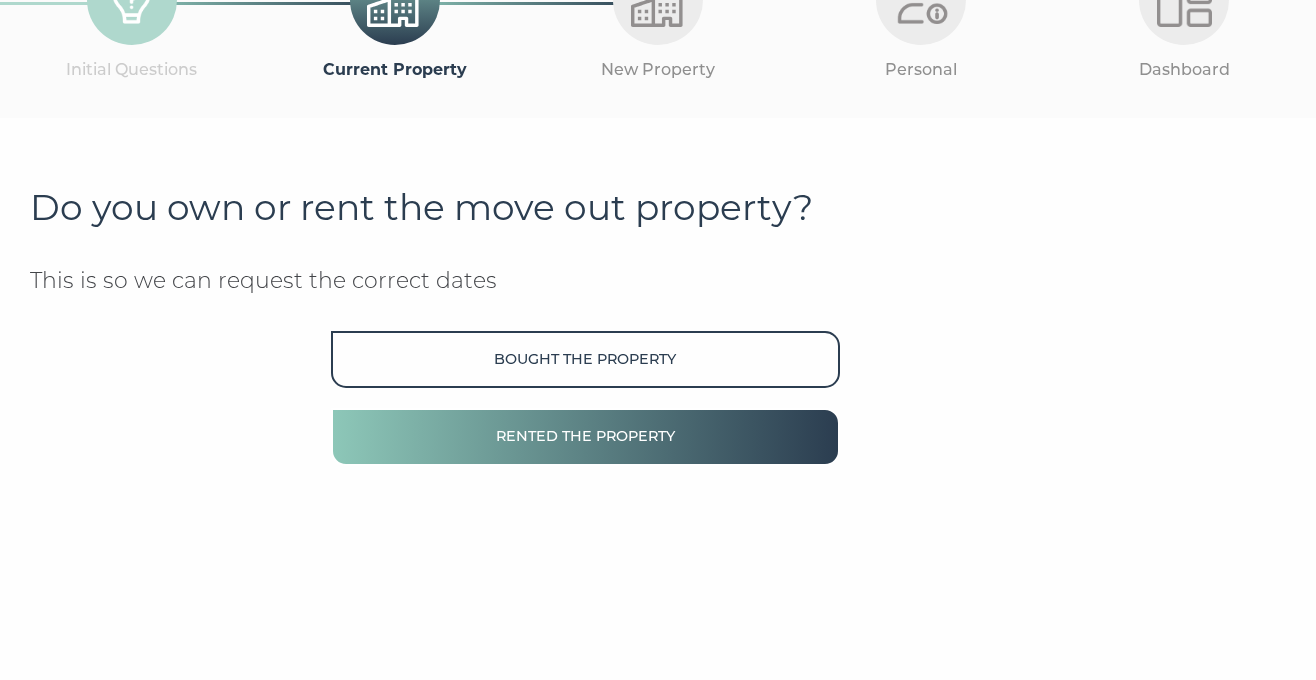 click on "Rented the property" at bounding box center [585, 436] 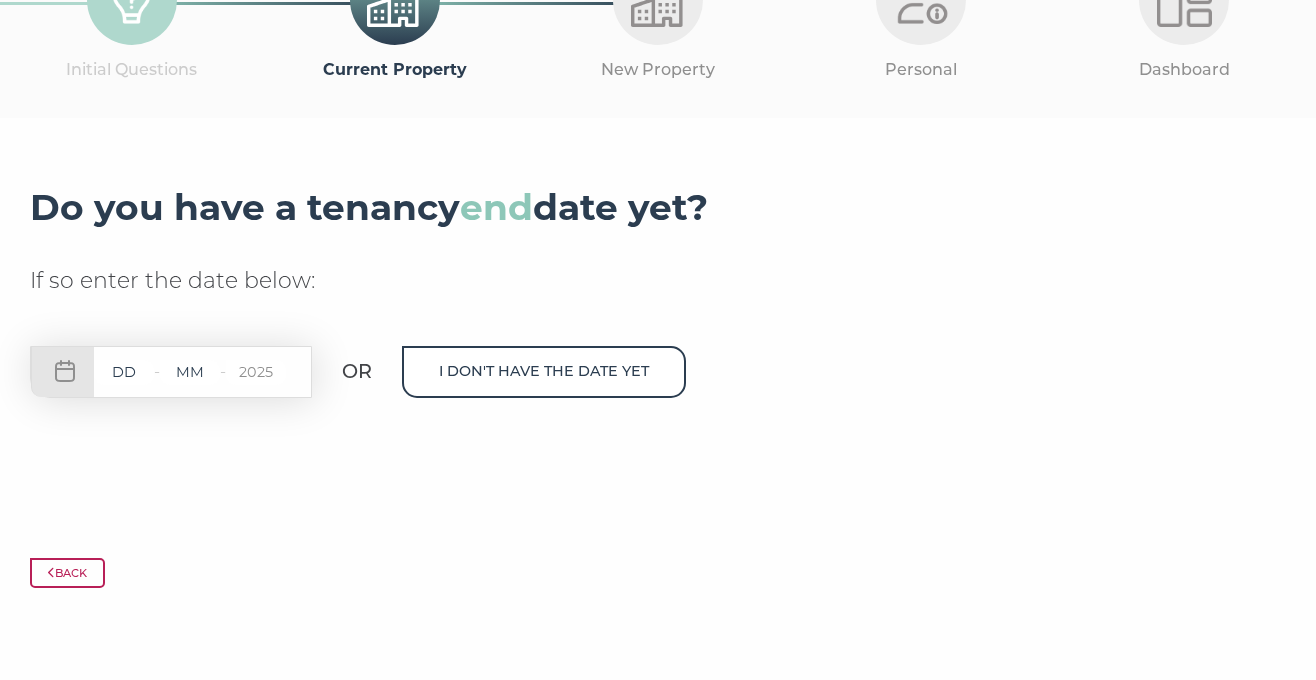 click at bounding box center (124, 372) 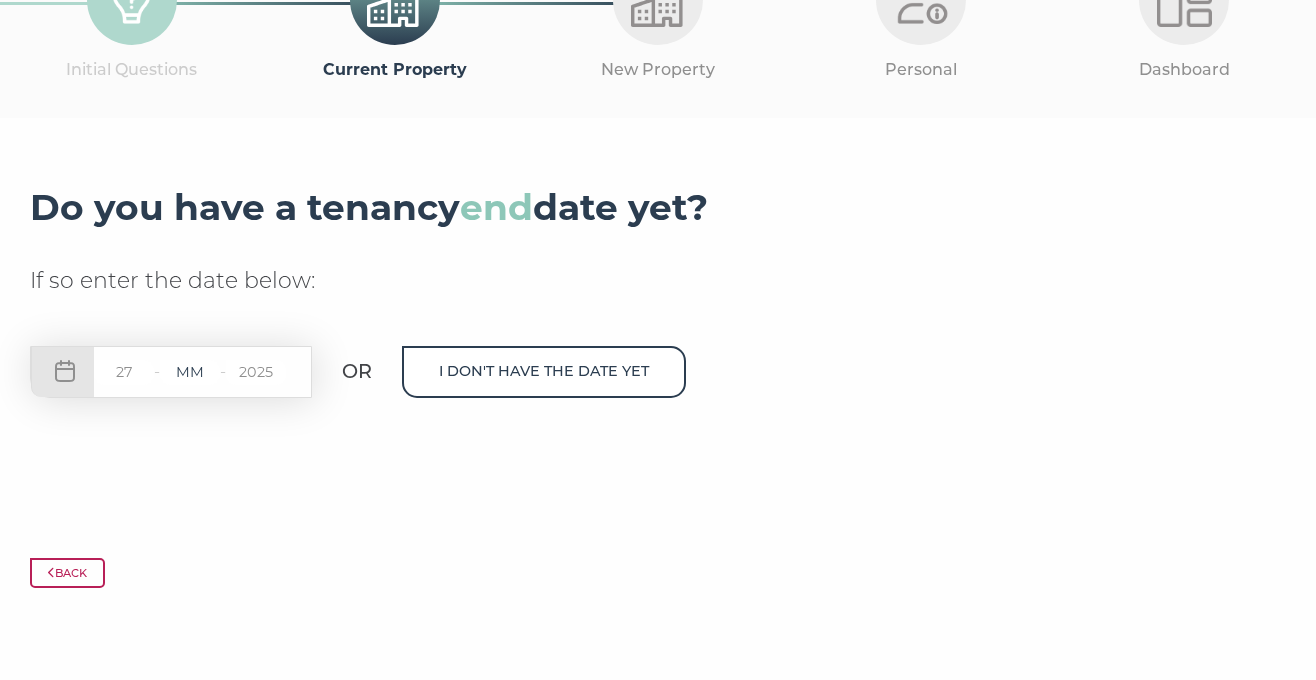 type on "27" 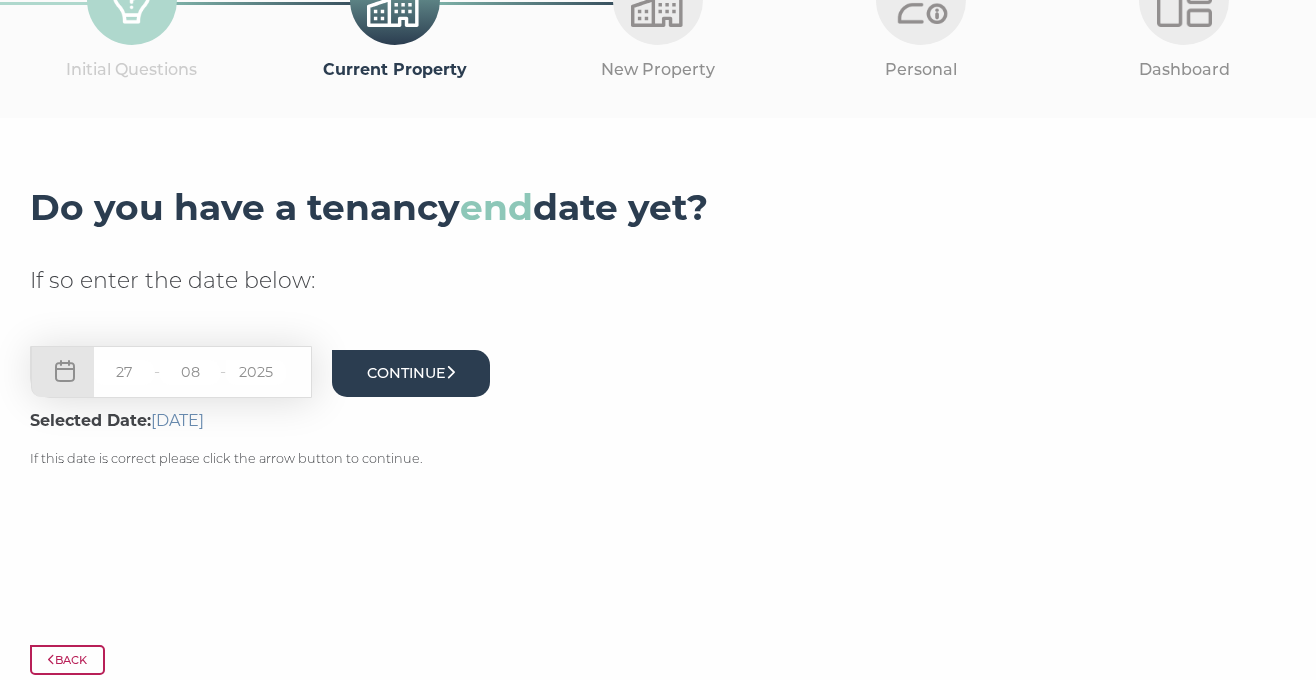 type on "08" 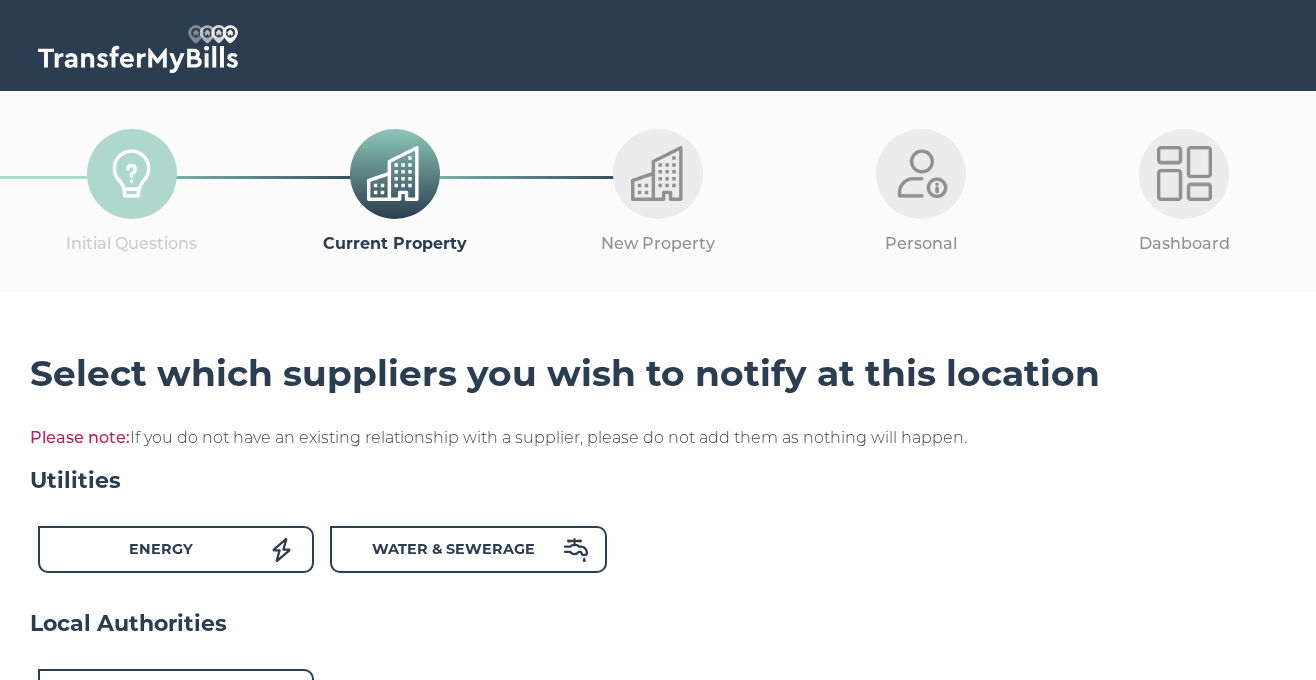 scroll, scrollTop: 0, scrollLeft: 0, axis: both 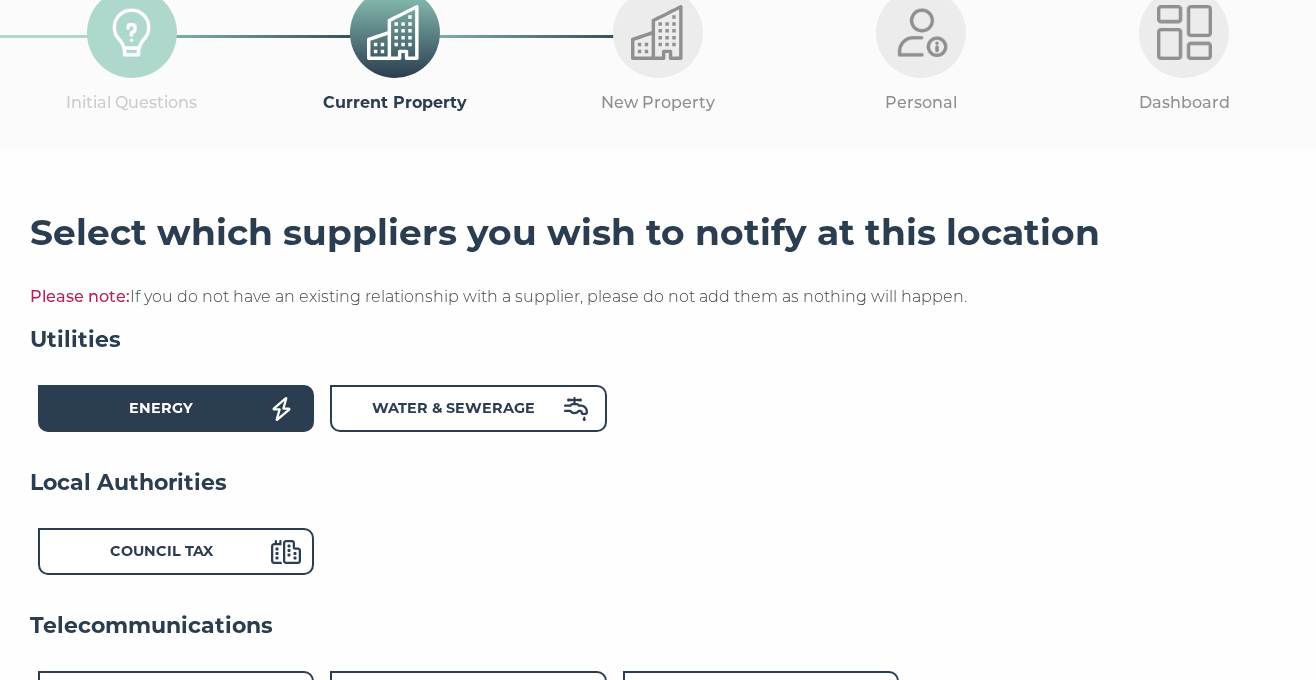 click on "Energy" at bounding box center [161, 408] 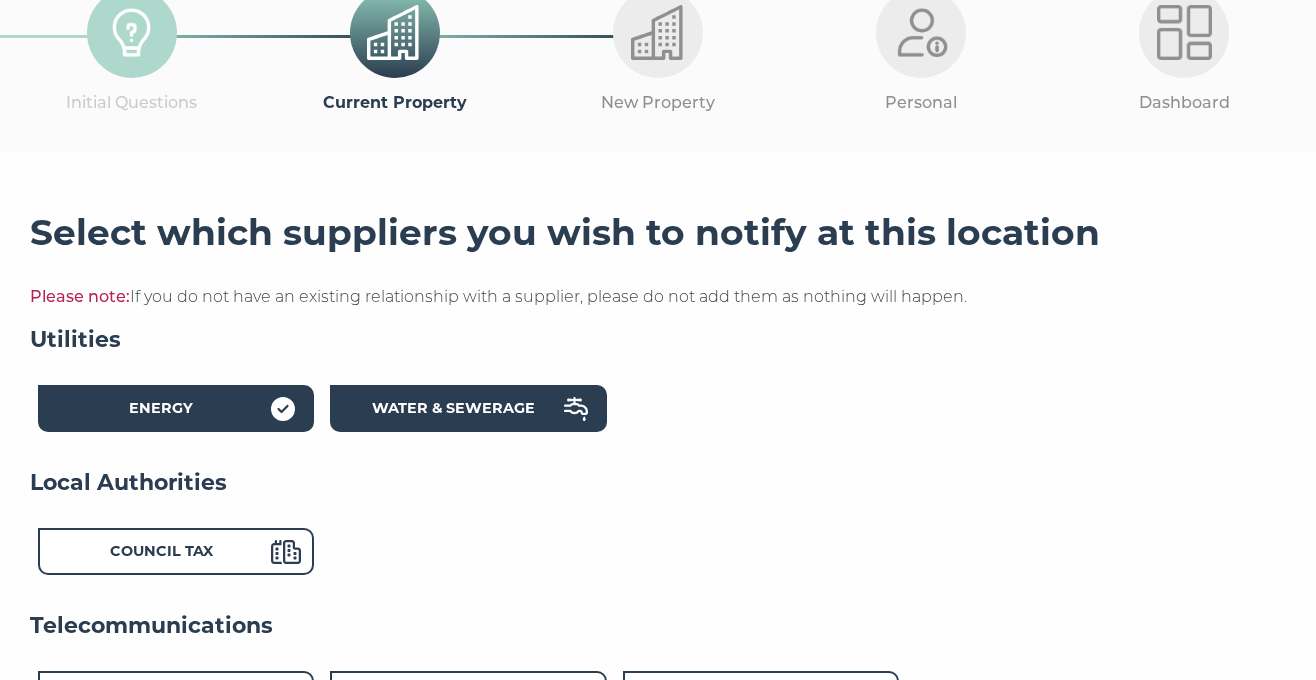 click on "Water & Sewerage" at bounding box center [453, 408] 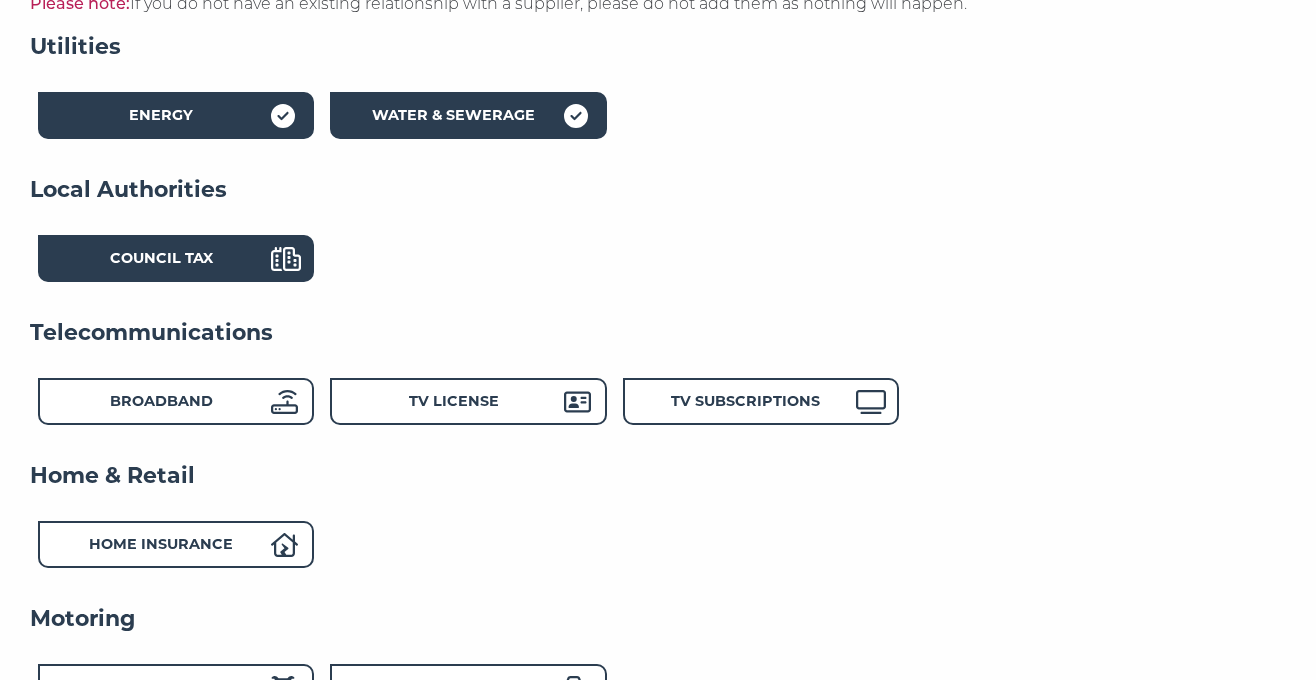 scroll, scrollTop: 449, scrollLeft: 0, axis: vertical 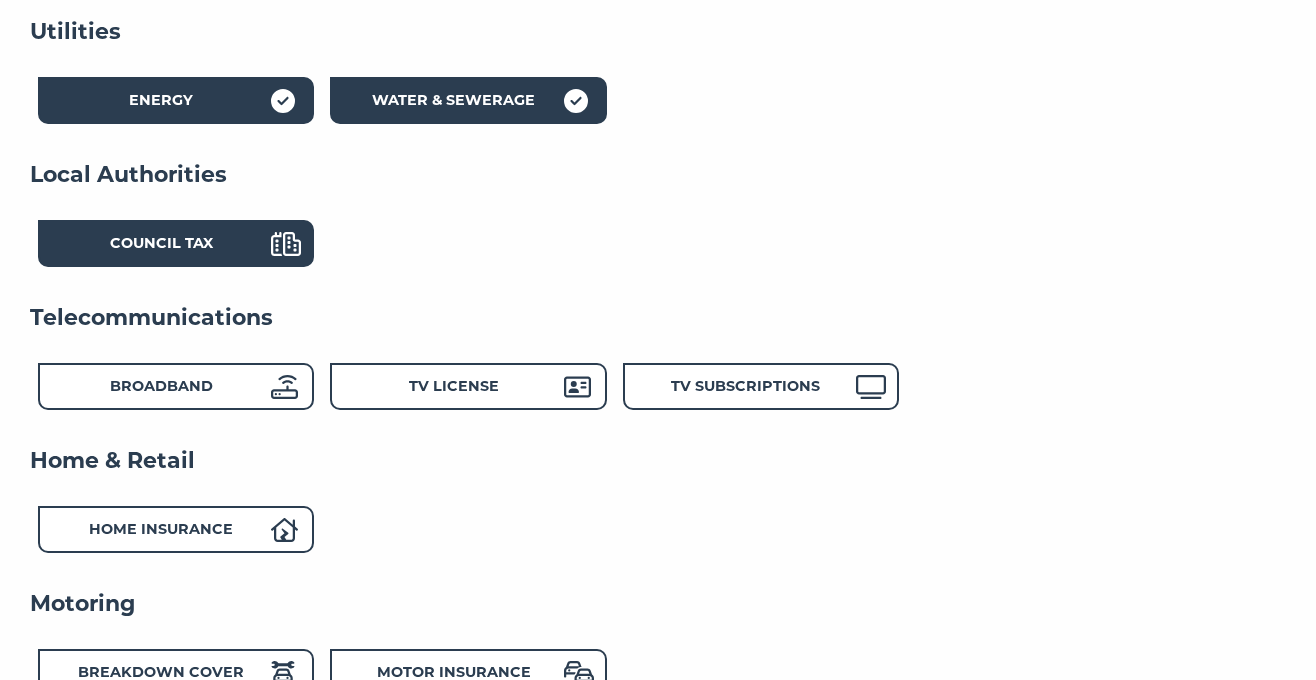 click on "Council Tax" at bounding box center (161, 243) 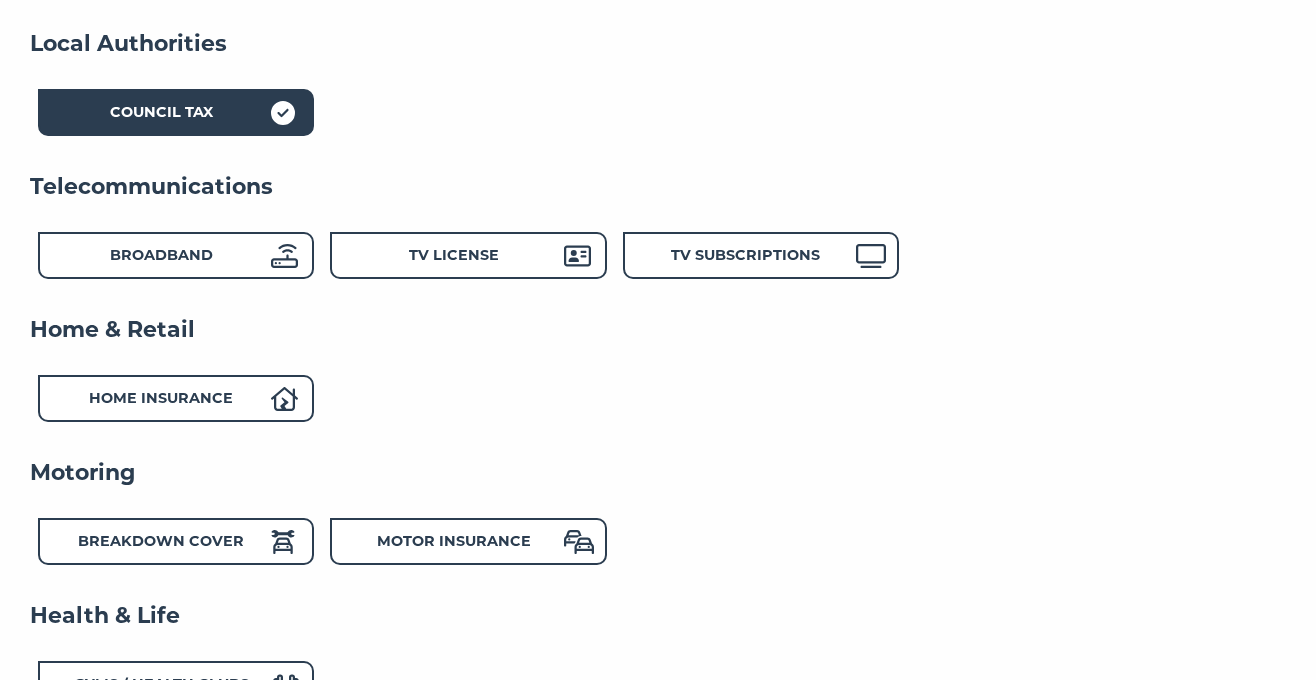 scroll, scrollTop: 586, scrollLeft: 0, axis: vertical 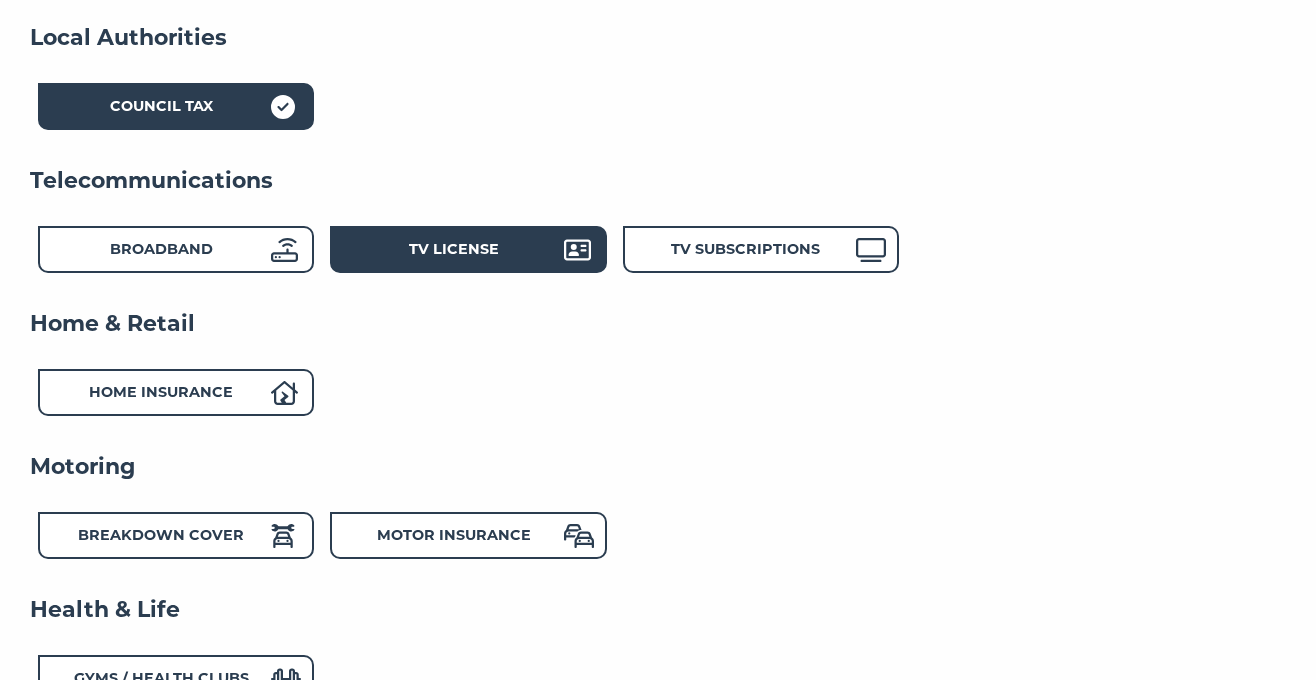 click on "TV License" at bounding box center [454, 249] 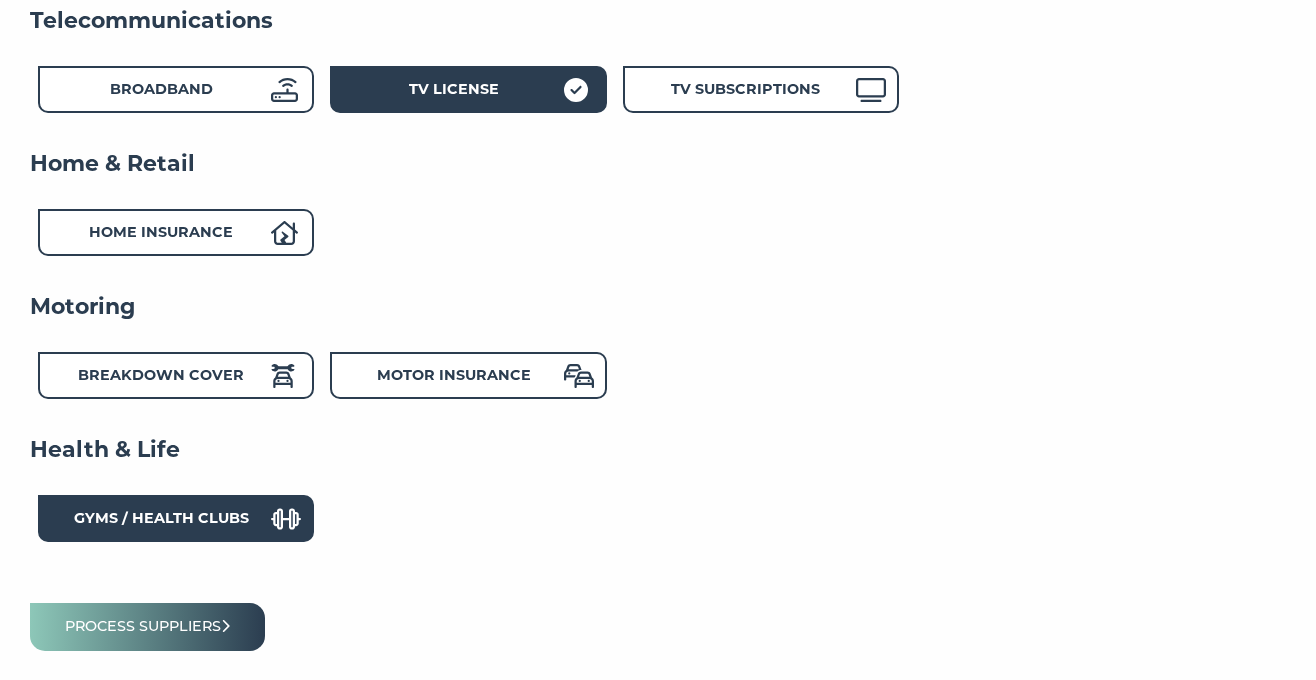 scroll, scrollTop: 801, scrollLeft: 0, axis: vertical 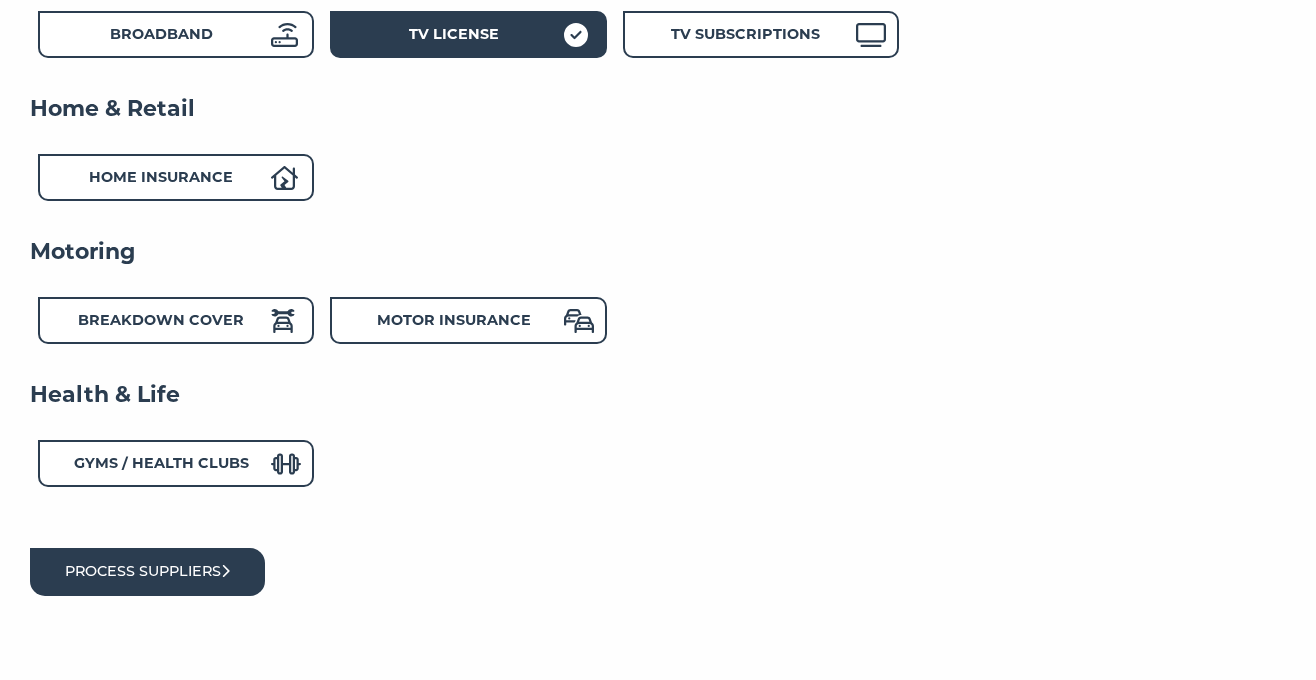 click on "Process suppliers" at bounding box center [147, 571] 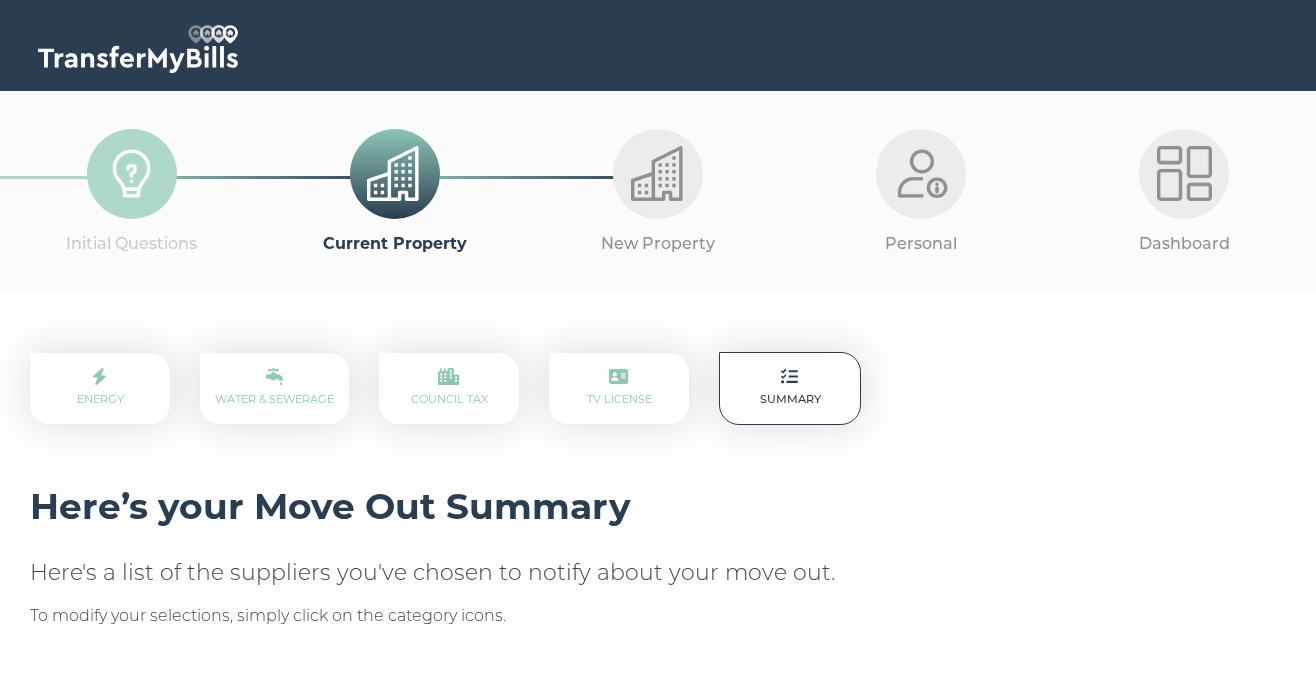 scroll, scrollTop: 0, scrollLeft: 0, axis: both 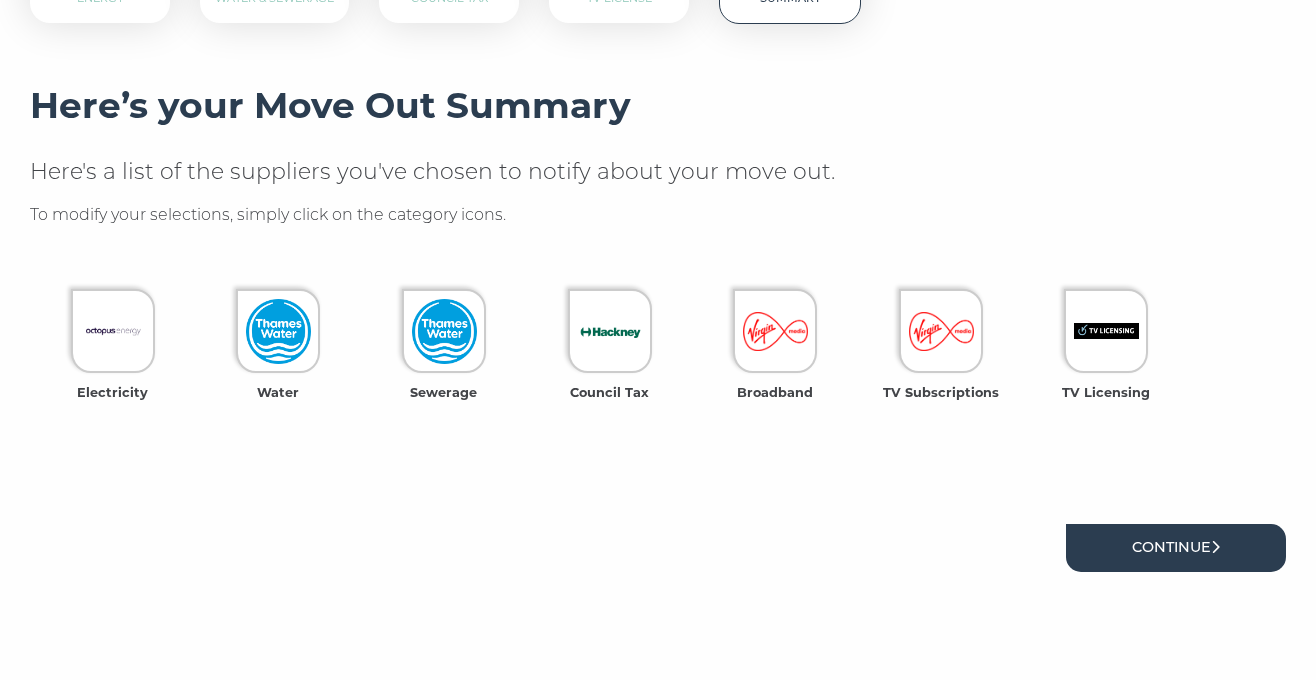 click on "Continue" at bounding box center (1176, 547) 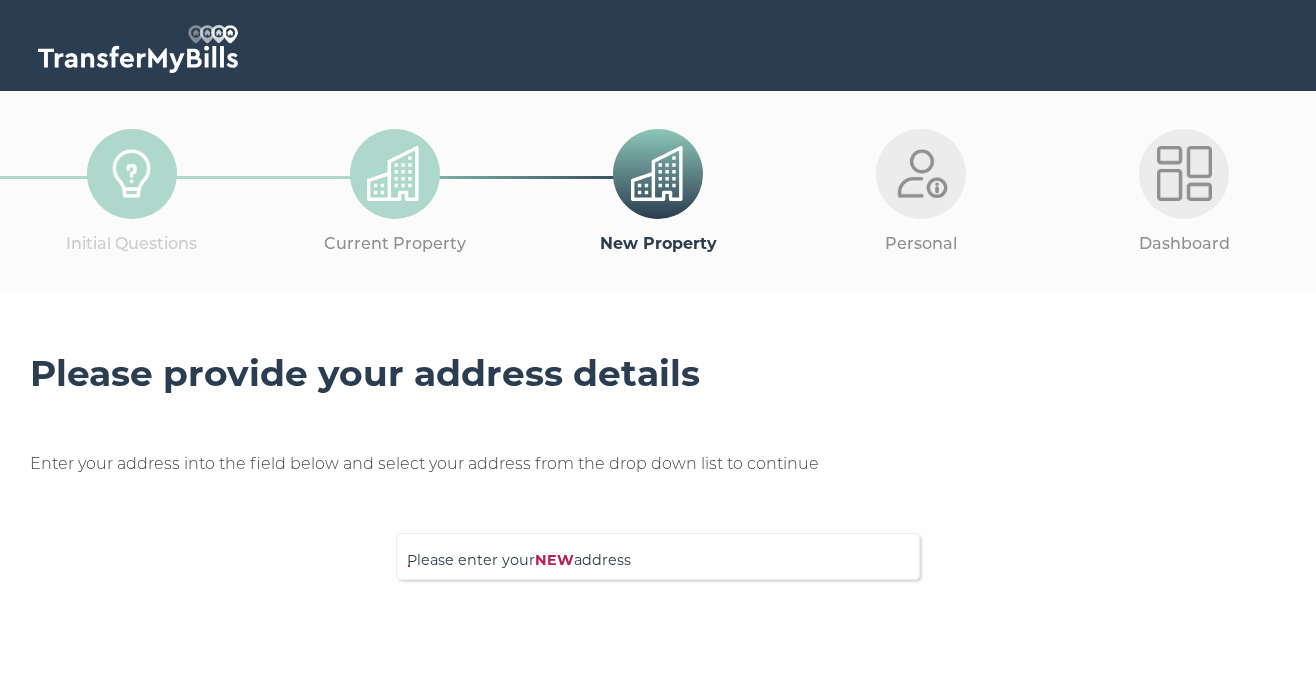 scroll, scrollTop: 0, scrollLeft: 0, axis: both 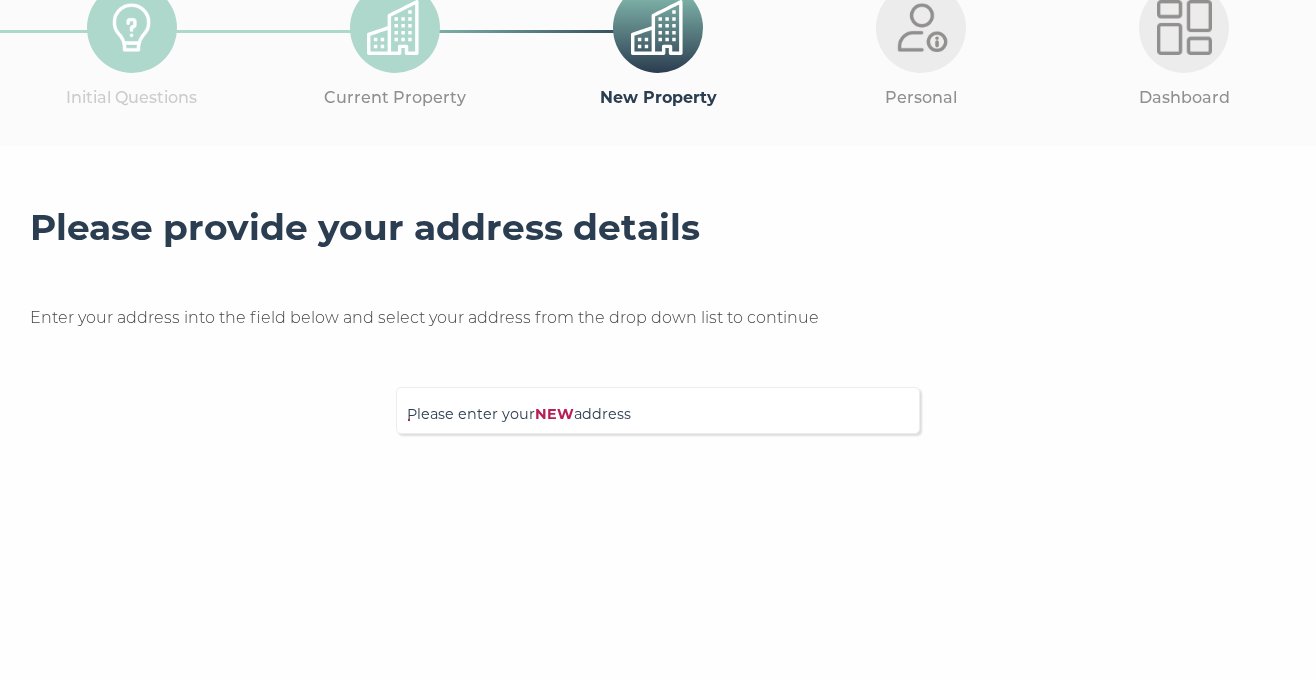 click on "Please enter your  NEW  address" at bounding box center [658, 420] 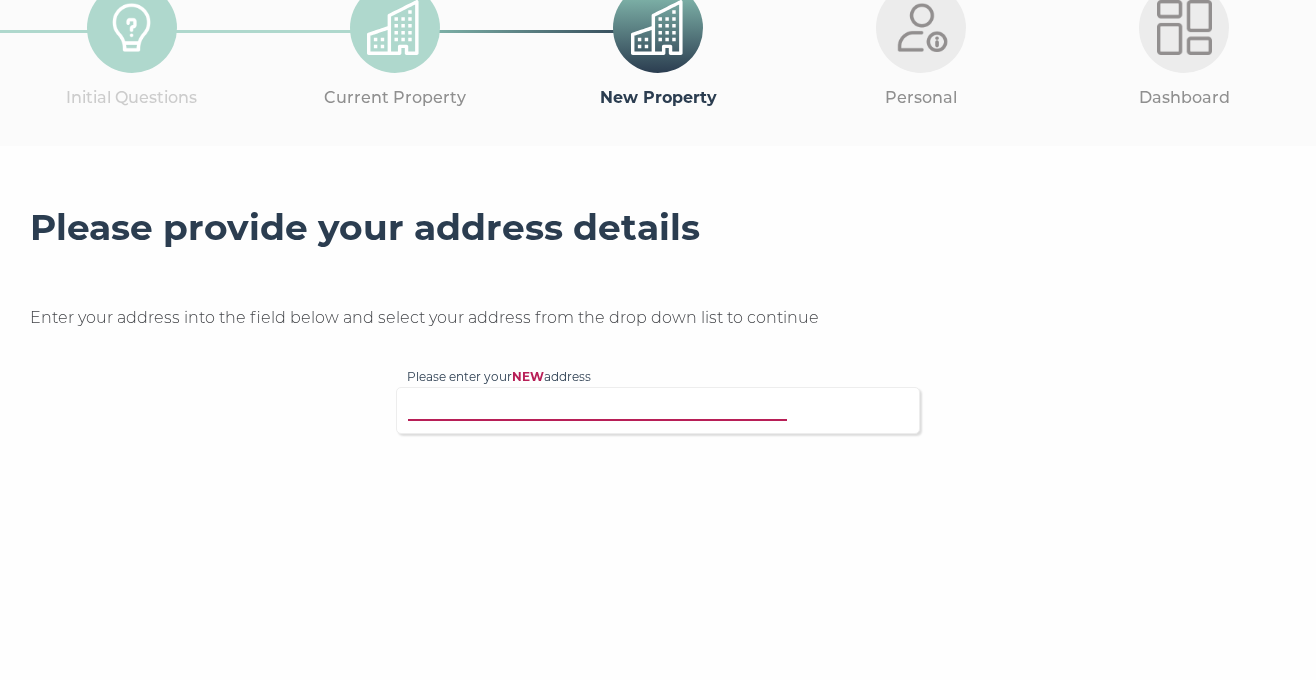 click on "Please enter your  NEW  address" at bounding box center [622, 408] 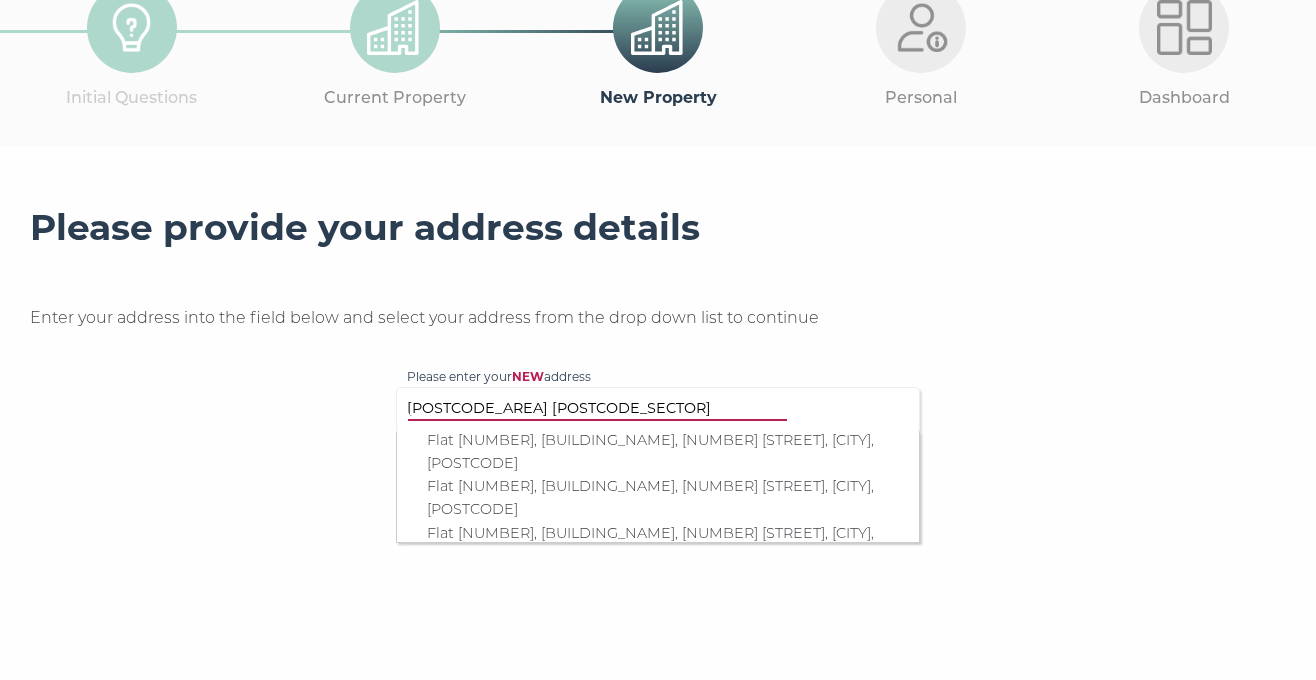 scroll, scrollTop: 306, scrollLeft: 0, axis: vertical 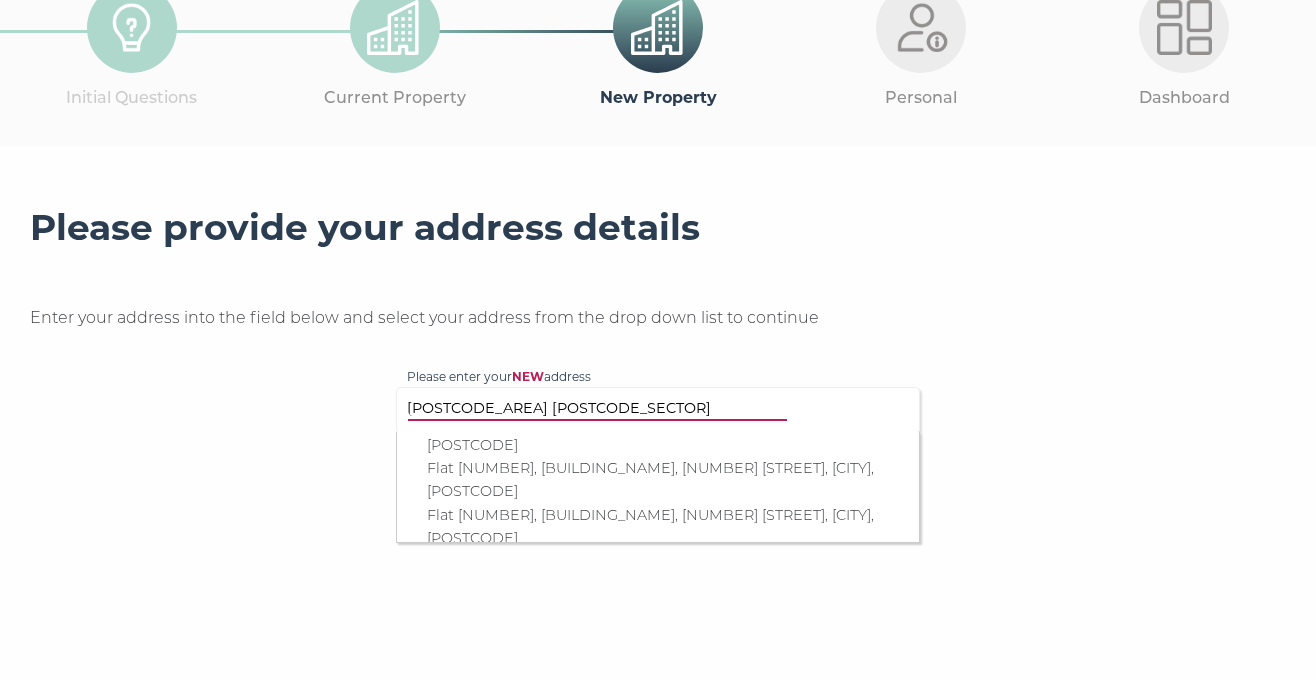 type on "[POSTCODE_AREA] [POSTCODE_SECTOR]" 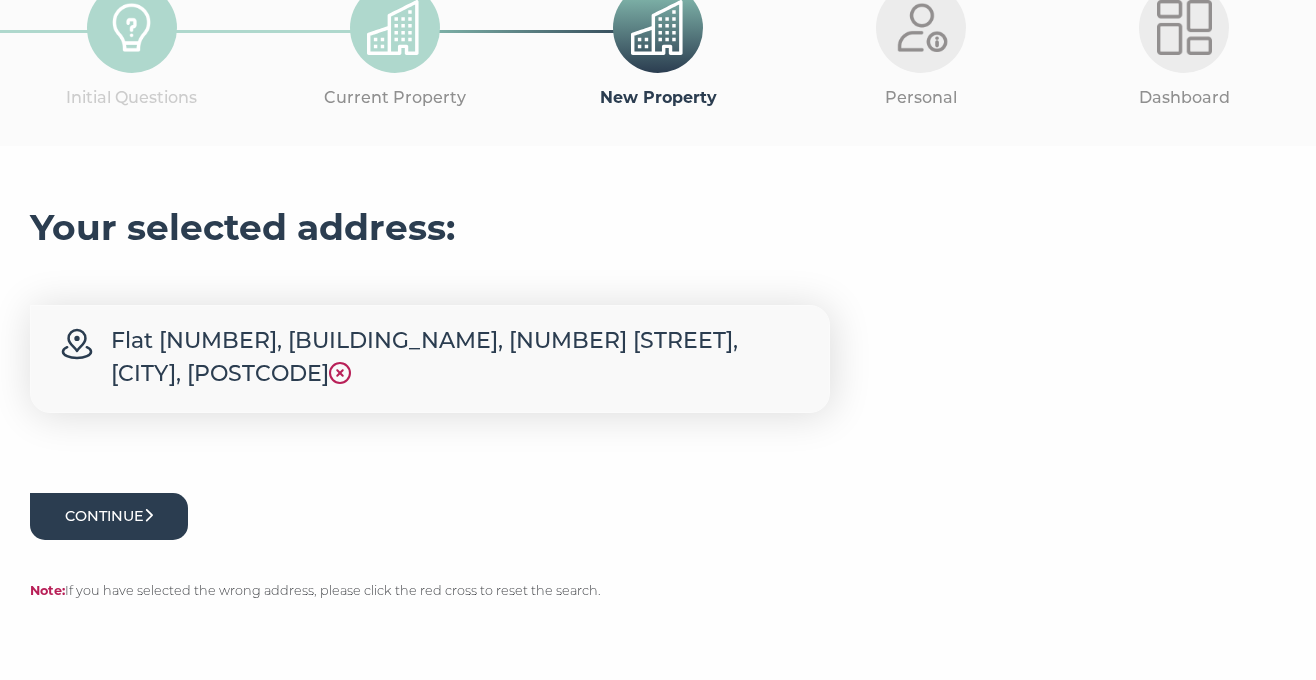 click on "Continue" at bounding box center [109, 516] 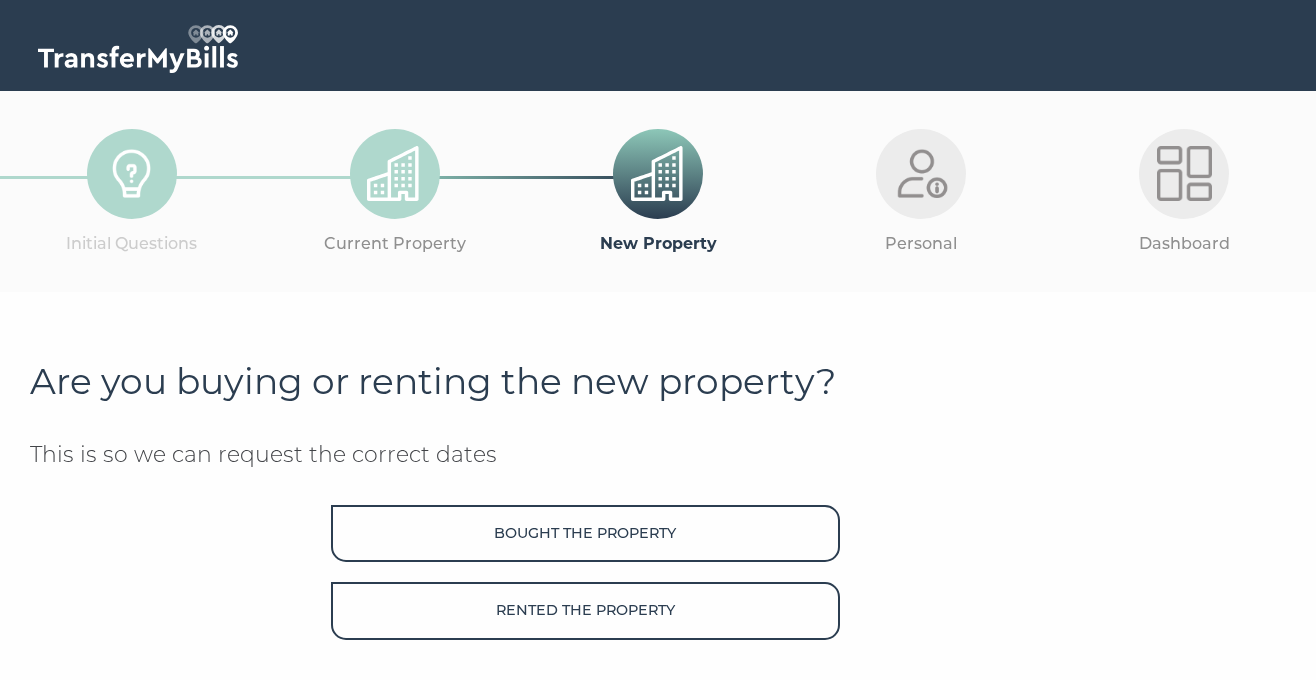 scroll, scrollTop: 0, scrollLeft: 0, axis: both 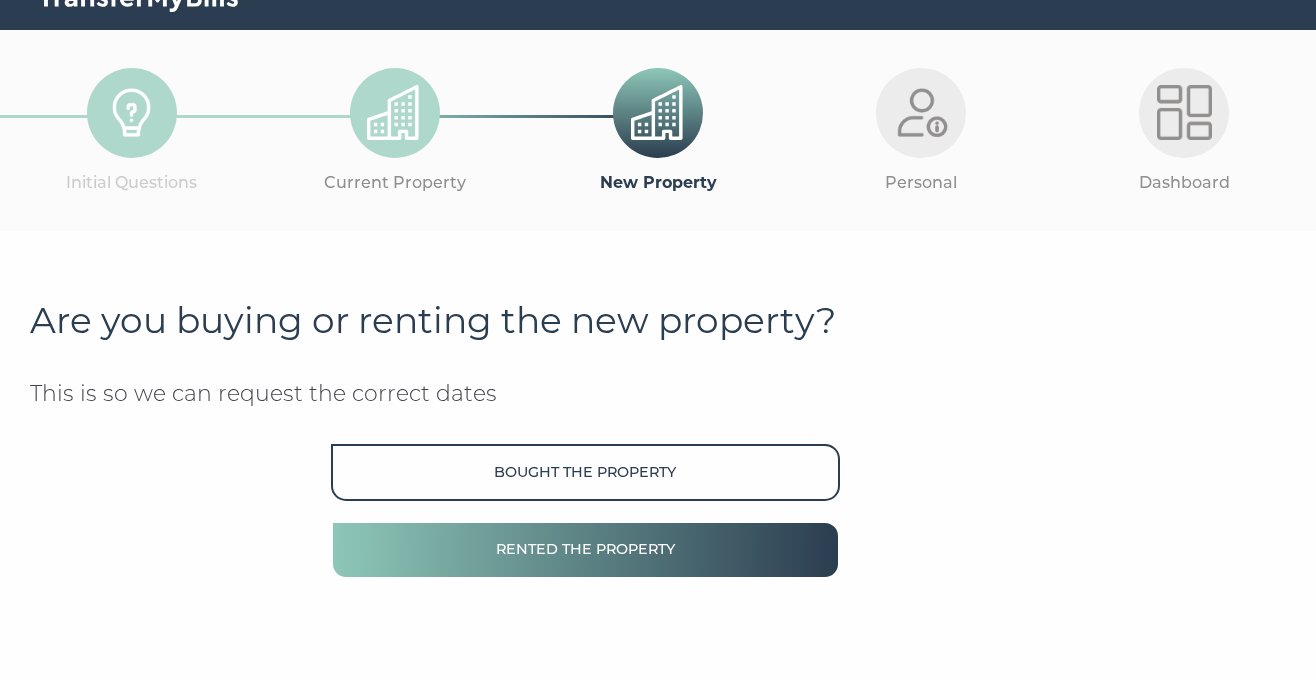 click on "Rented the property" at bounding box center [585, 549] 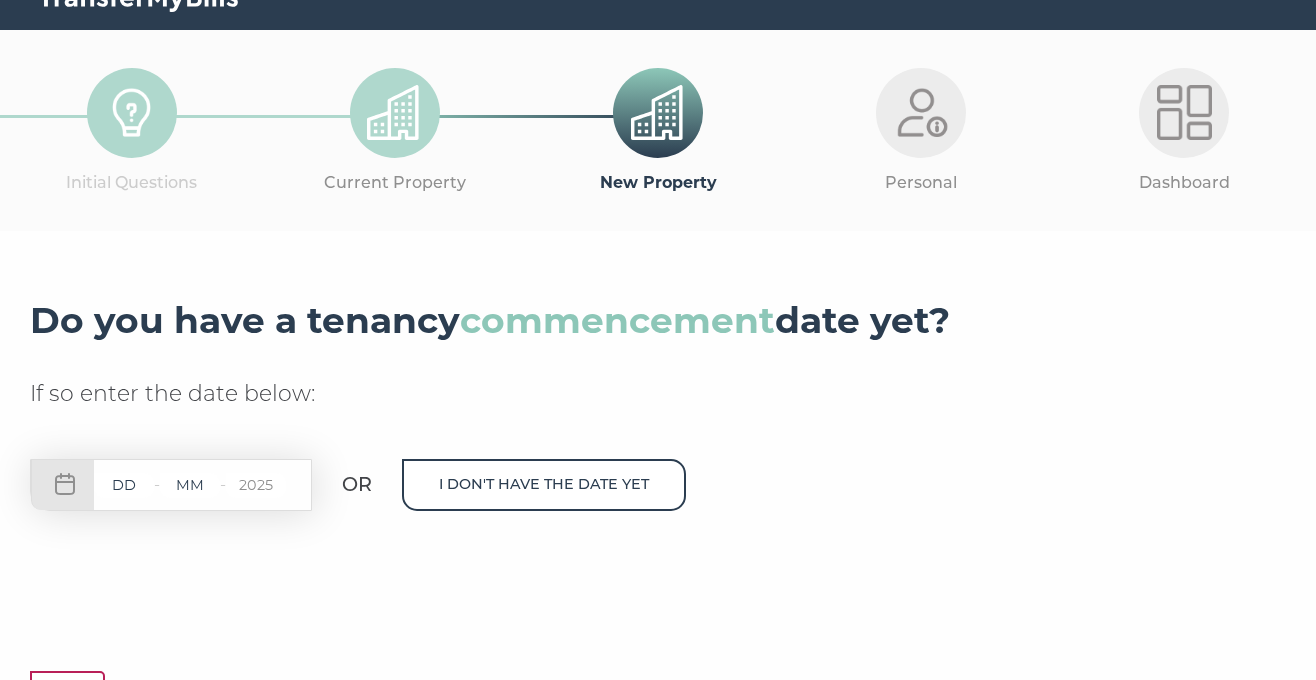 click at bounding box center (124, 485) 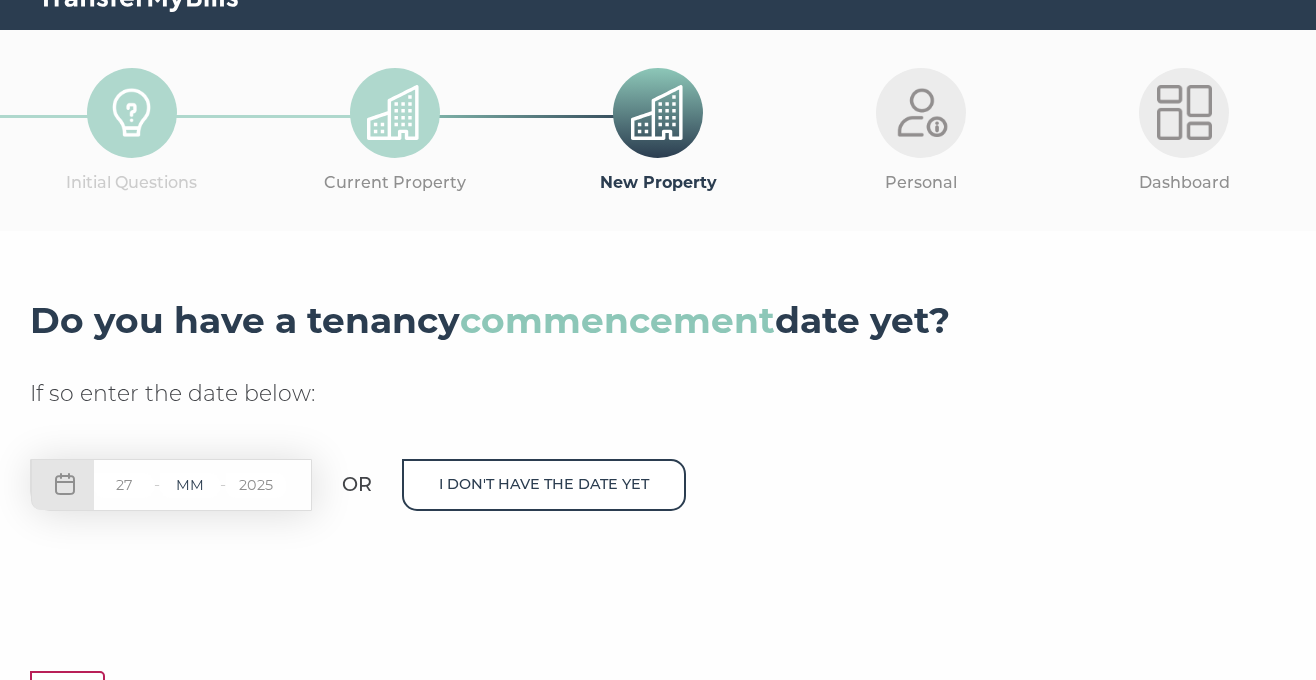 type on "27" 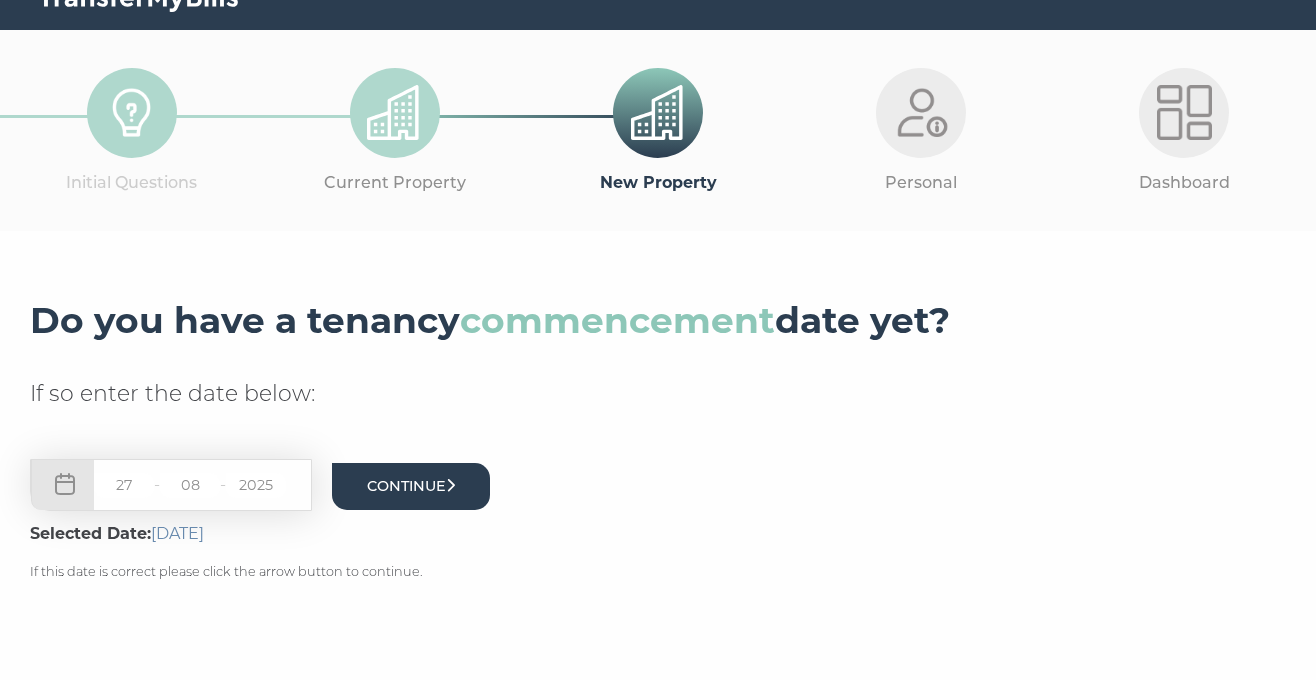 type on "08" 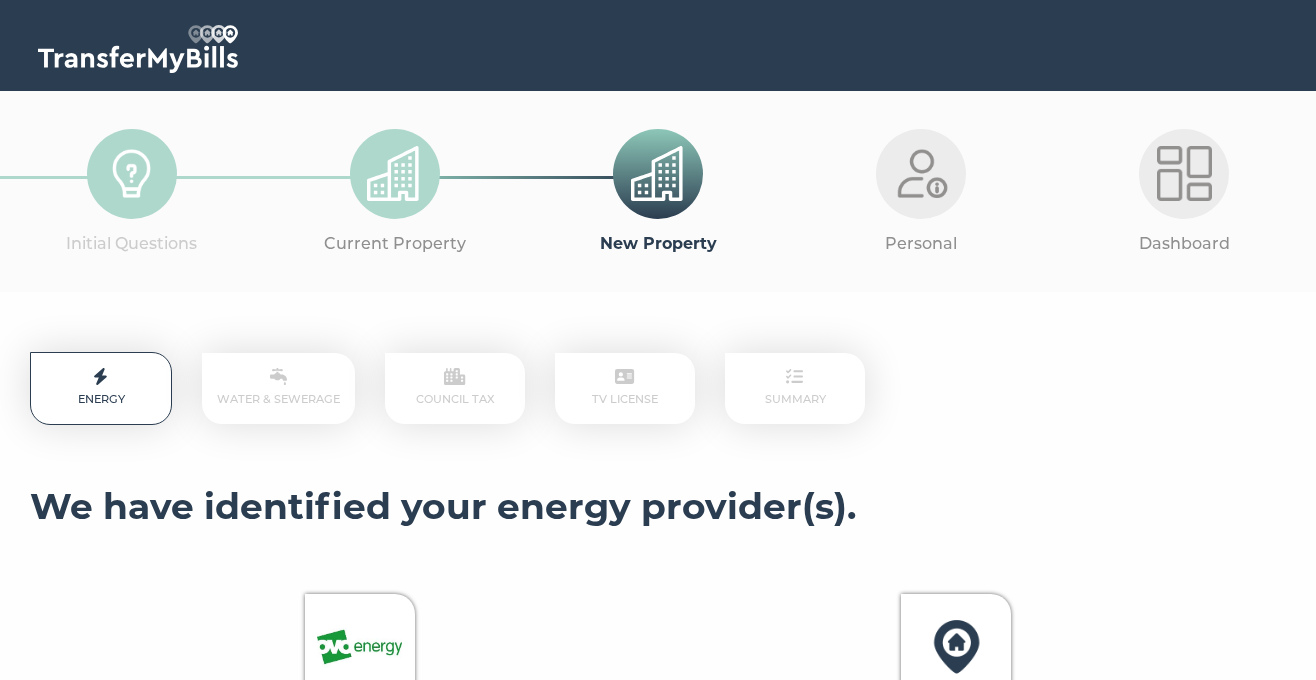scroll, scrollTop: 0, scrollLeft: 0, axis: both 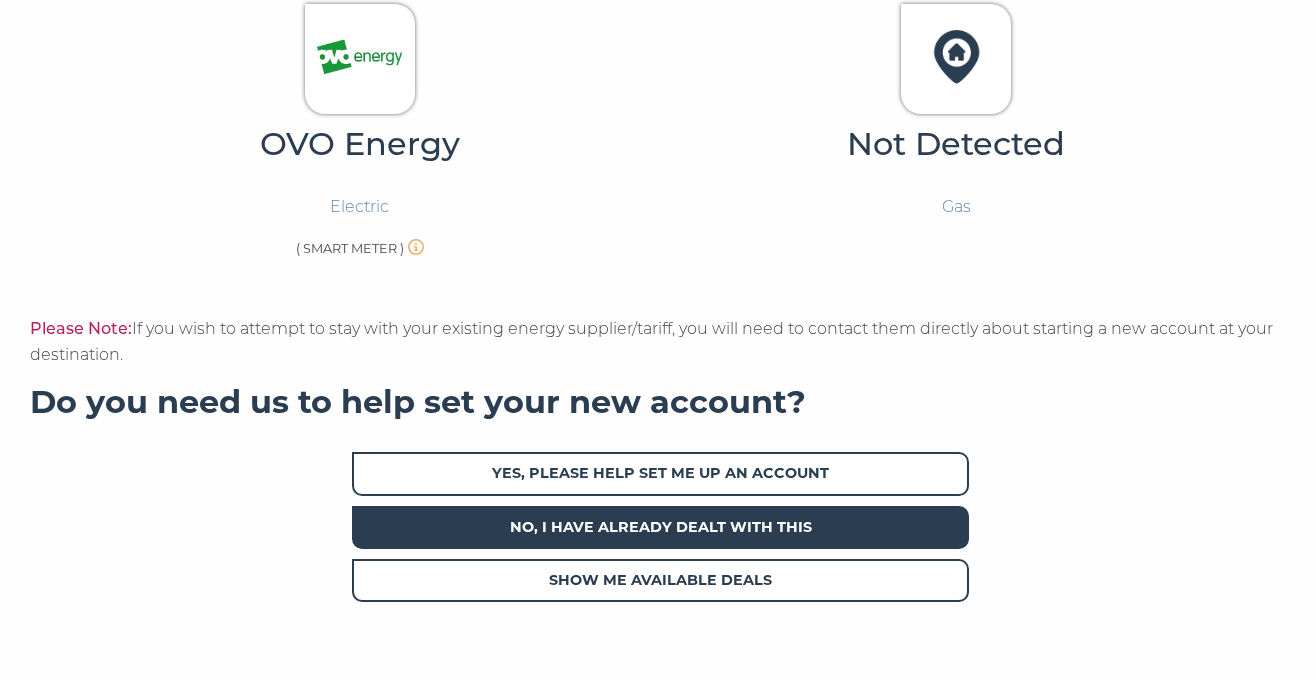click on "No, I have already dealt with this" at bounding box center [660, 527] 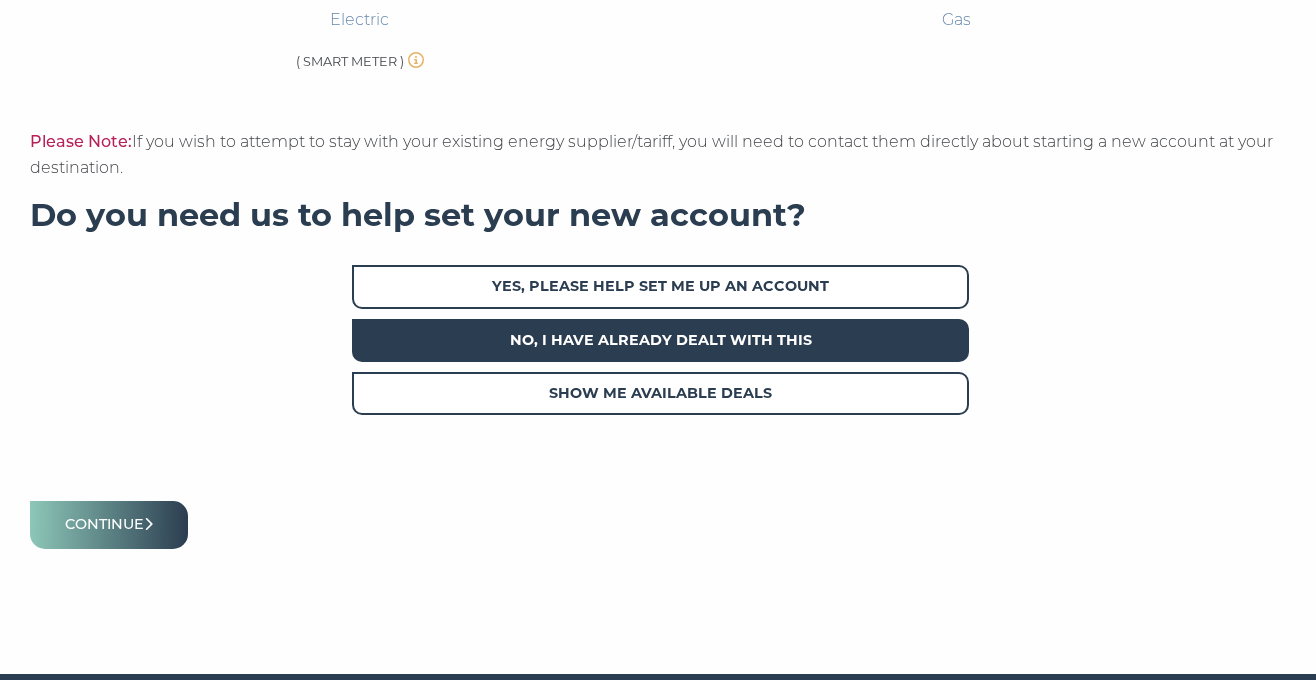 scroll, scrollTop: 792, scrollLeft: 0, axis: vertical 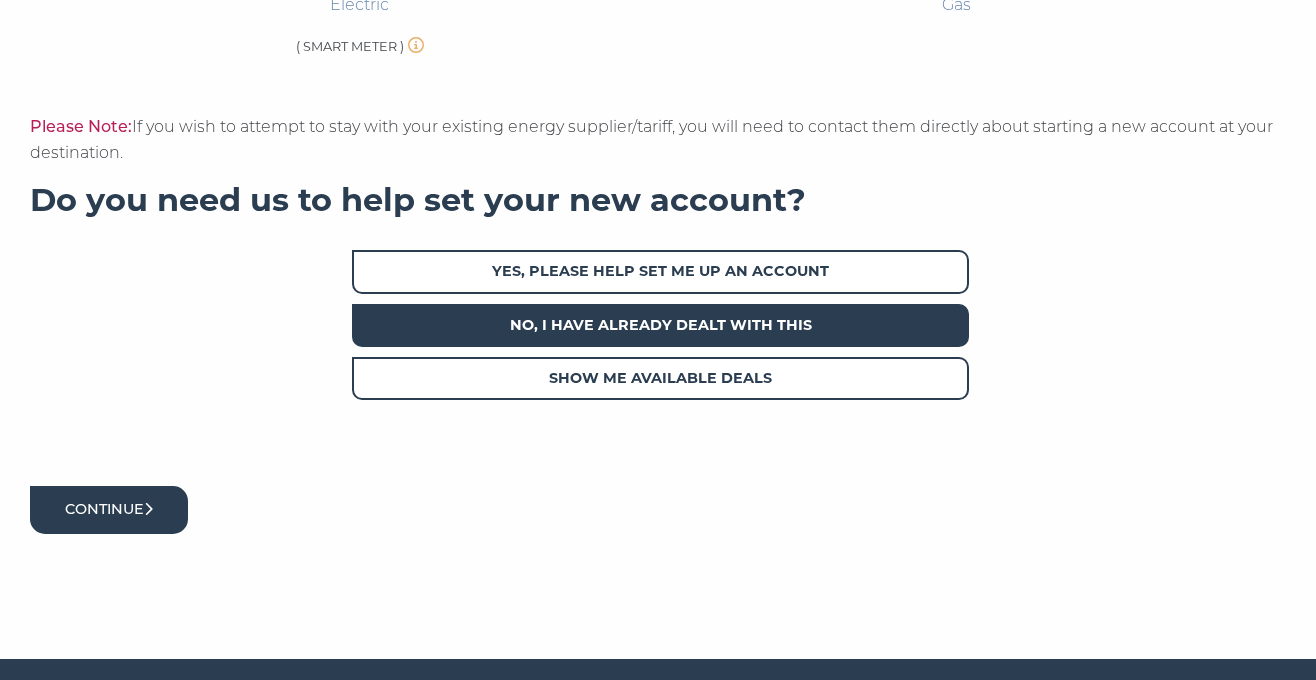 click on "Continue" at bounding box center (109, 509) 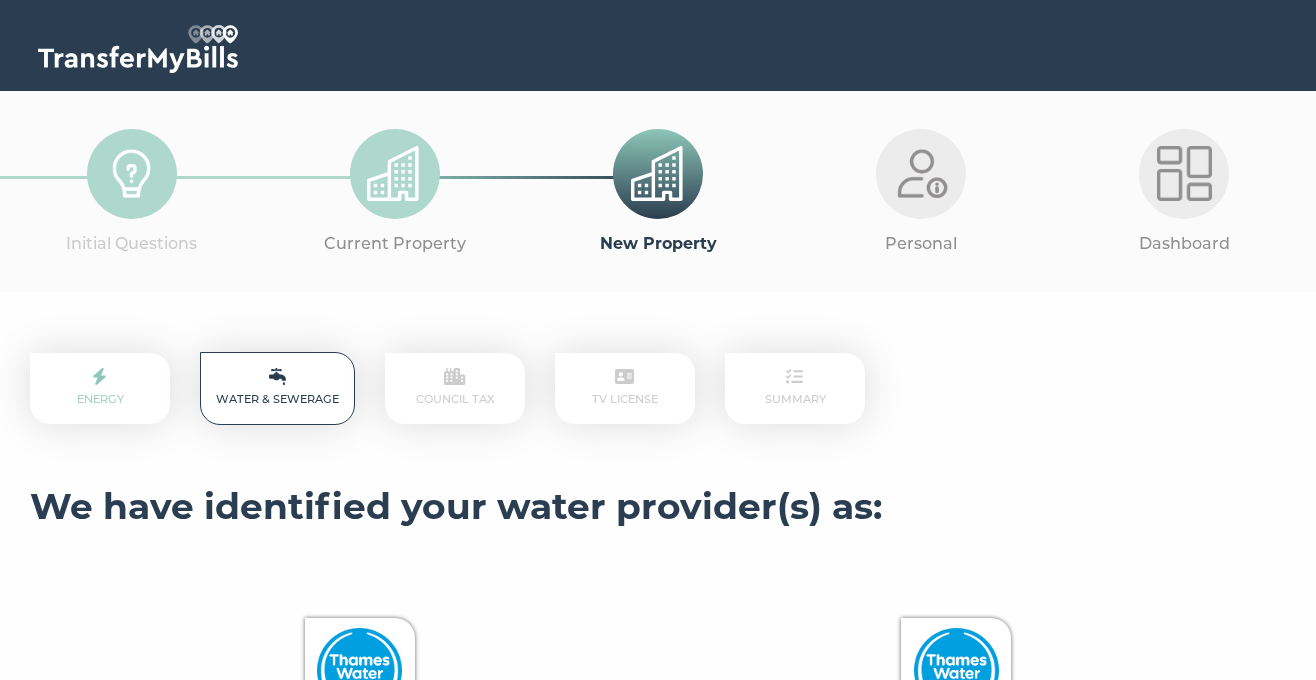 scroll, scrollTop: 0, scrollLeft: 0, axis: both 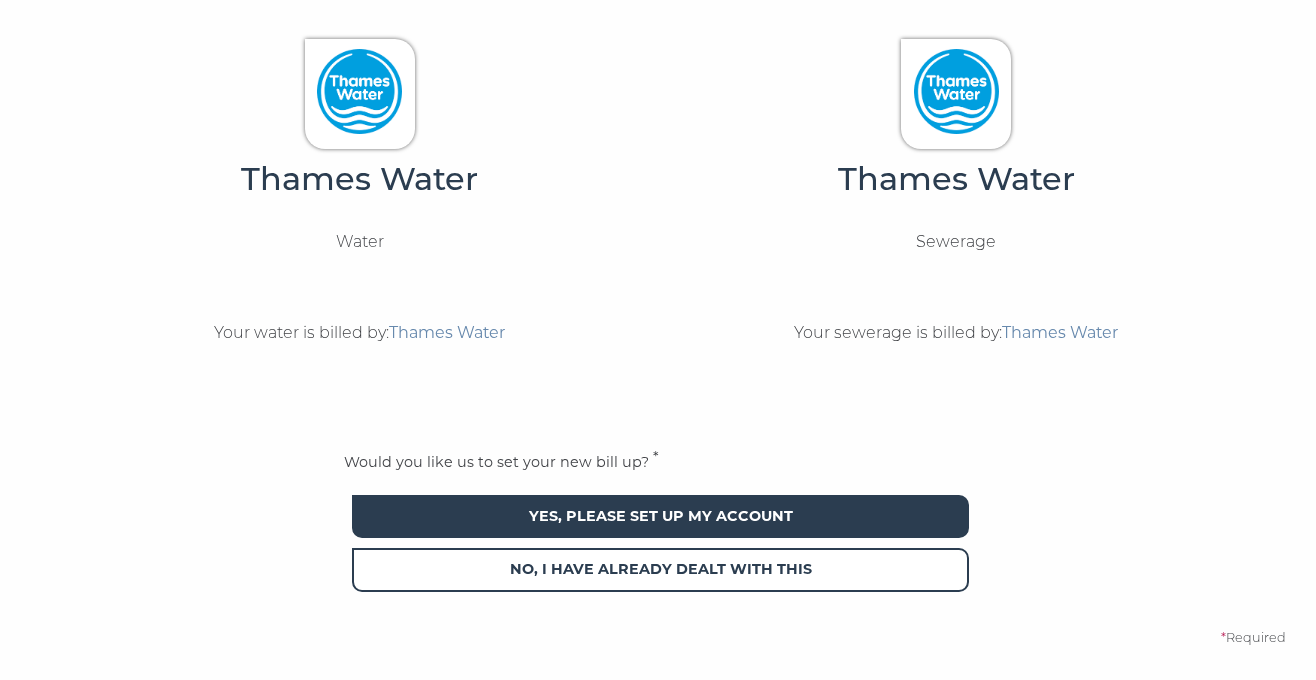 click on "Yes, please set up my account" at bounding box center (660, 516) 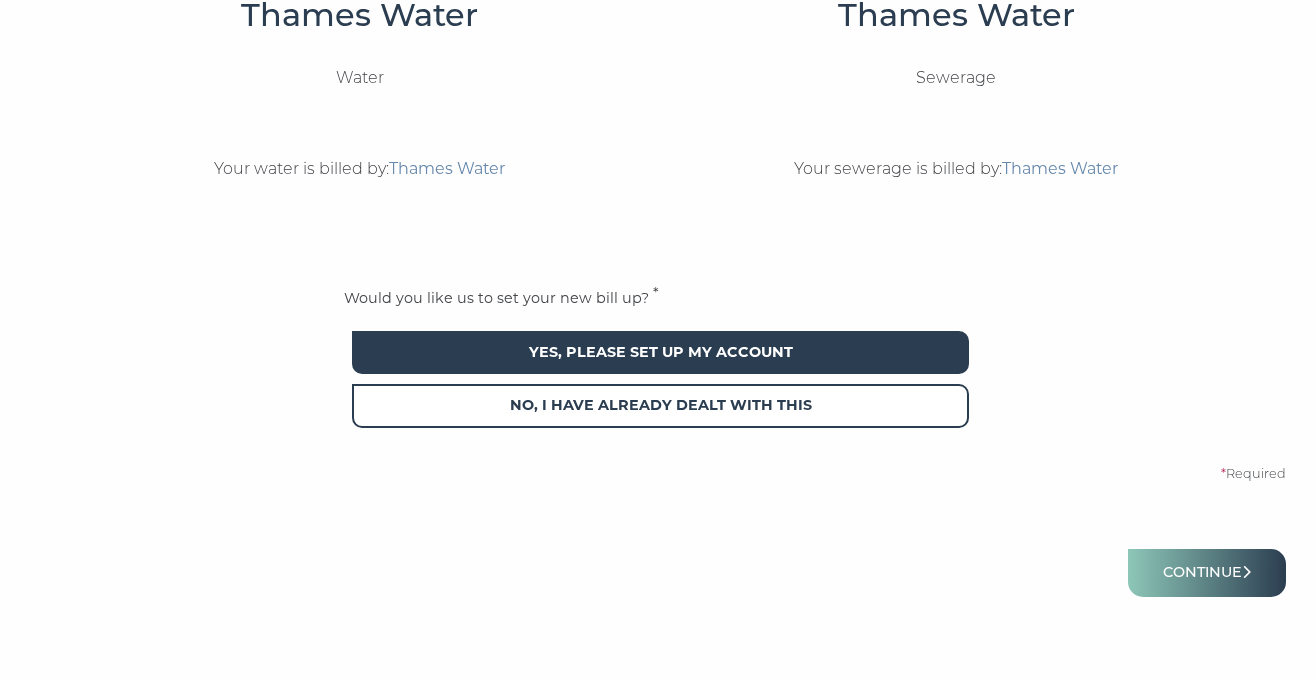 scroll, scrollTop: 789, scrollLeft: 0, axis: vertical 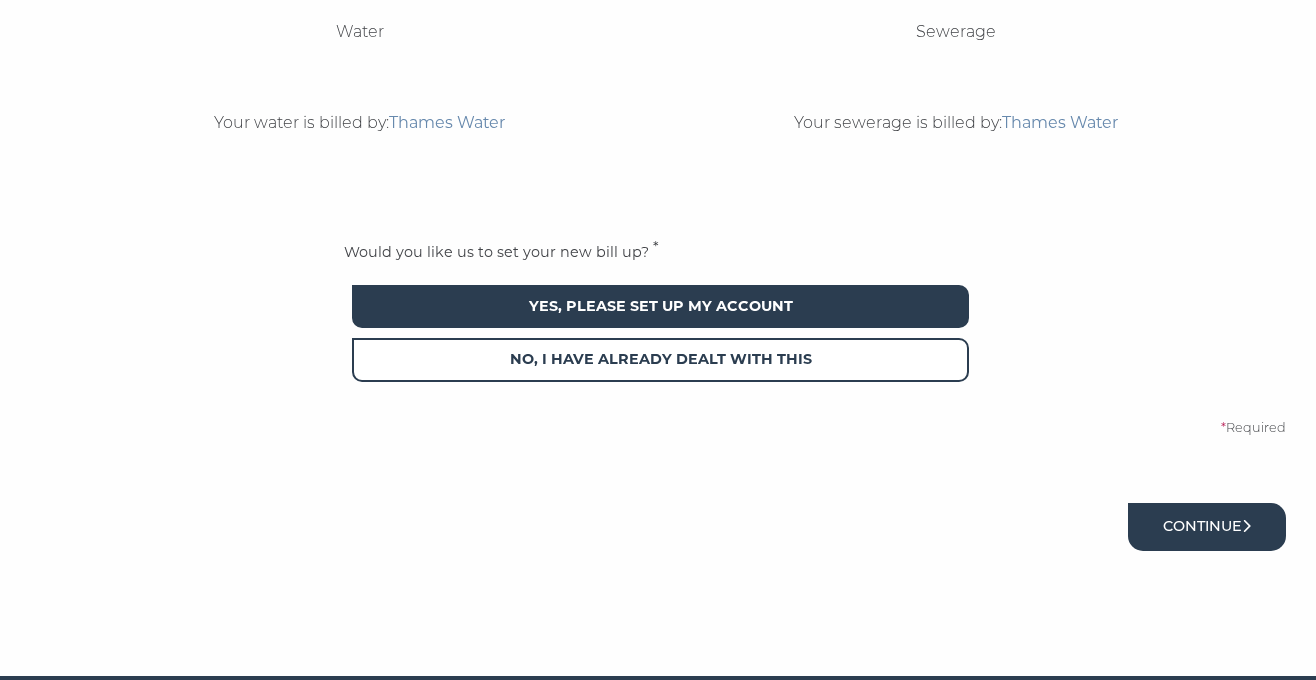 click on "Continue" at bounding box center (1207, 526) 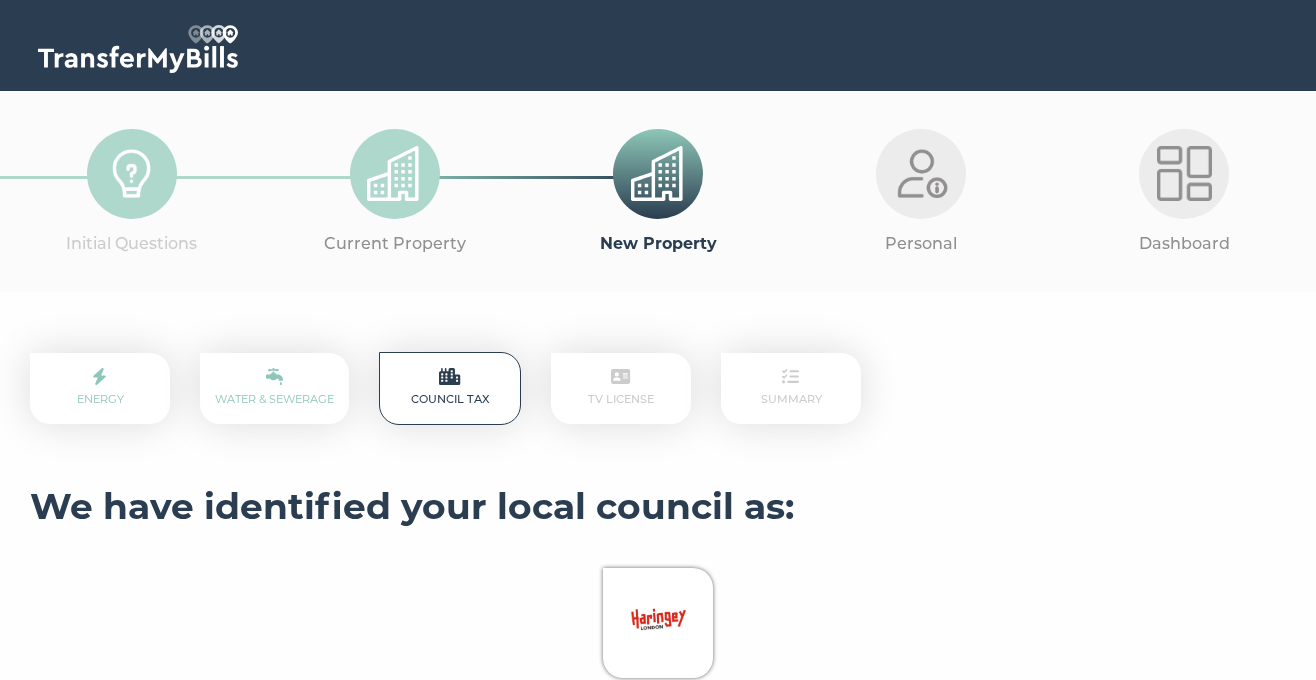 scroll, scrollTop: 0, scrollLeft: 0, axis: both 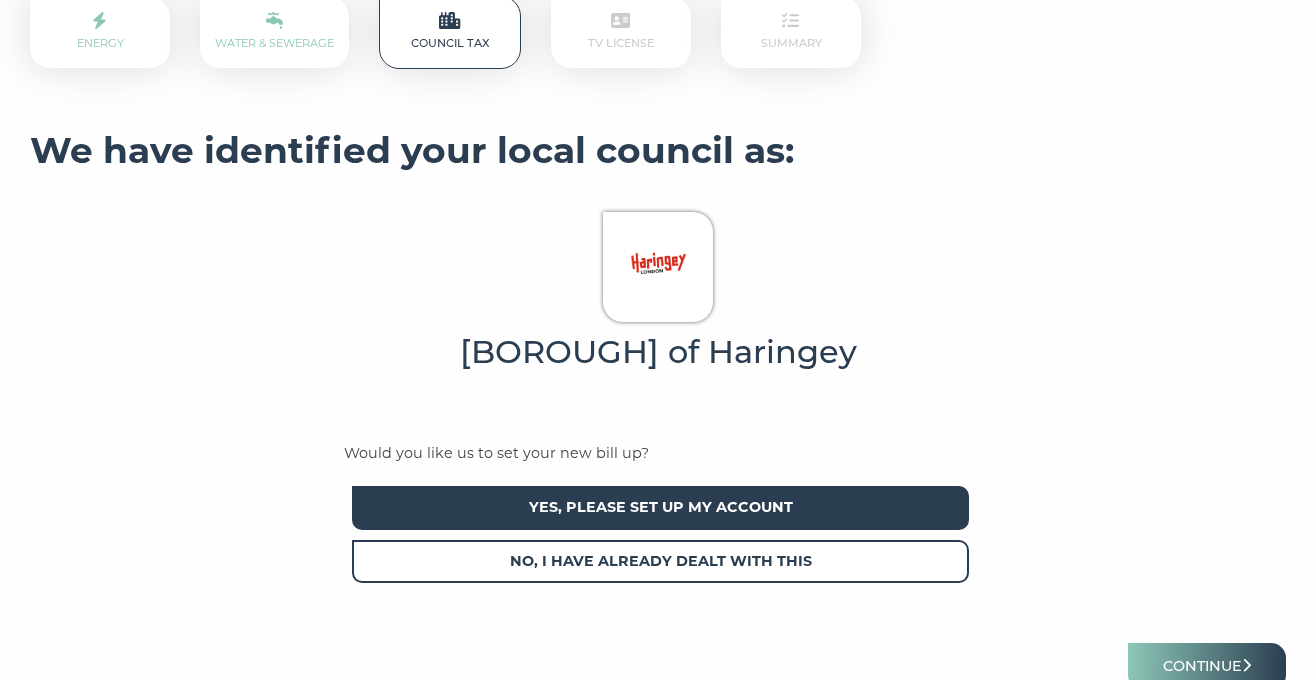 click on "Yes, please set up my account" at bounding box center [660, 507] 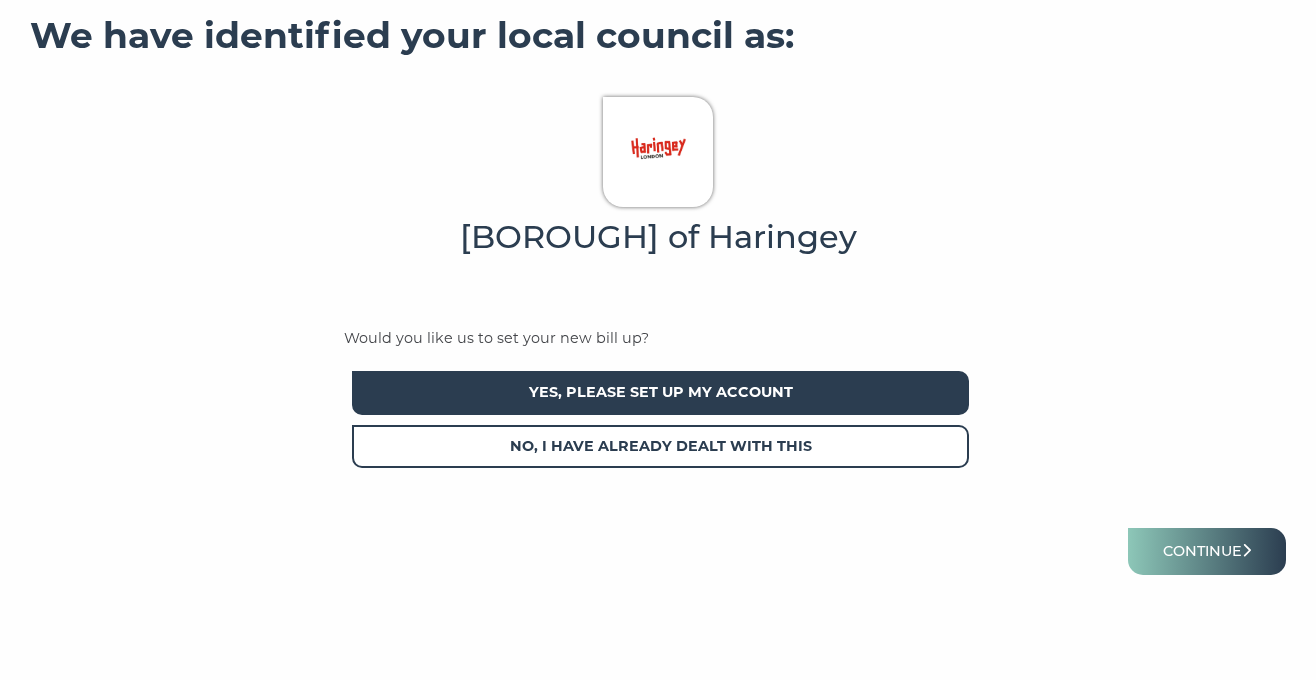 scroll, scrollTop: 514, scrollLeft: 0, axis: vertical 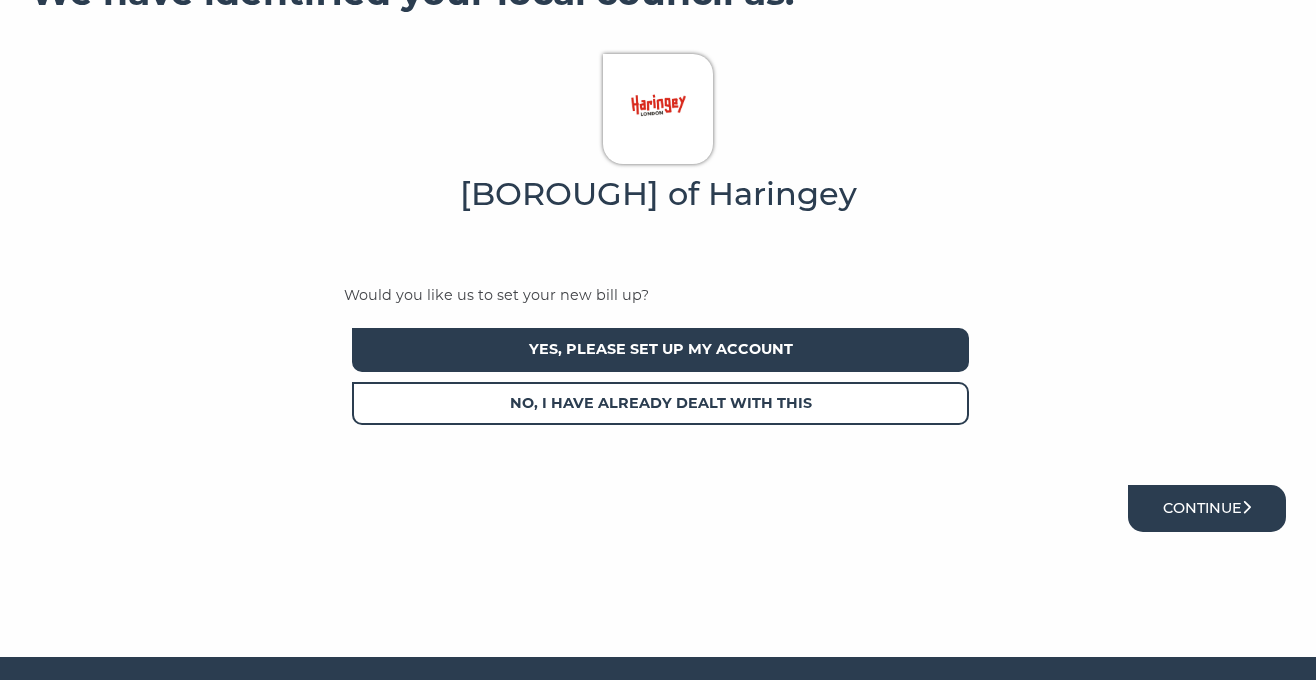click on "Continue" at bounding box center [1207, 508] 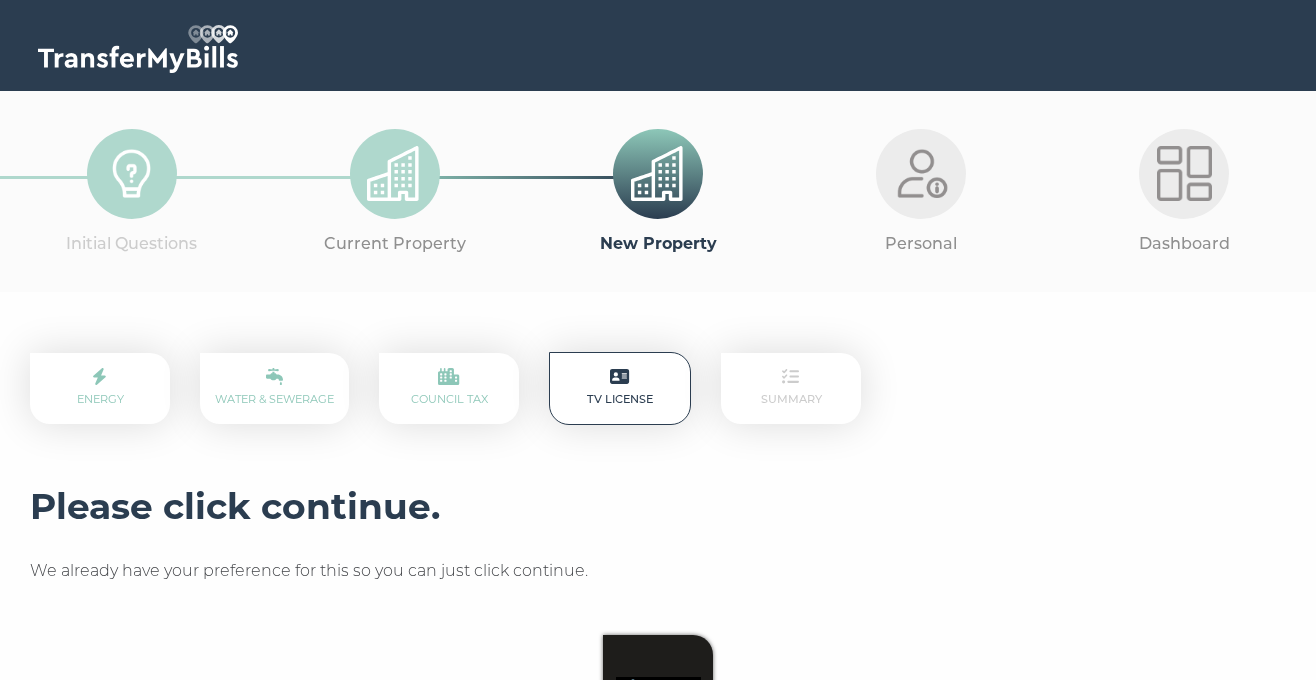 scroll, scrollTop: 0, scrollLeft: 0, axis: both 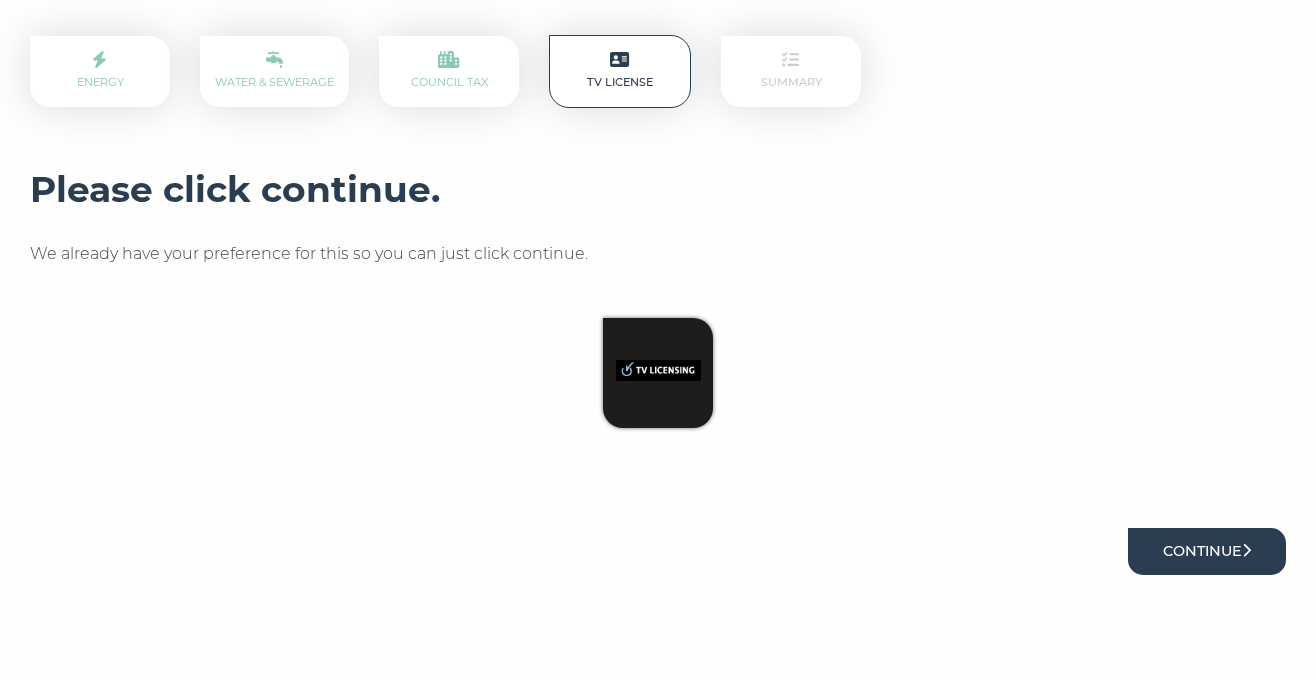 click on "Continue" at bounding box center (1207, 551) 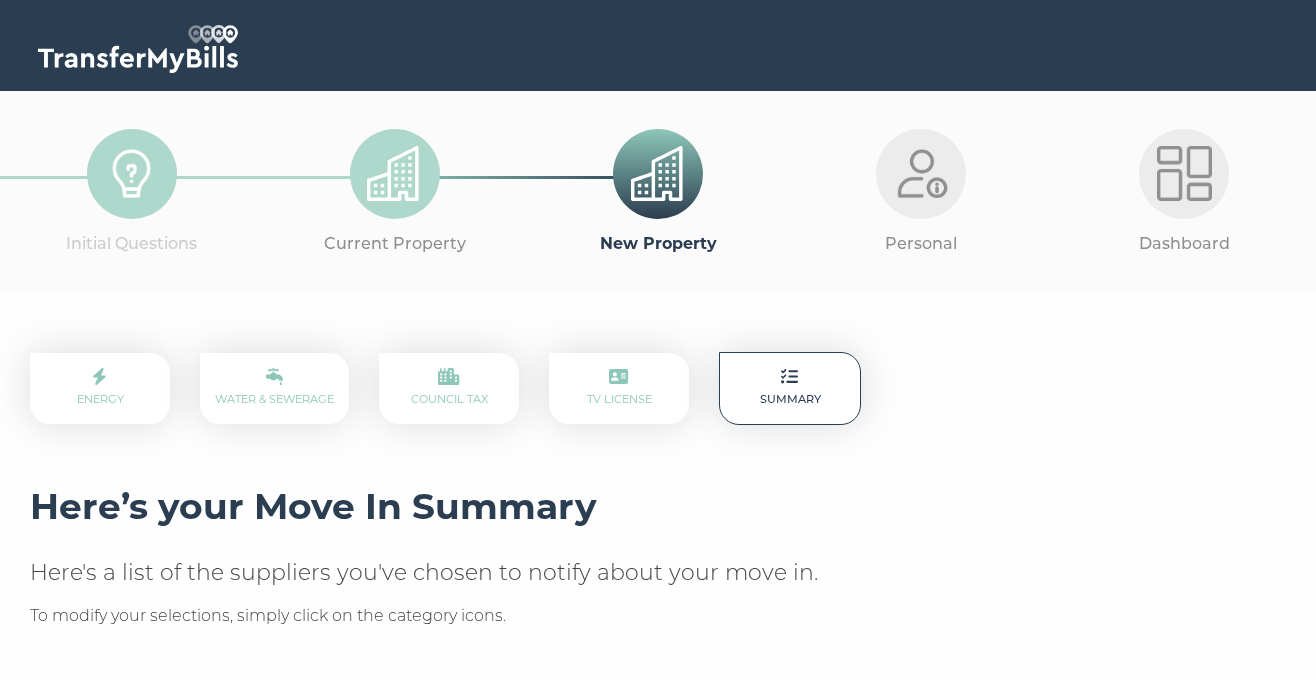 scroll, scrollTop: 0, scrollLeft: 0, axis: both 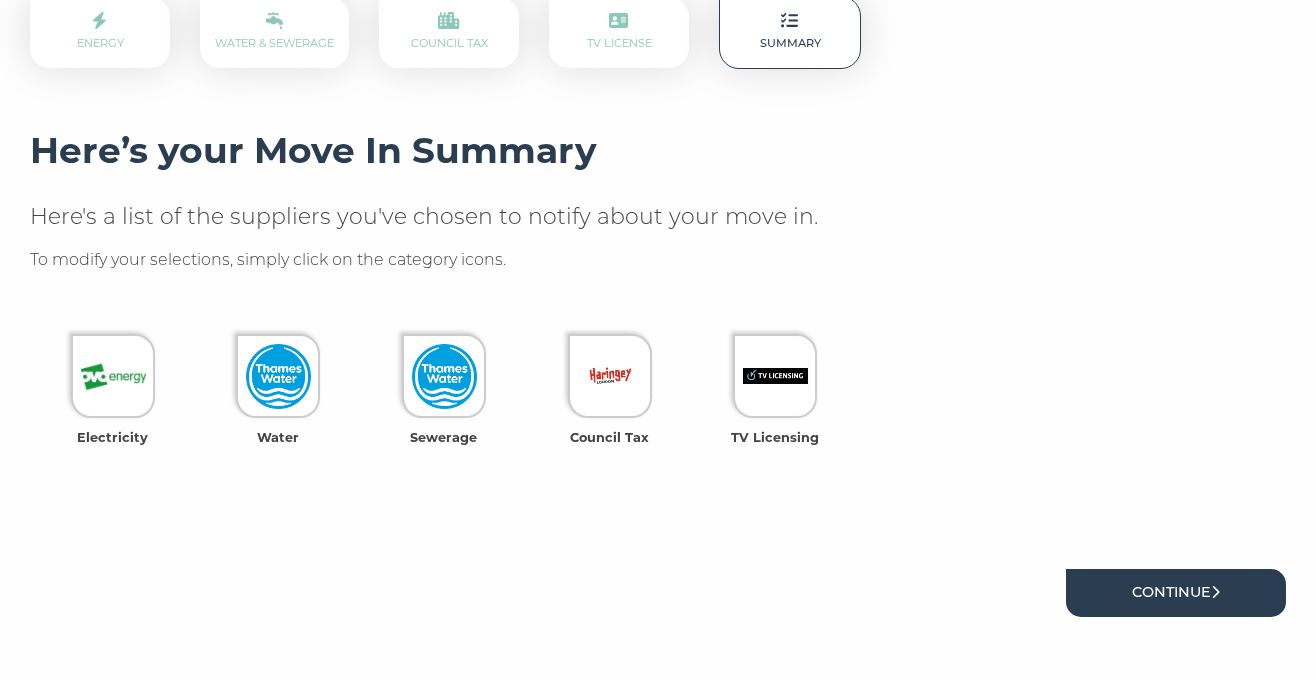 click on "Continue" at bounding box center [1176, 592] 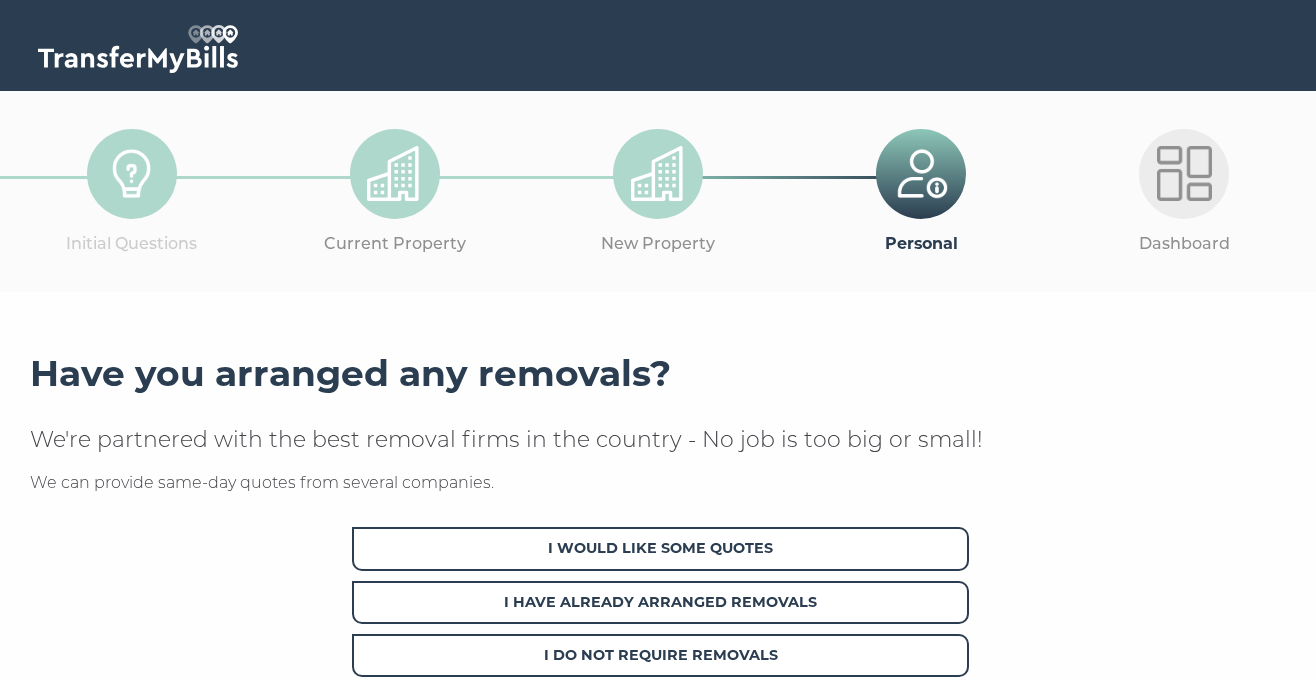scroll, scrollTop: 0, scrollLeft: 0, axis: both 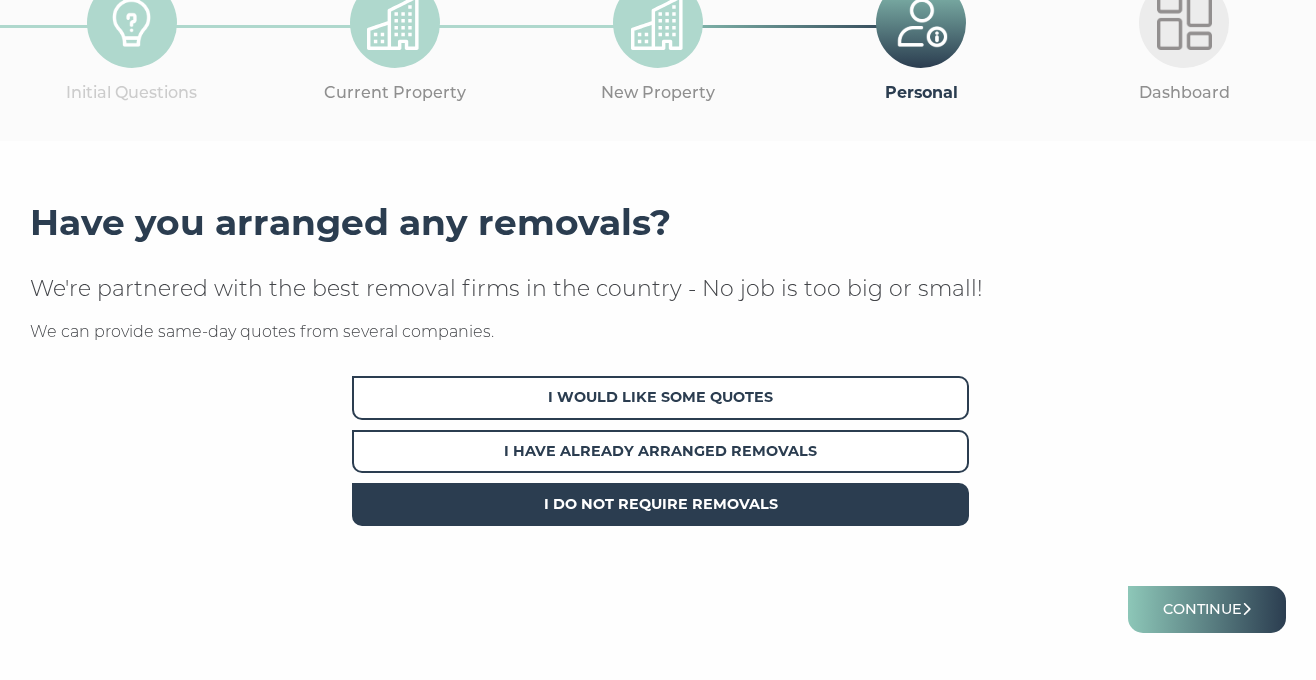 click on "I Do Not Require Removals" at bounding box center [660, 504] 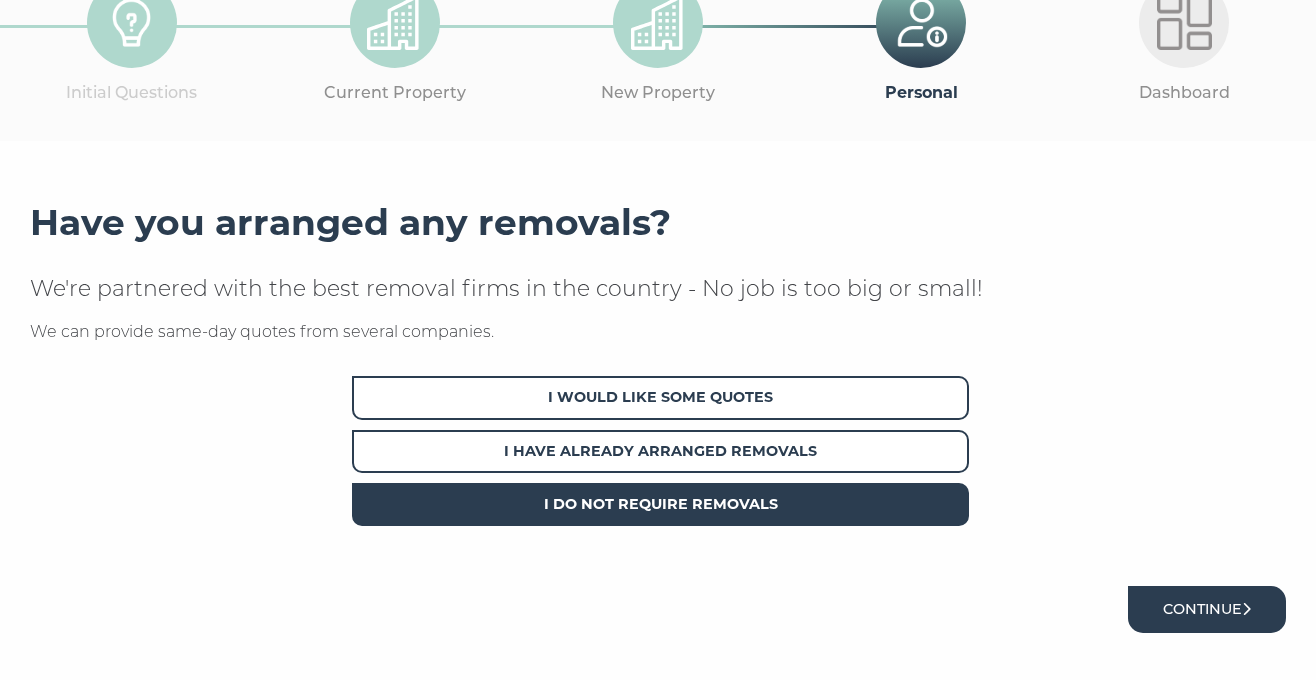 click on "Continue" at bounding box center [1207, 609] 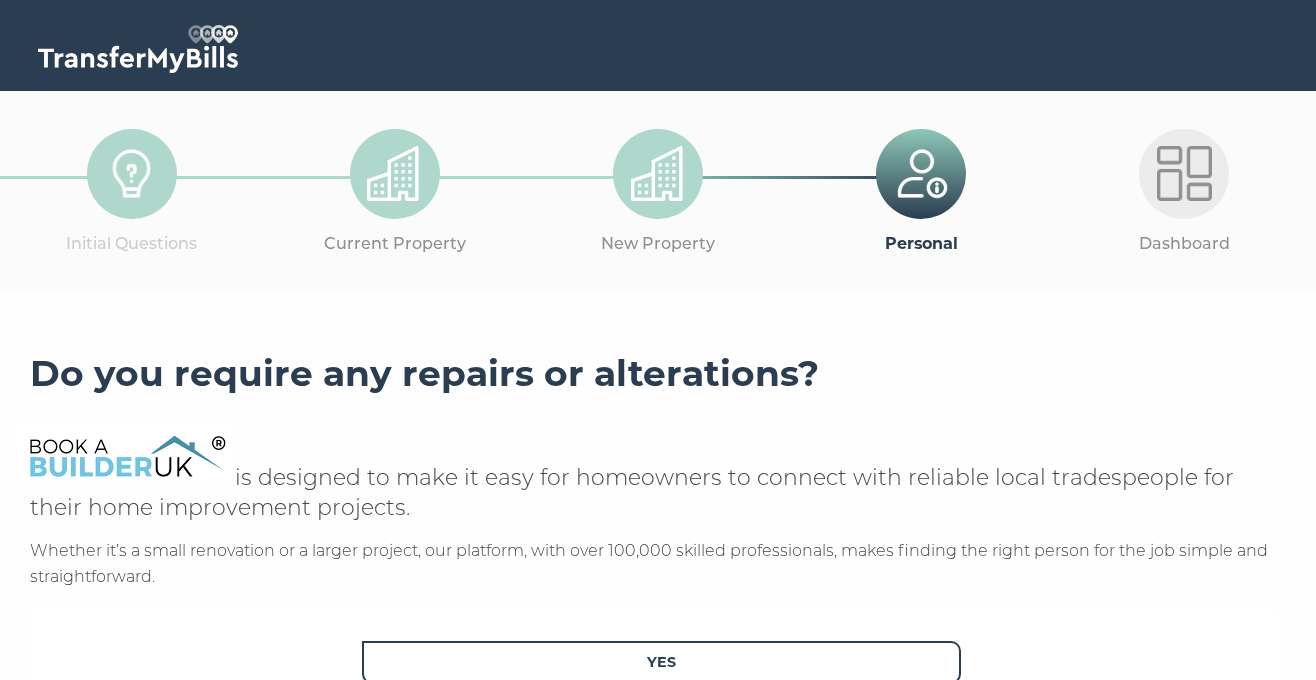 scroll, scrollTop: 0, scrollLeft: 0, axis: both 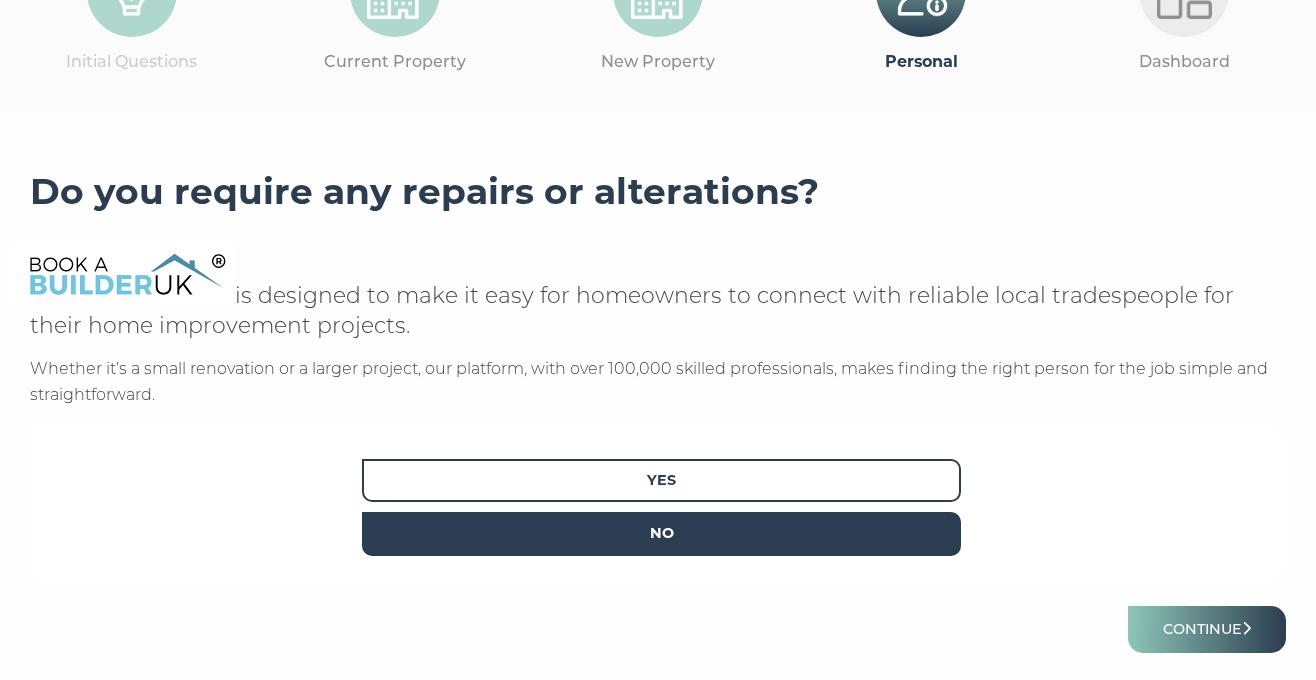 click on "No" at bounding box center [661, 533] 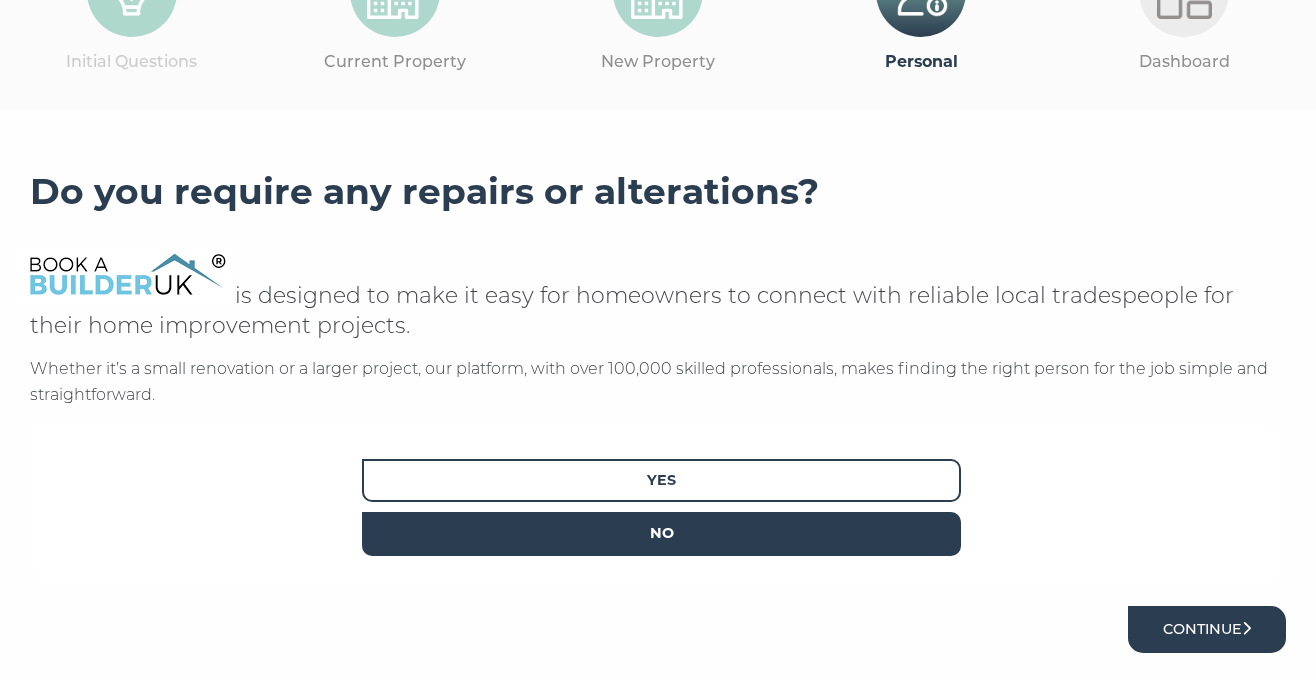 click on "Continue" at bounding box center (1207, 629) 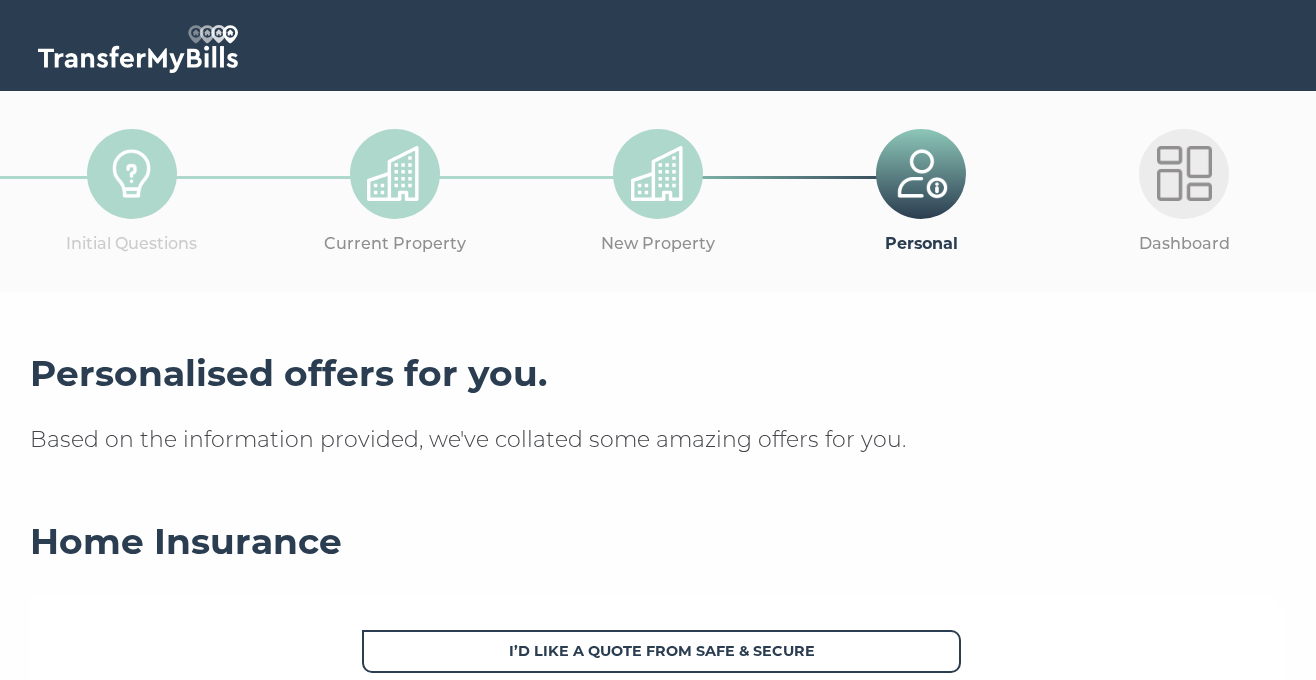 scroll, scrollTop: 0, scrollLeft: 0, axis: both 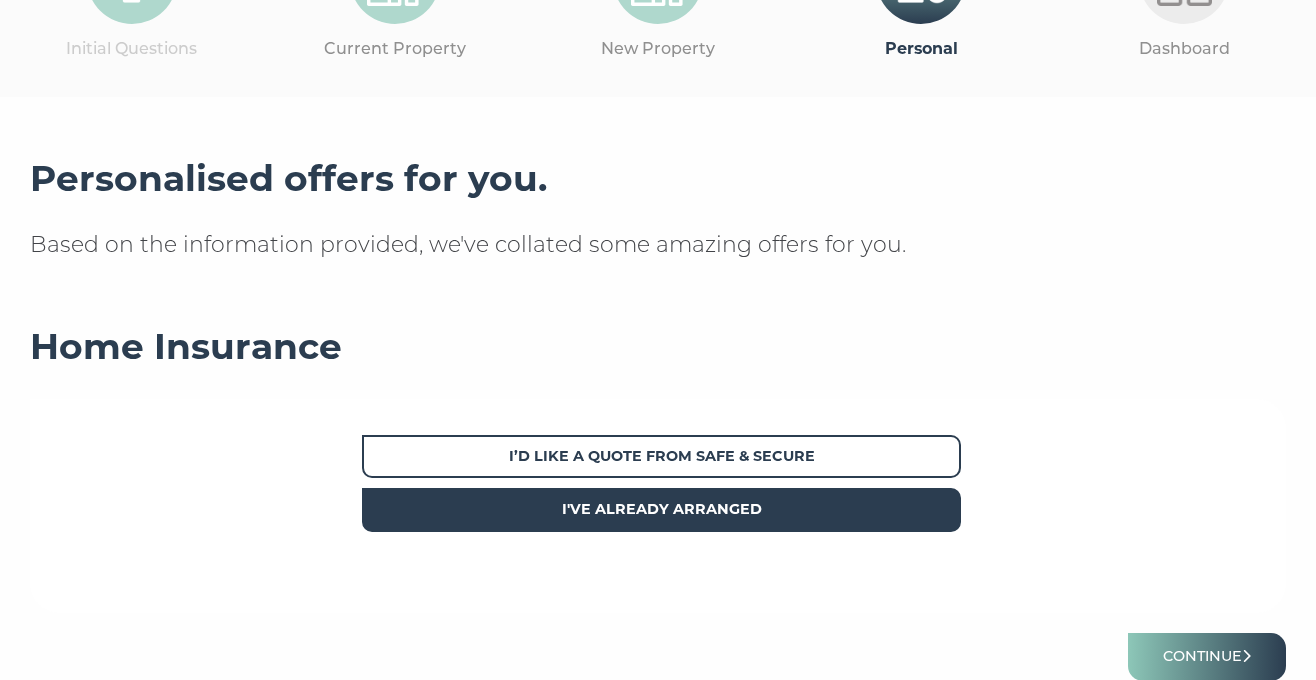 click on "I've already arranged" at bounding box center (661, 509) 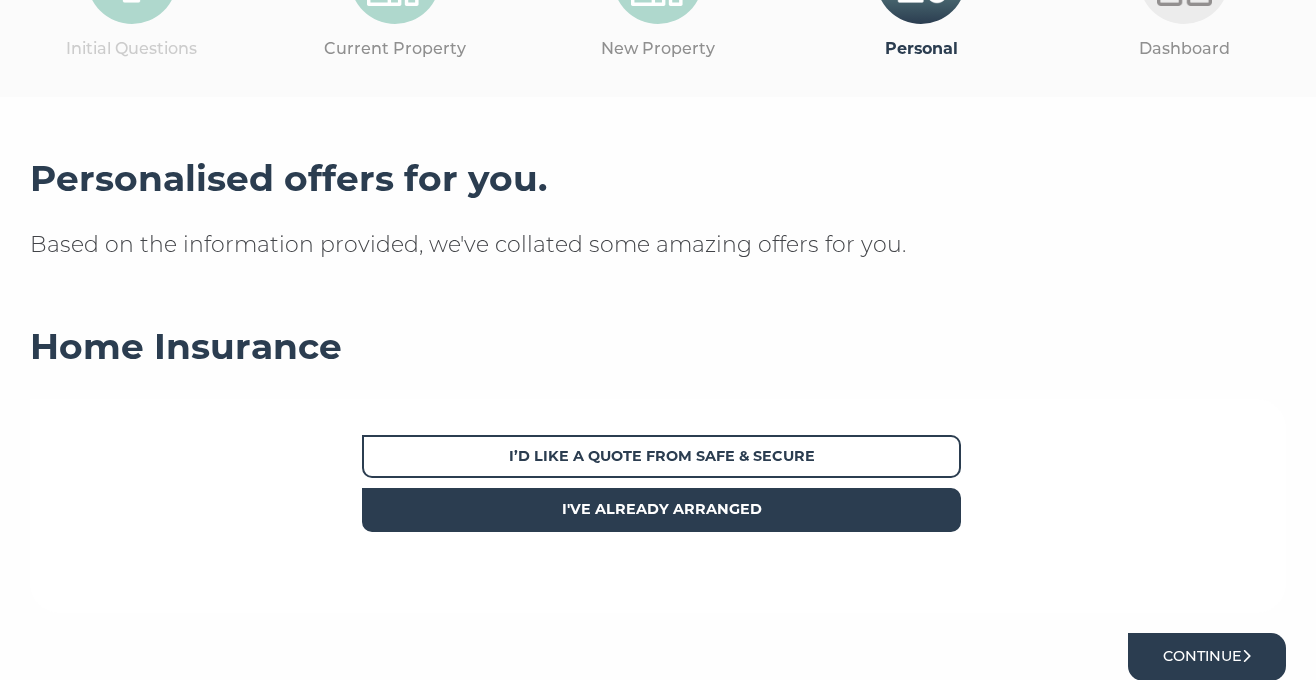 click on "Continue" at bounding box center (1207, 656) 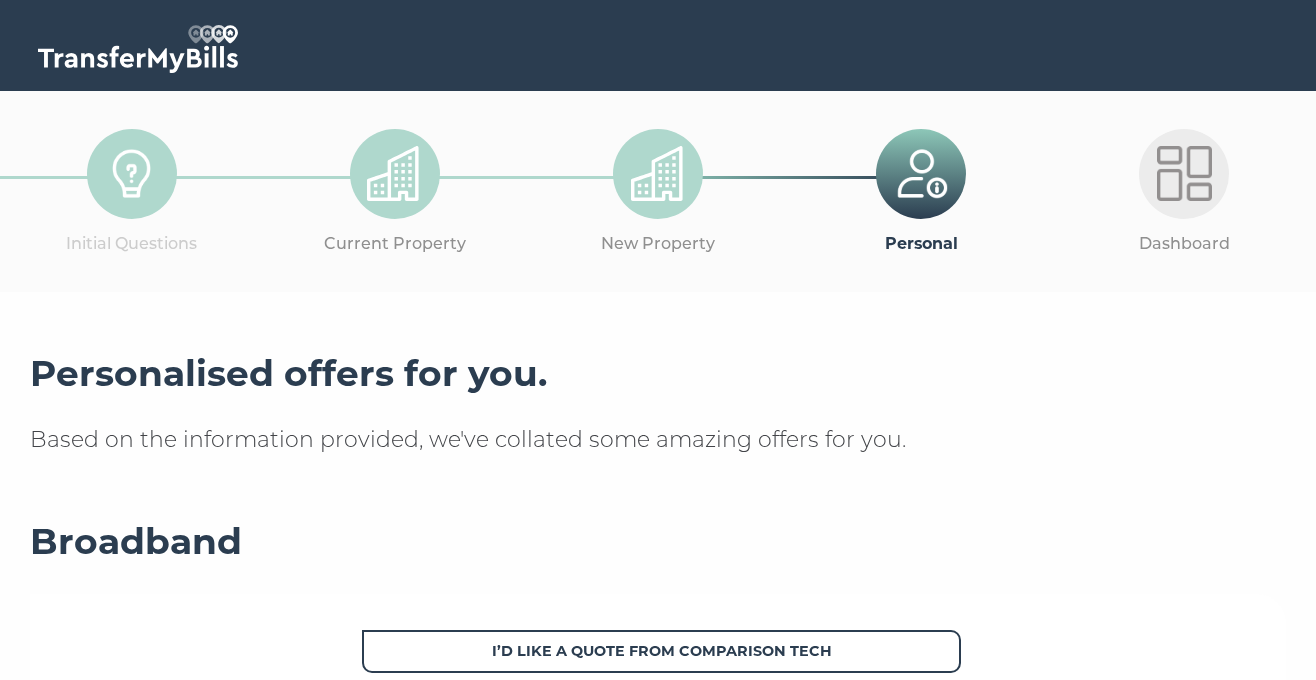 scroll, scrollTop: 0, scrollLeft: 0, axis: both 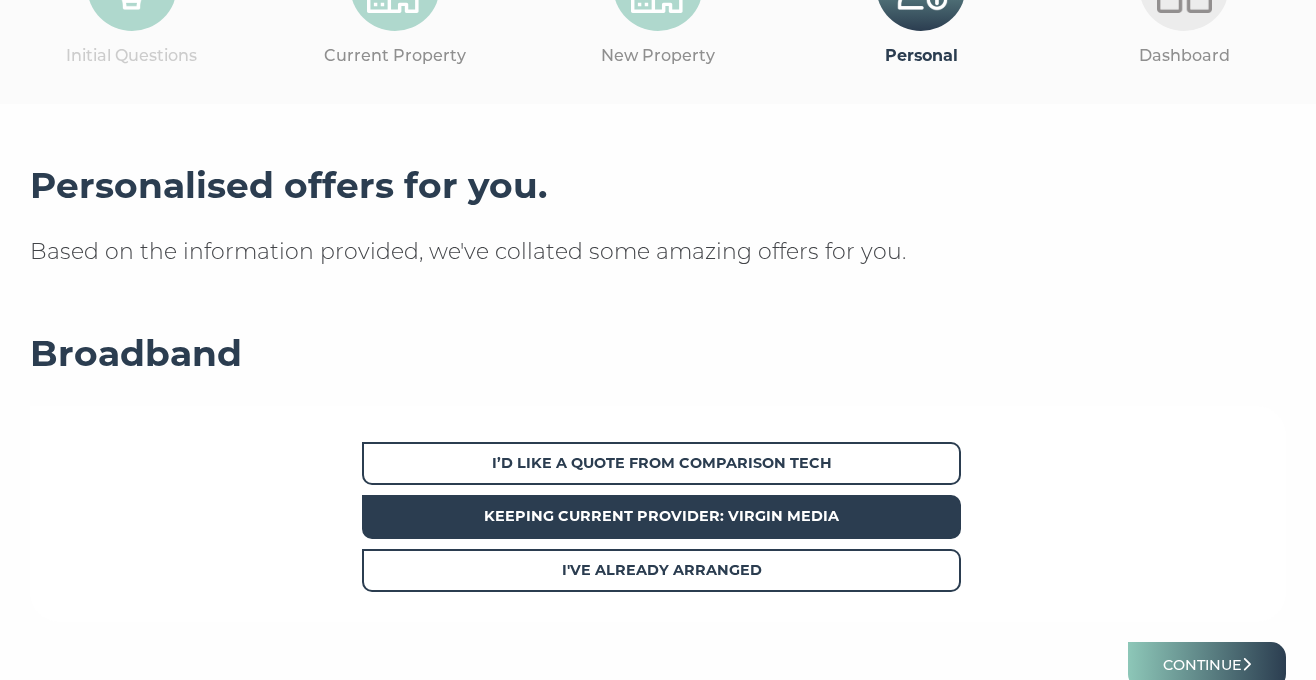 click on "Keeping current provider: Virgin Media" at bounding box center (661, 516) 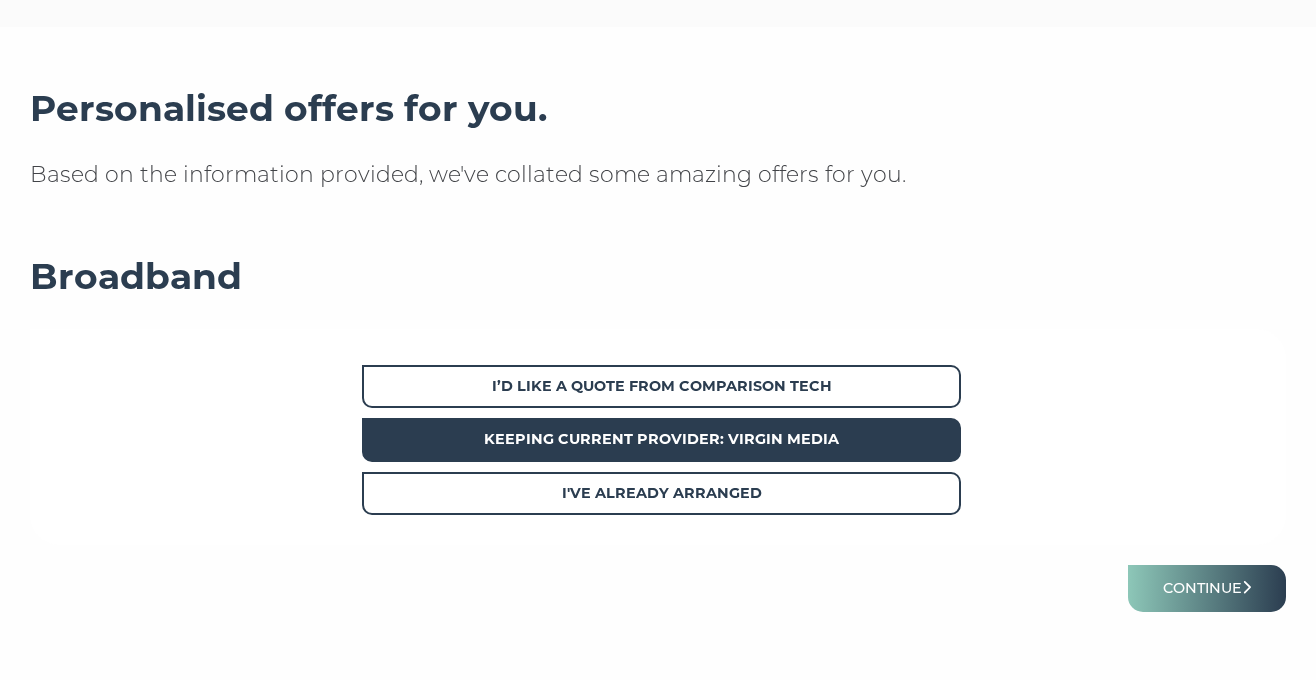 scroll, scrollTop: 282, scrollLeft: 0, axis: vertical 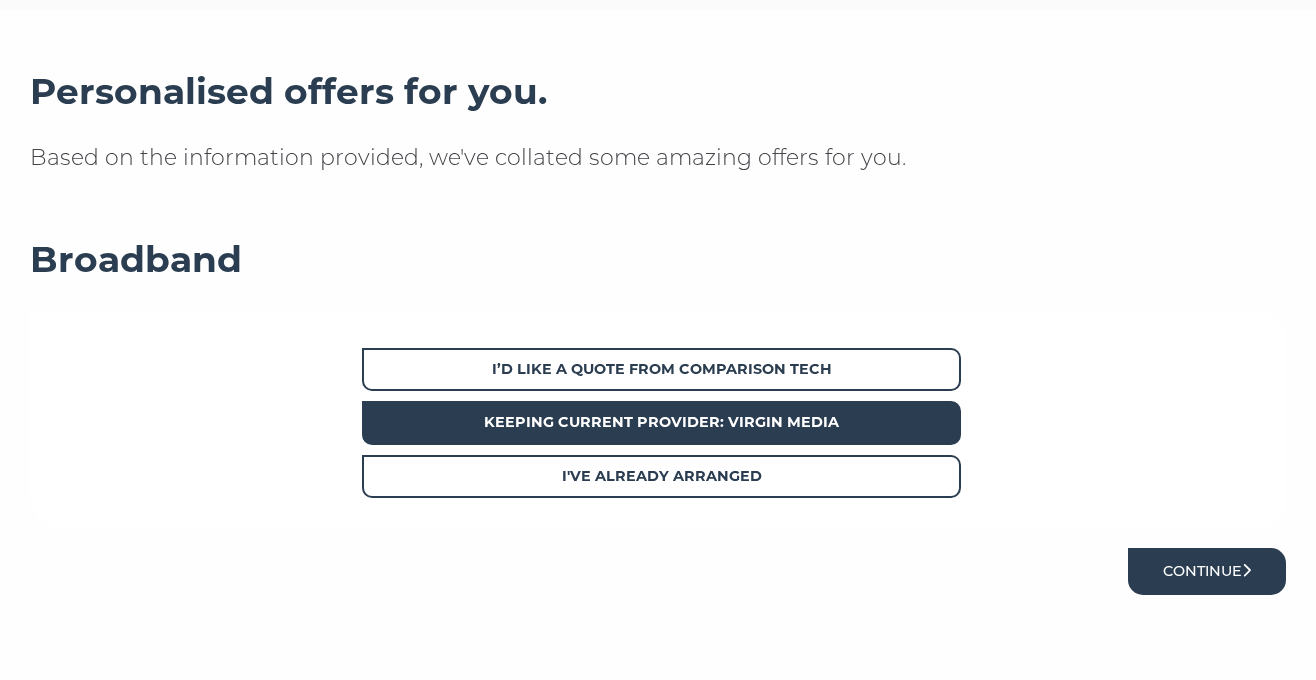 click on "Continue" at bounding box center [1207, 571] 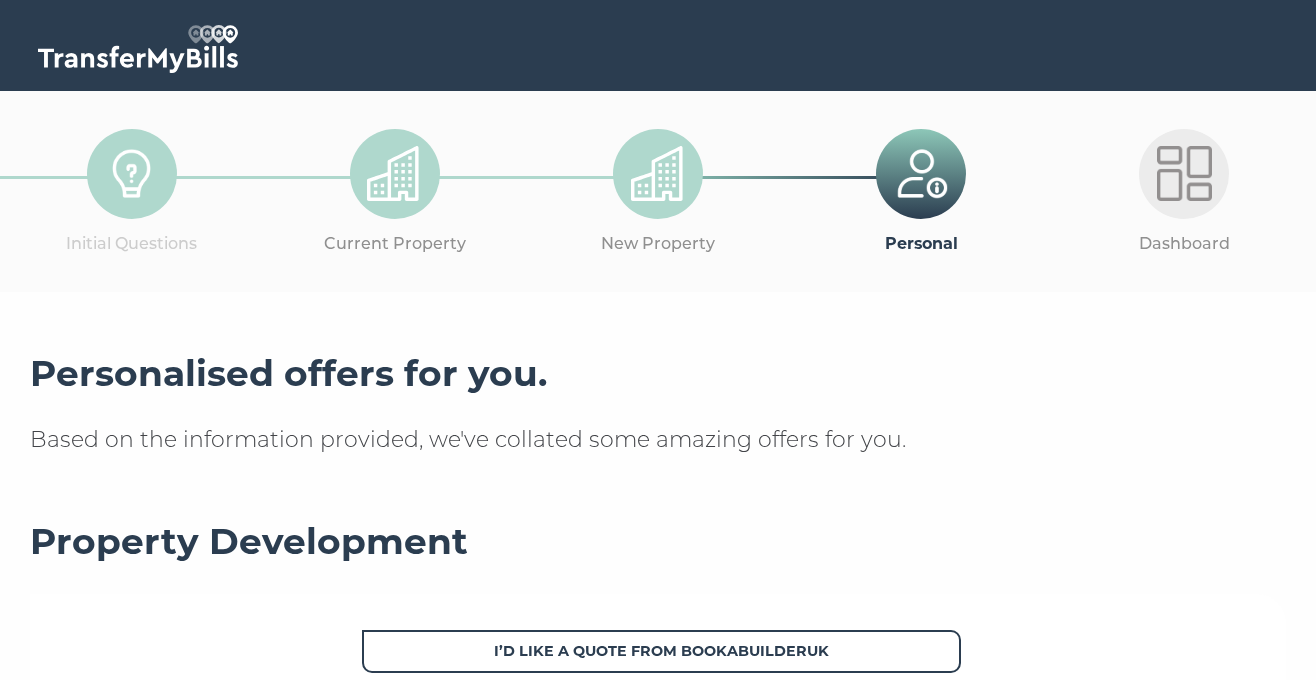 scroll, scrollTop: 0, scrollLeft: 0, axis: both 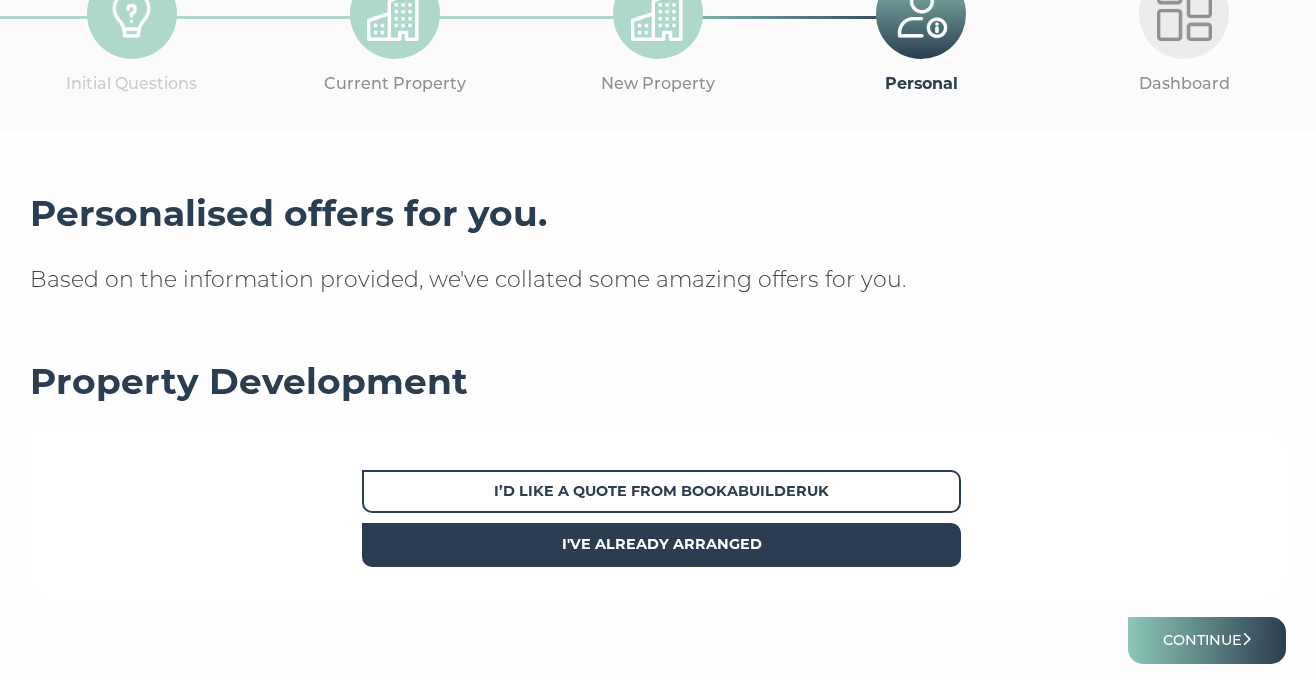 click on "I've already arranged" at bounding box center (662, 544) 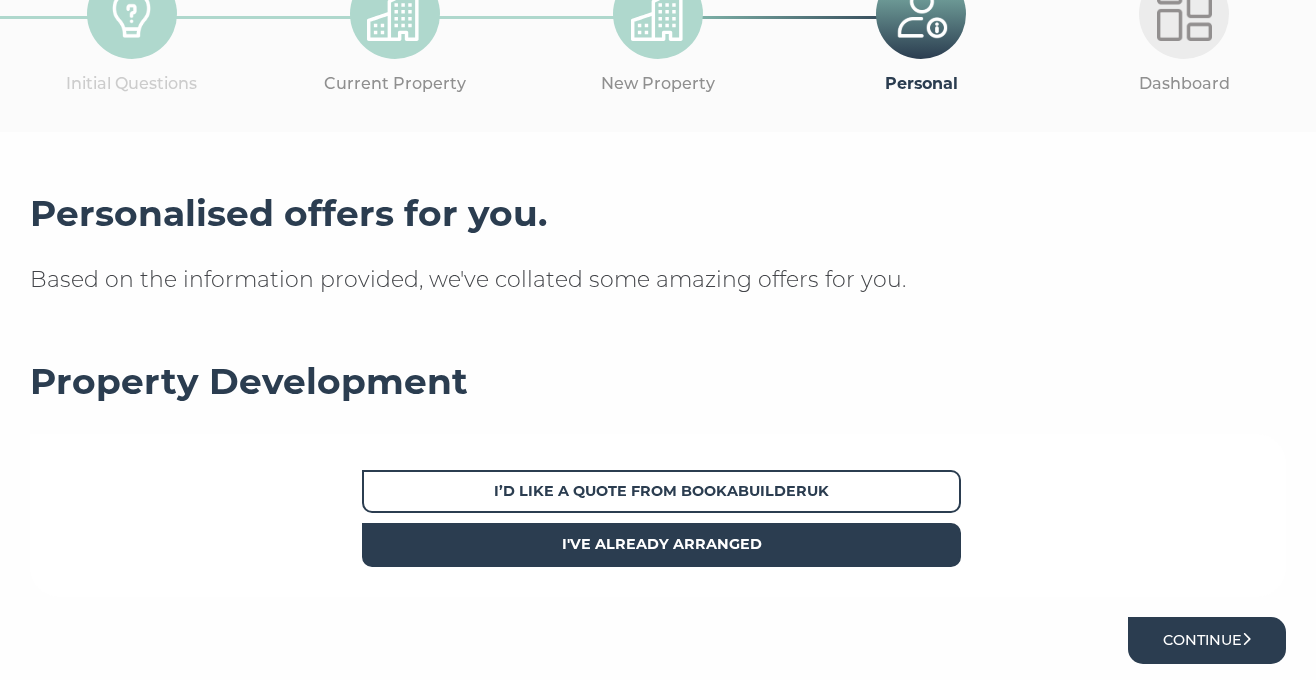 click on "Continue" at bounding box center (1207, 640) 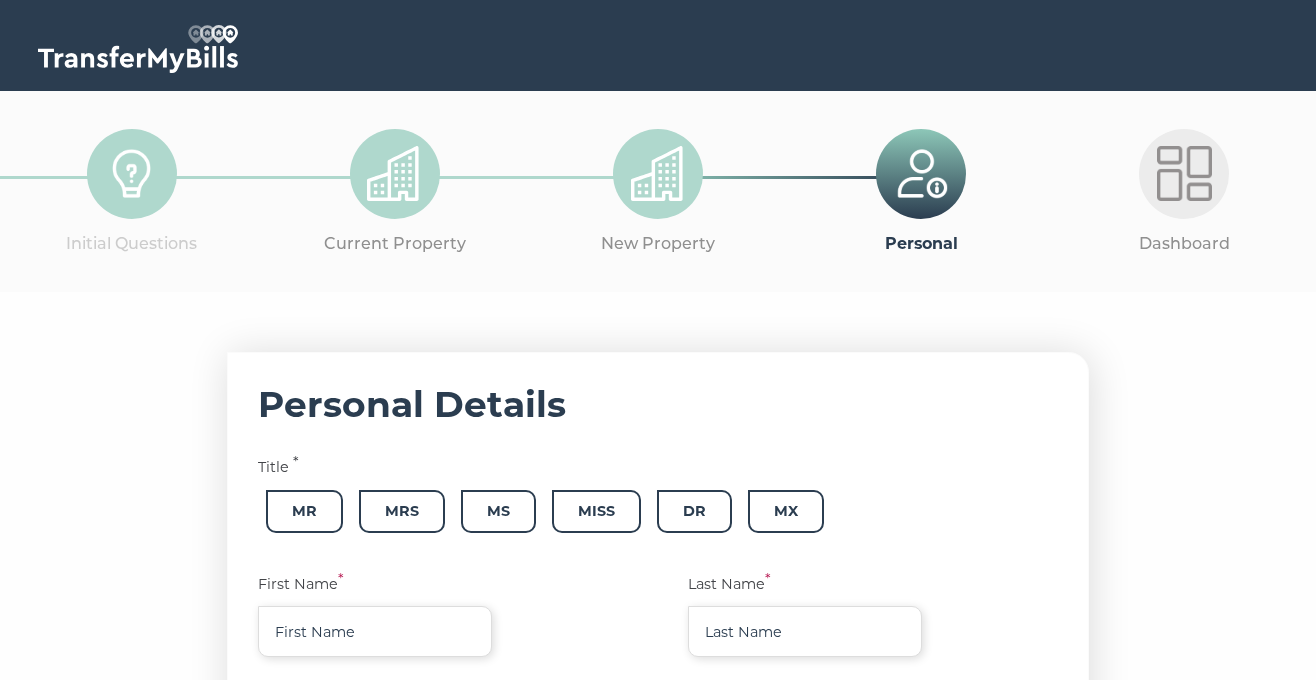 scroll, scrollTop: 0, scrollLeft: 0, axis: both 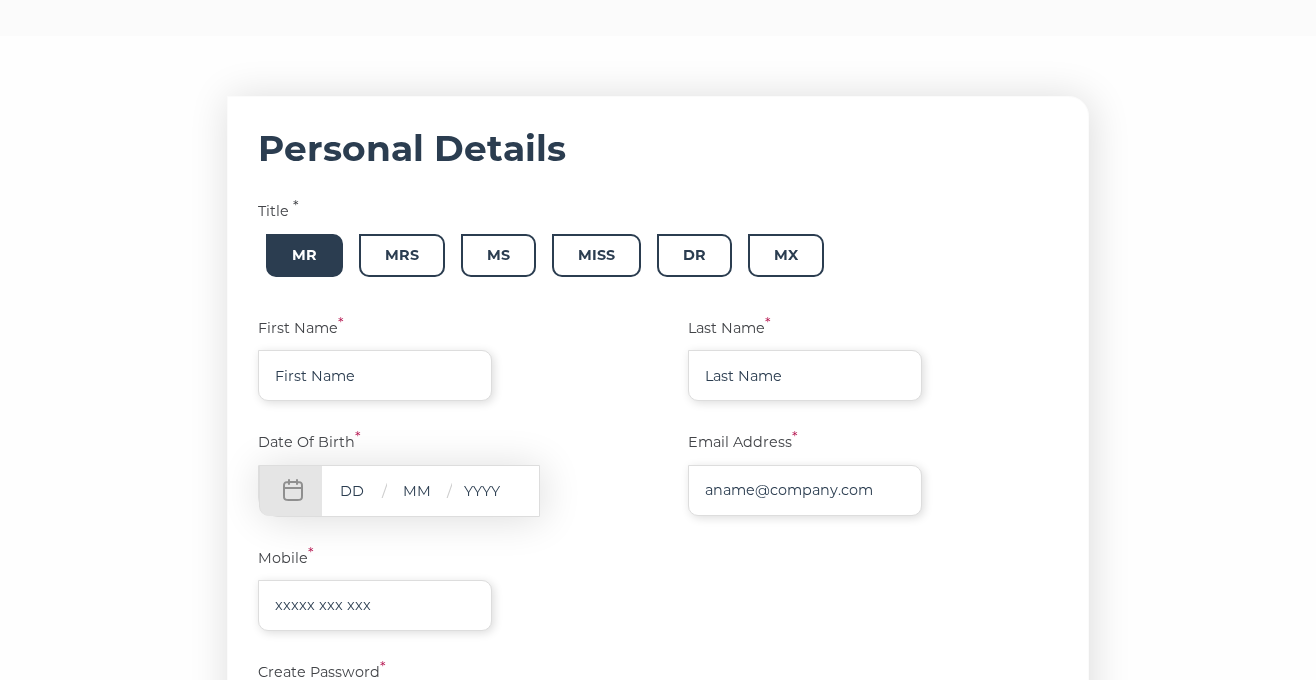 click on "Mr" at bounding box center (304, 255) 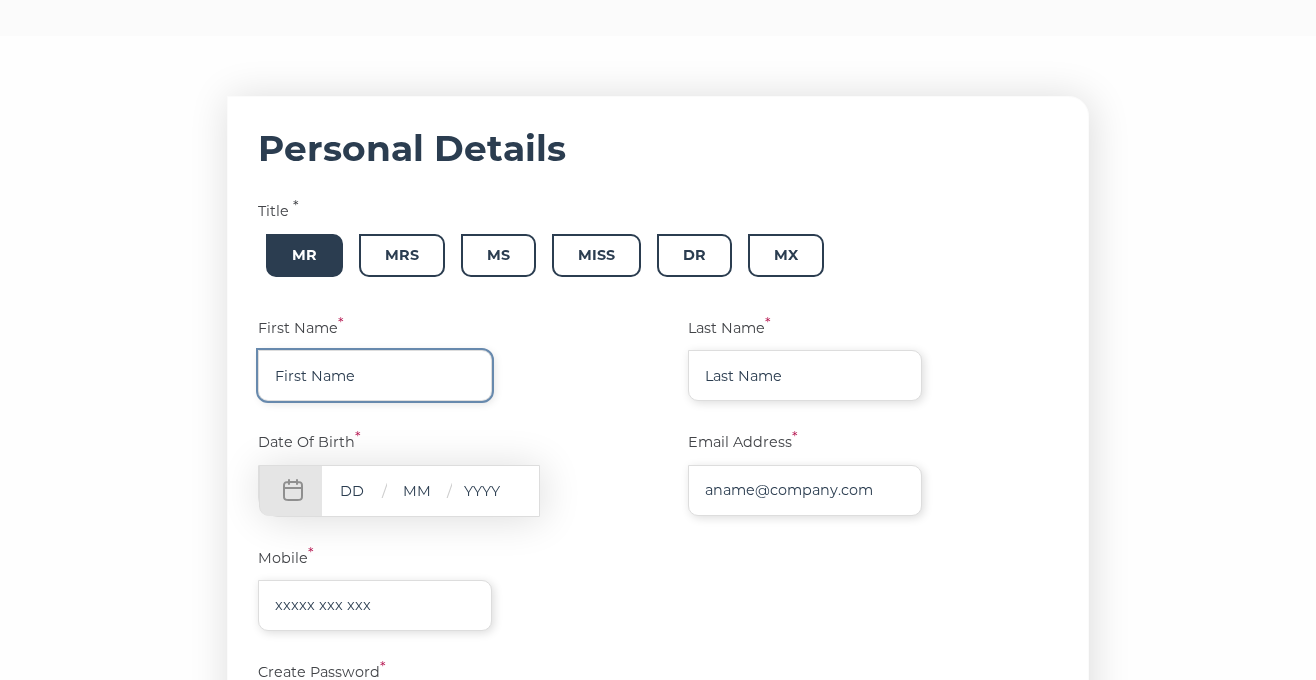 click at bounding box center (375, 375) 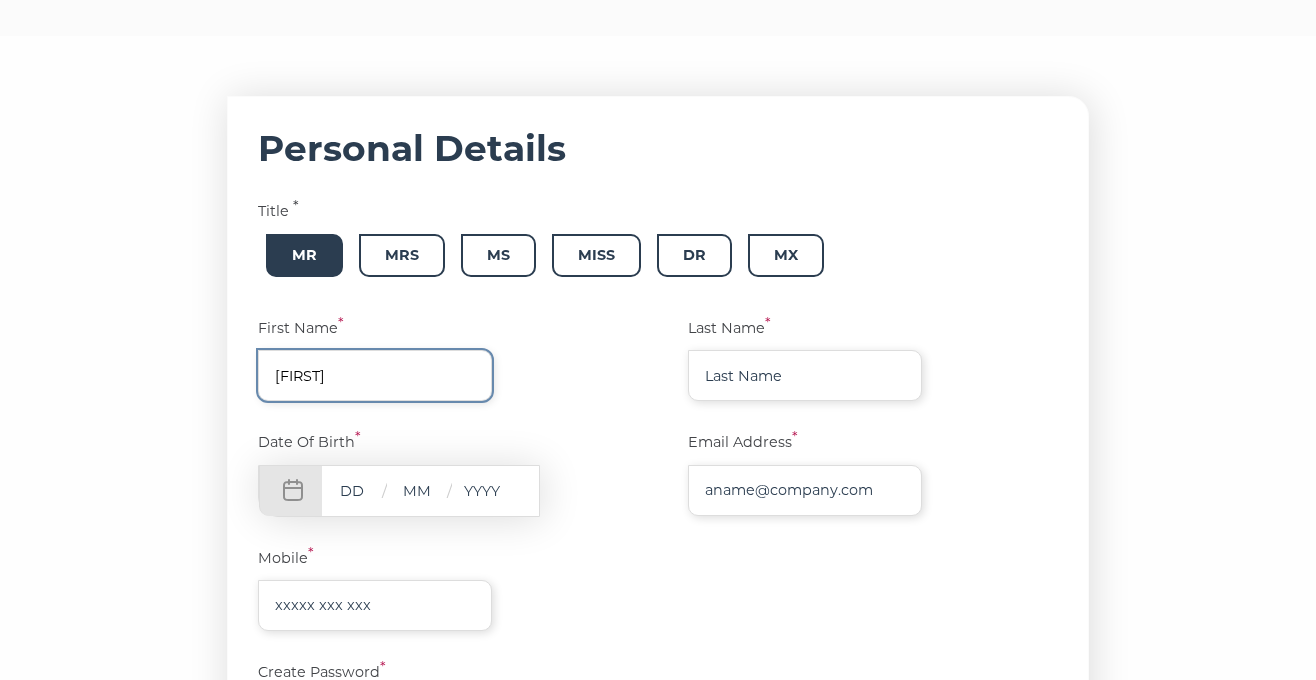 type on "[FIRST]" 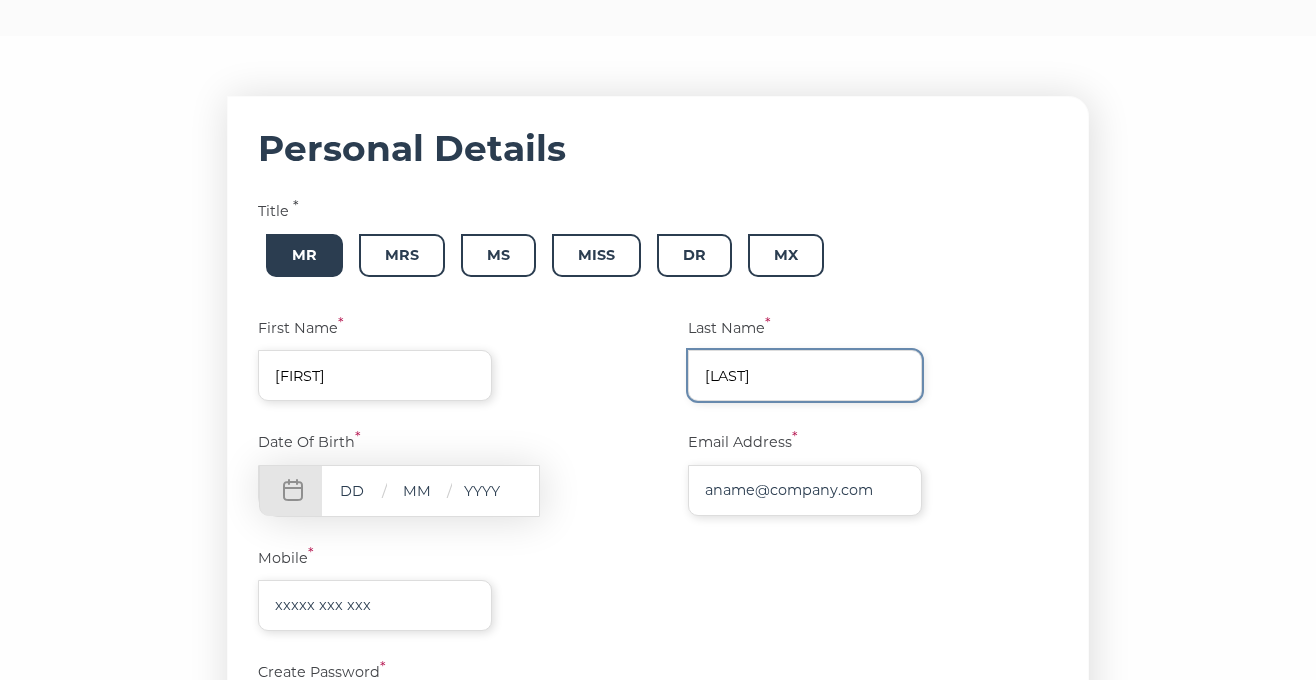 type on "[LAST]" 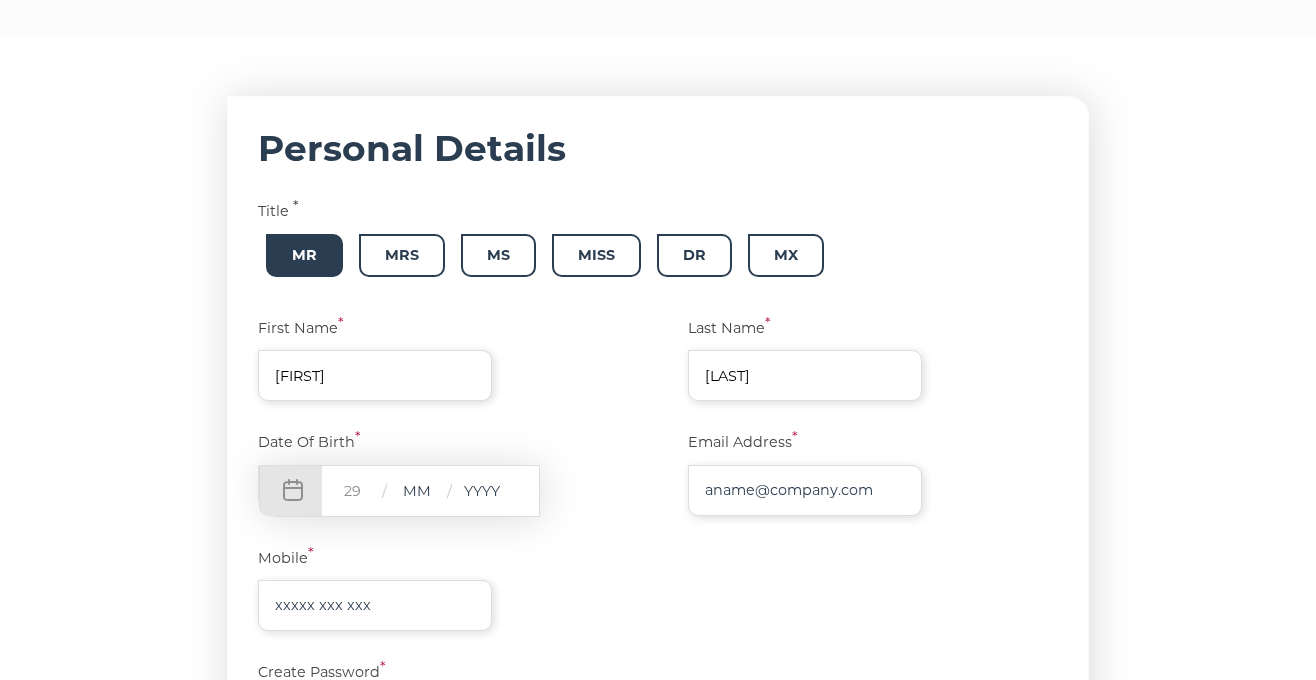 type on "29" 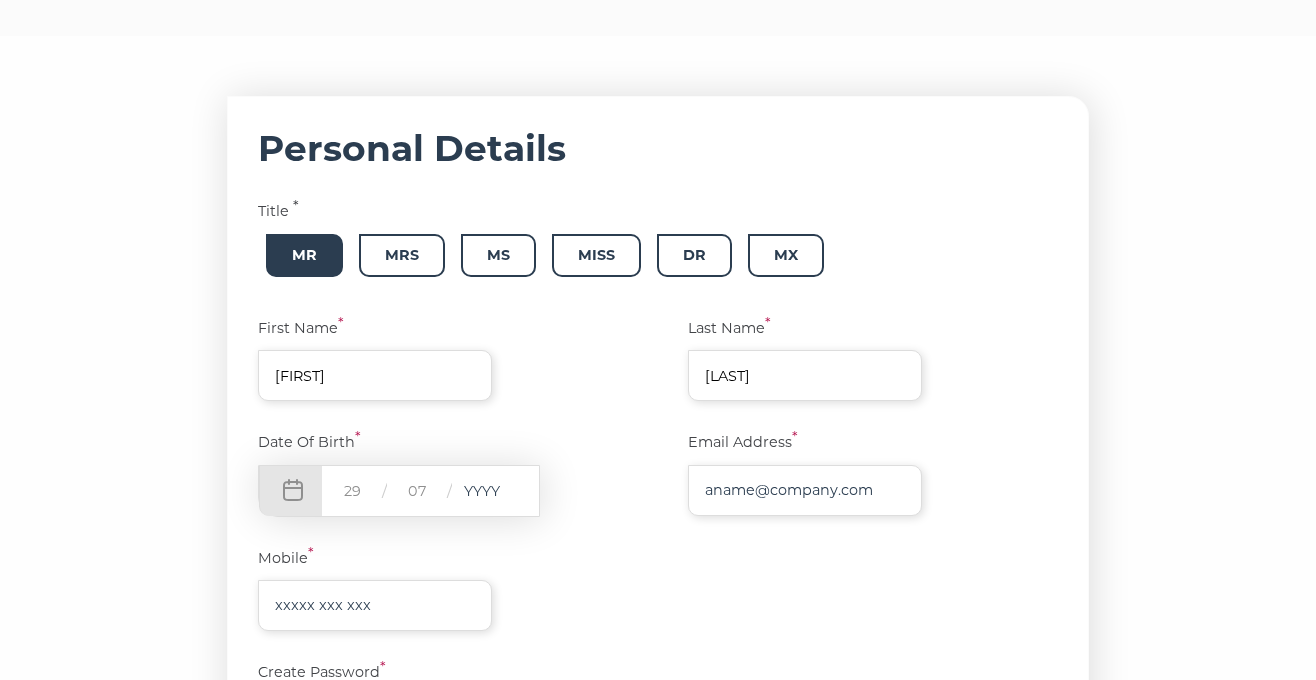 type on "07" 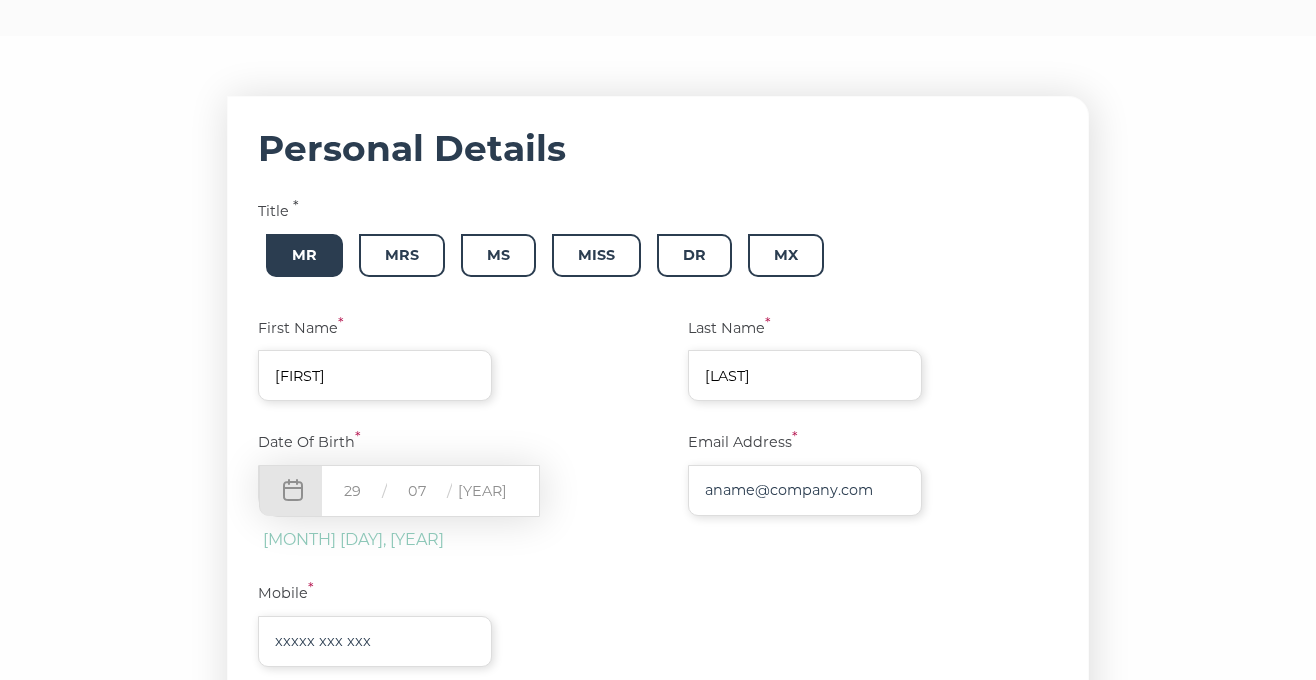 type on "1991" 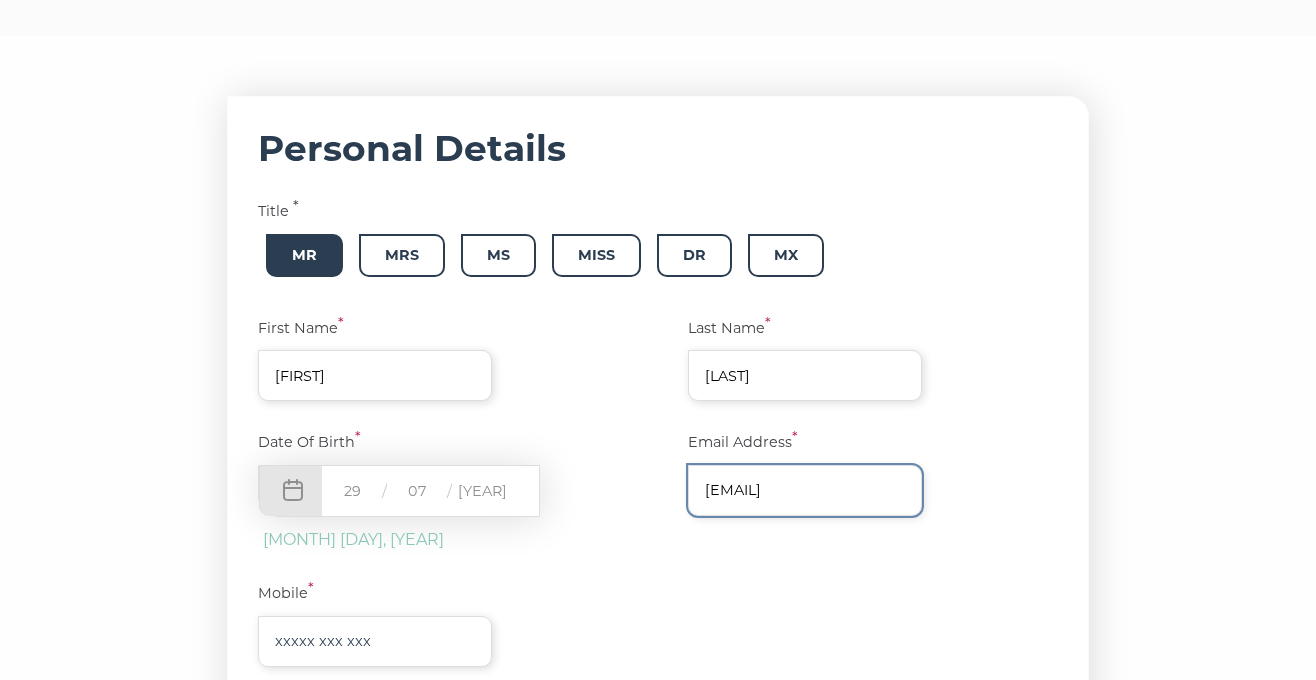 type on "kiks.samavat@gmail.com" 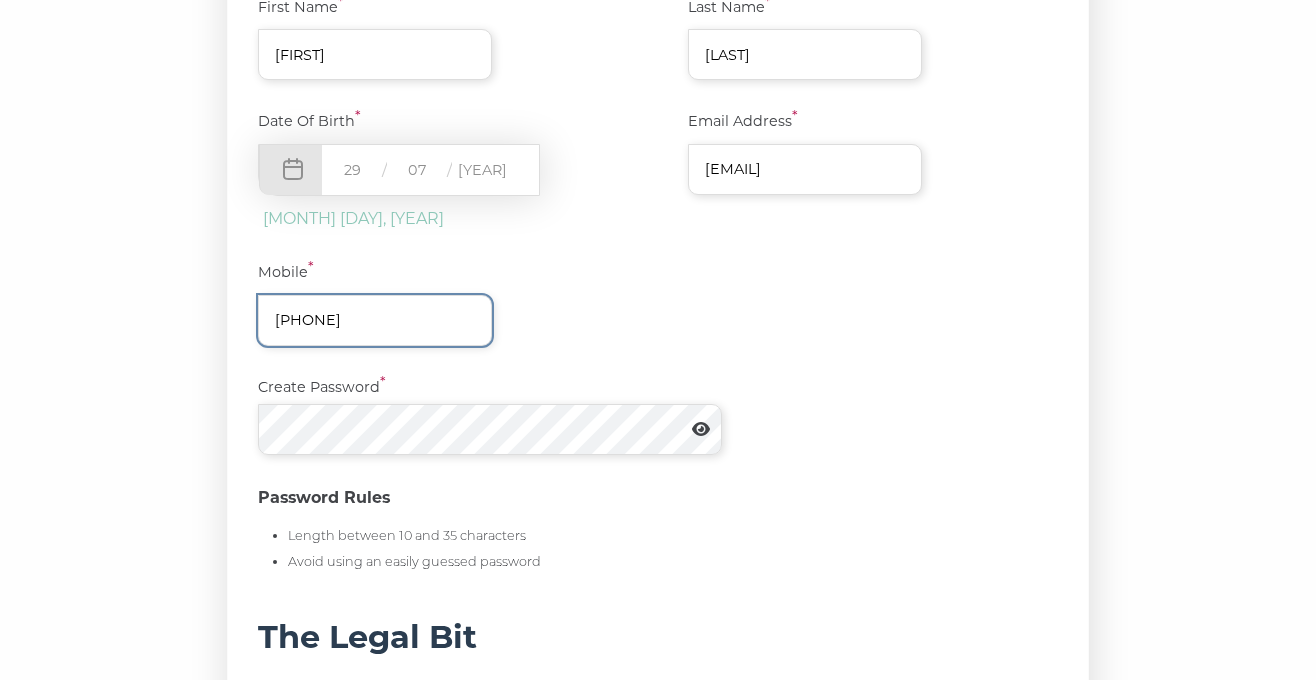 scroll, scrollTop: 626, scrollLeft: 0, axis: vertical 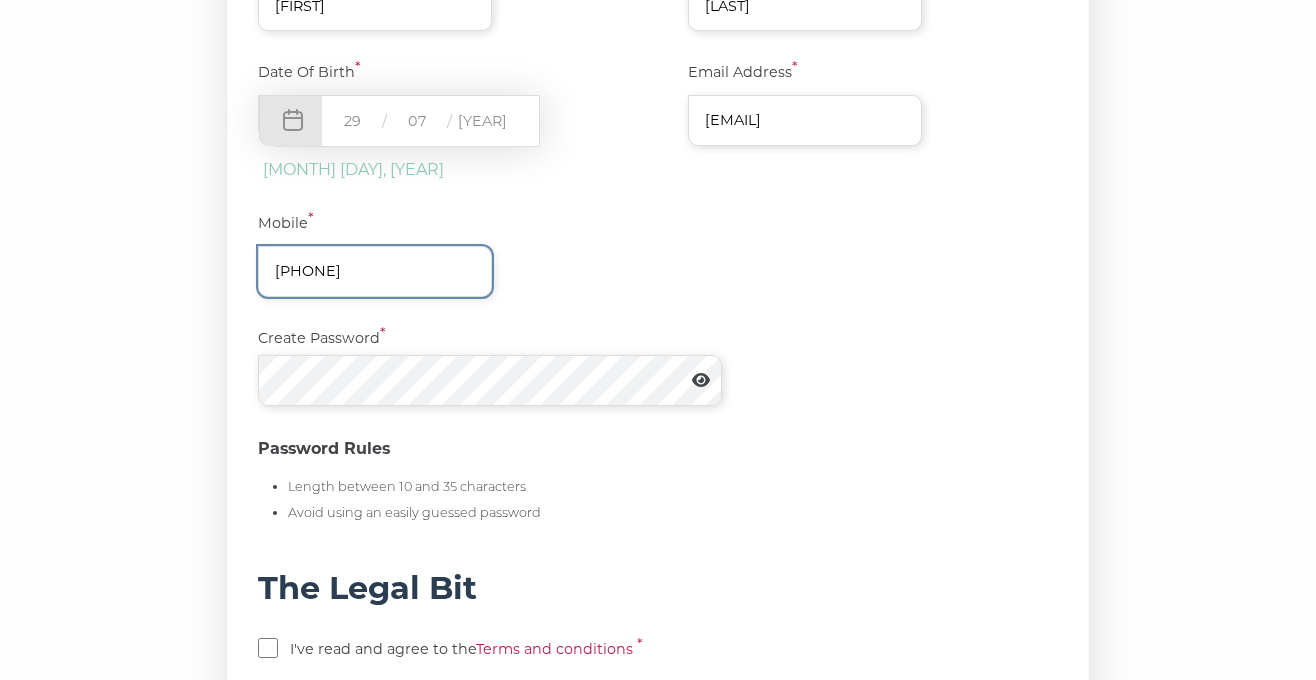 type on "07900274986" 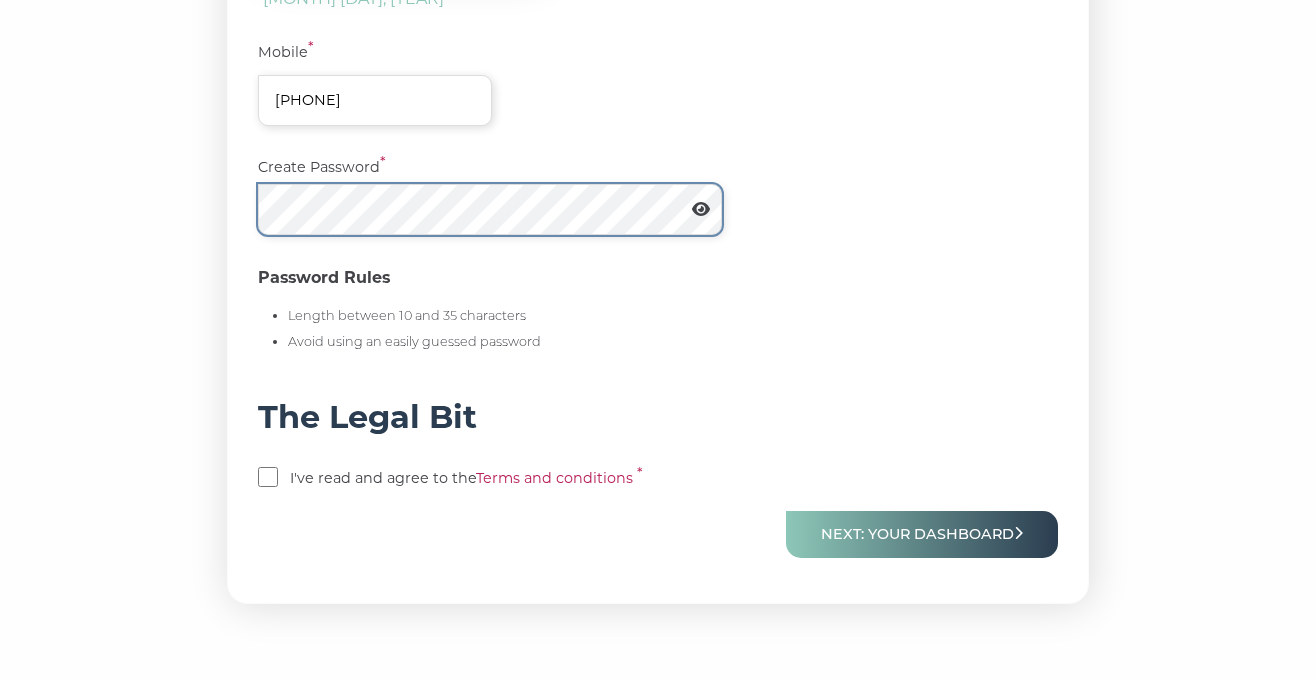scroll, scrollTop: 835, scrollLeft: 0, axis: vertical 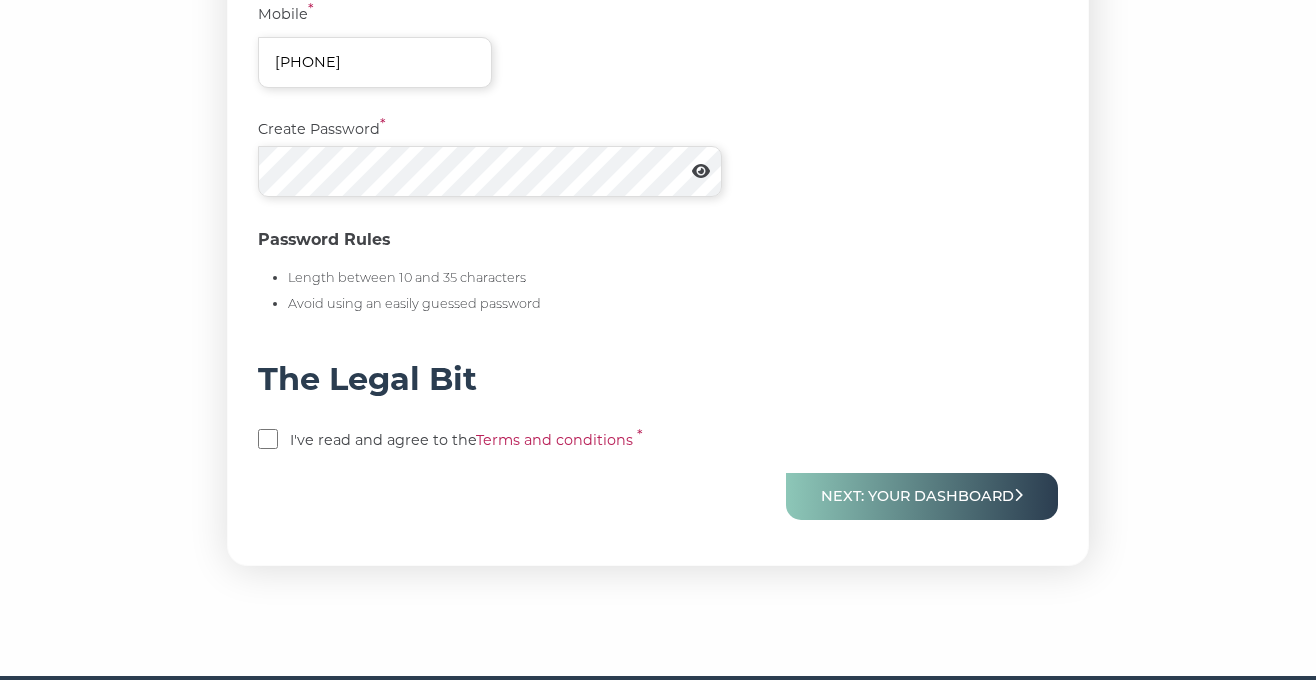 click at bounding box center [268, 439] 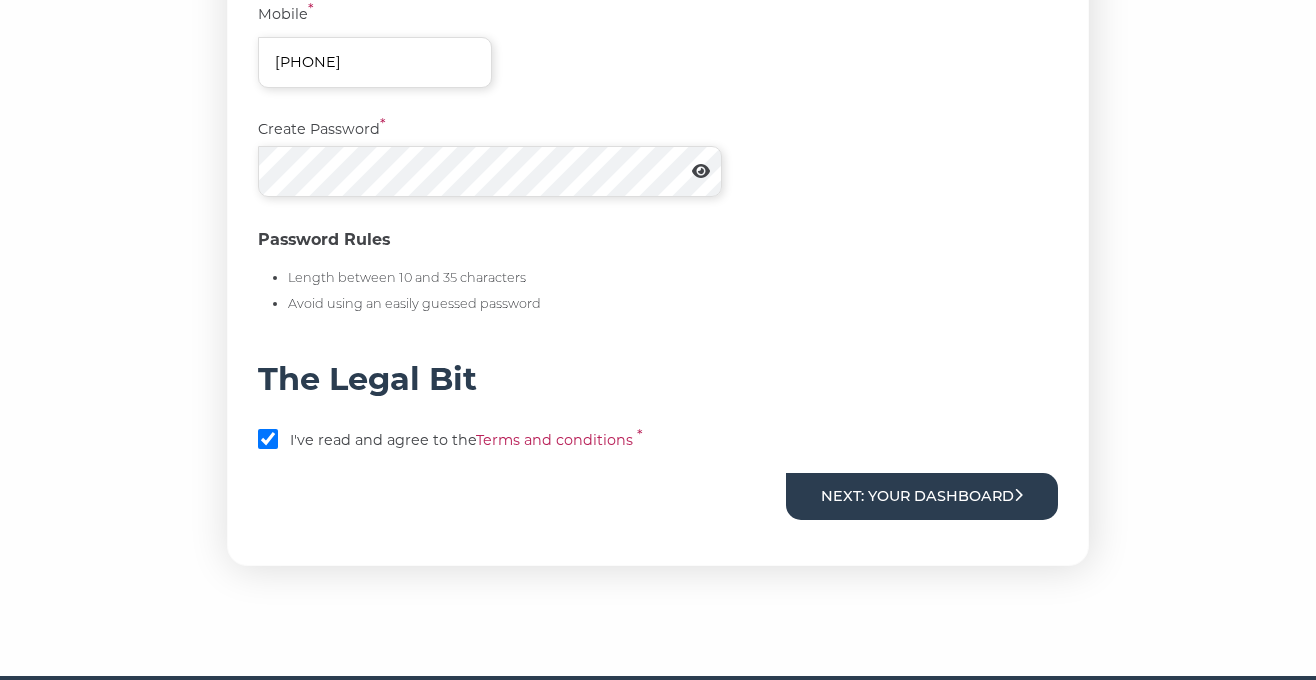 click on "Next: Your Dashboard" at bounding box center (922, 496) 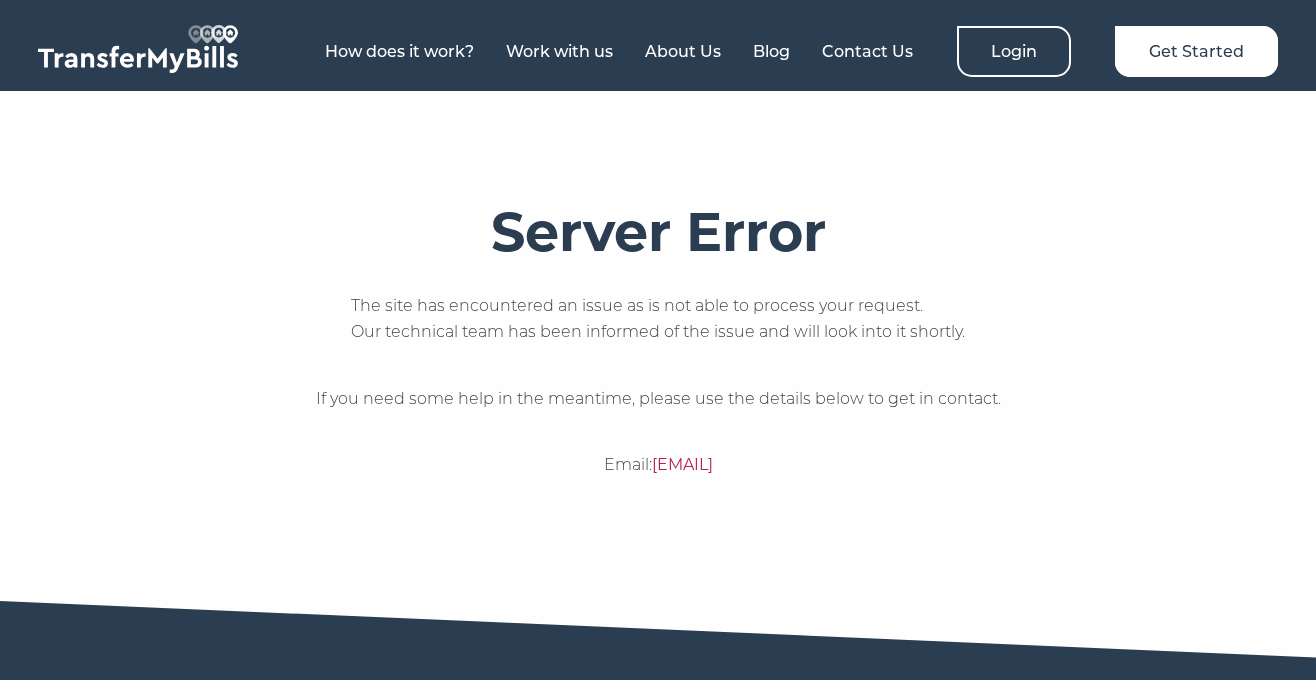 scroll, scrollTop: 0, scrollLeft: 0, axis: both 